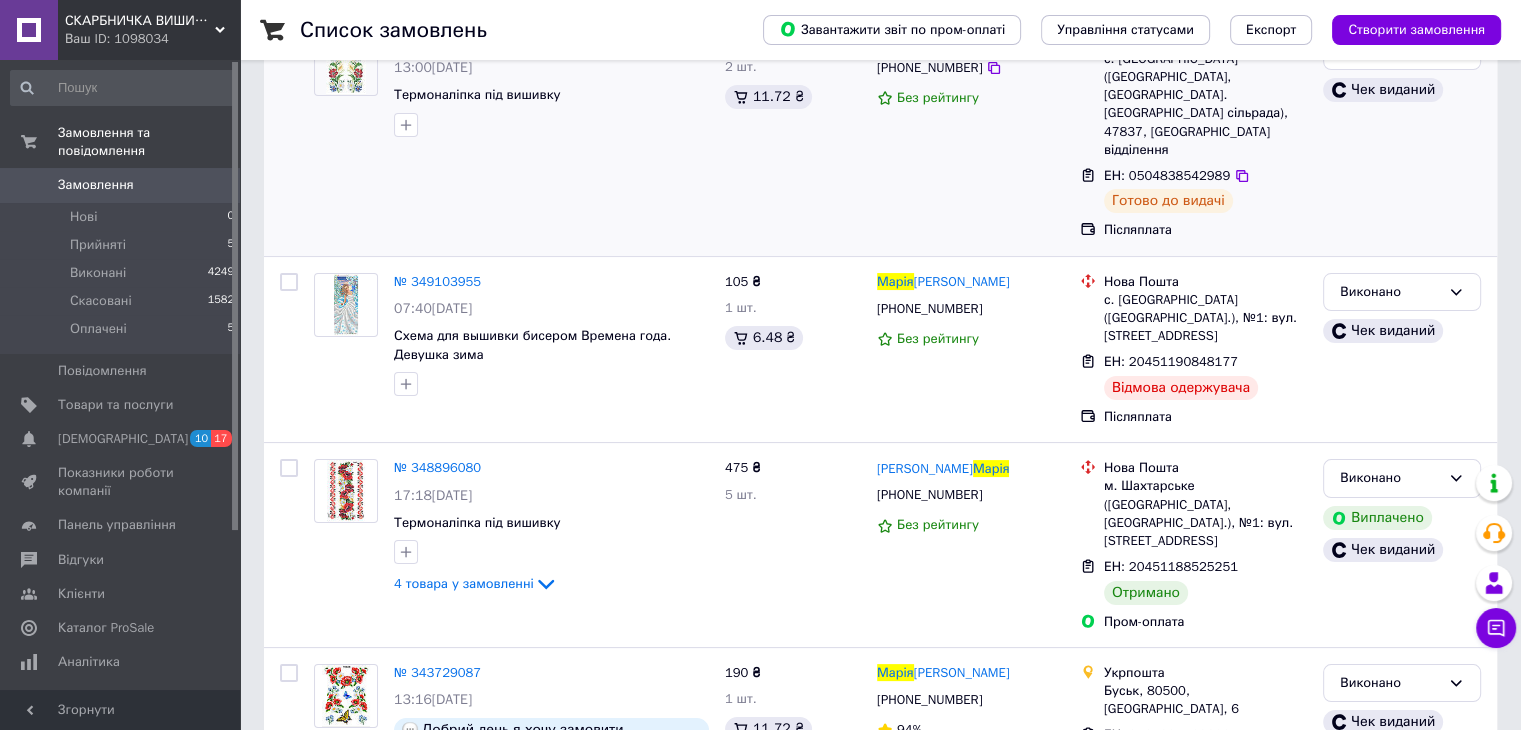 scroll, scrollTop: 0, scrollLeft: 0, axis: both 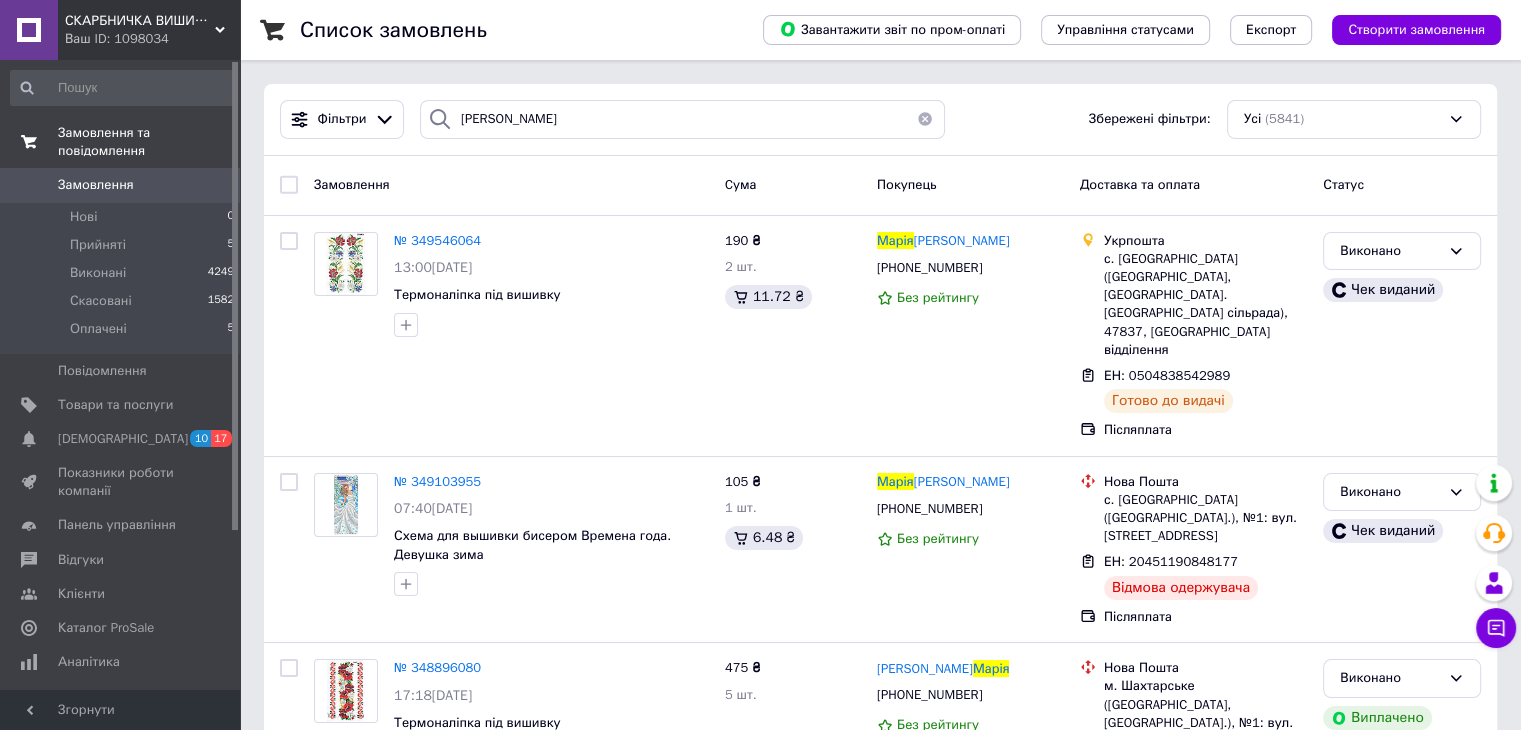 click on "Замовлення та повідомлення" at bounding box center (149, 142) 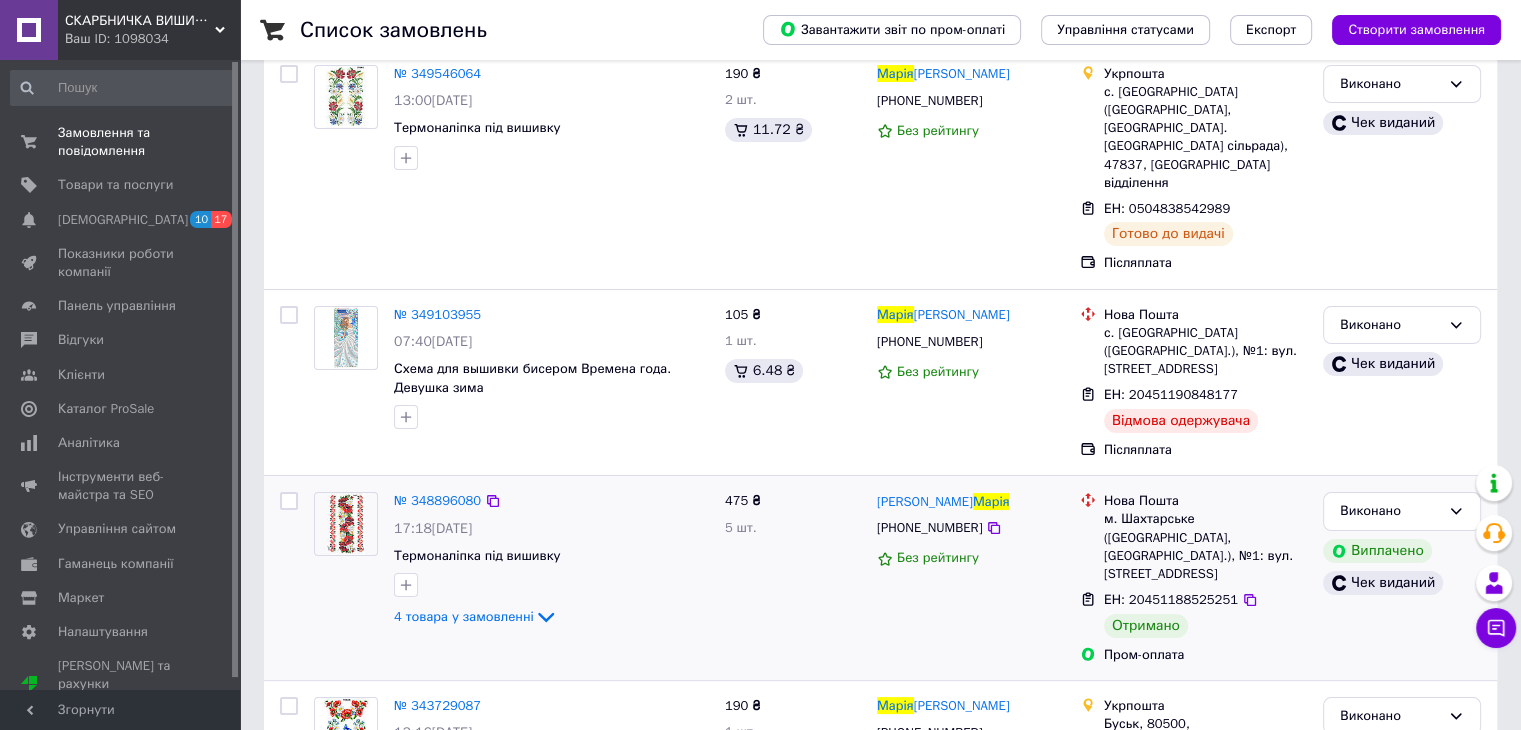 scroll, scrollTop: 400, scrollLeft: 0, axis: vertical 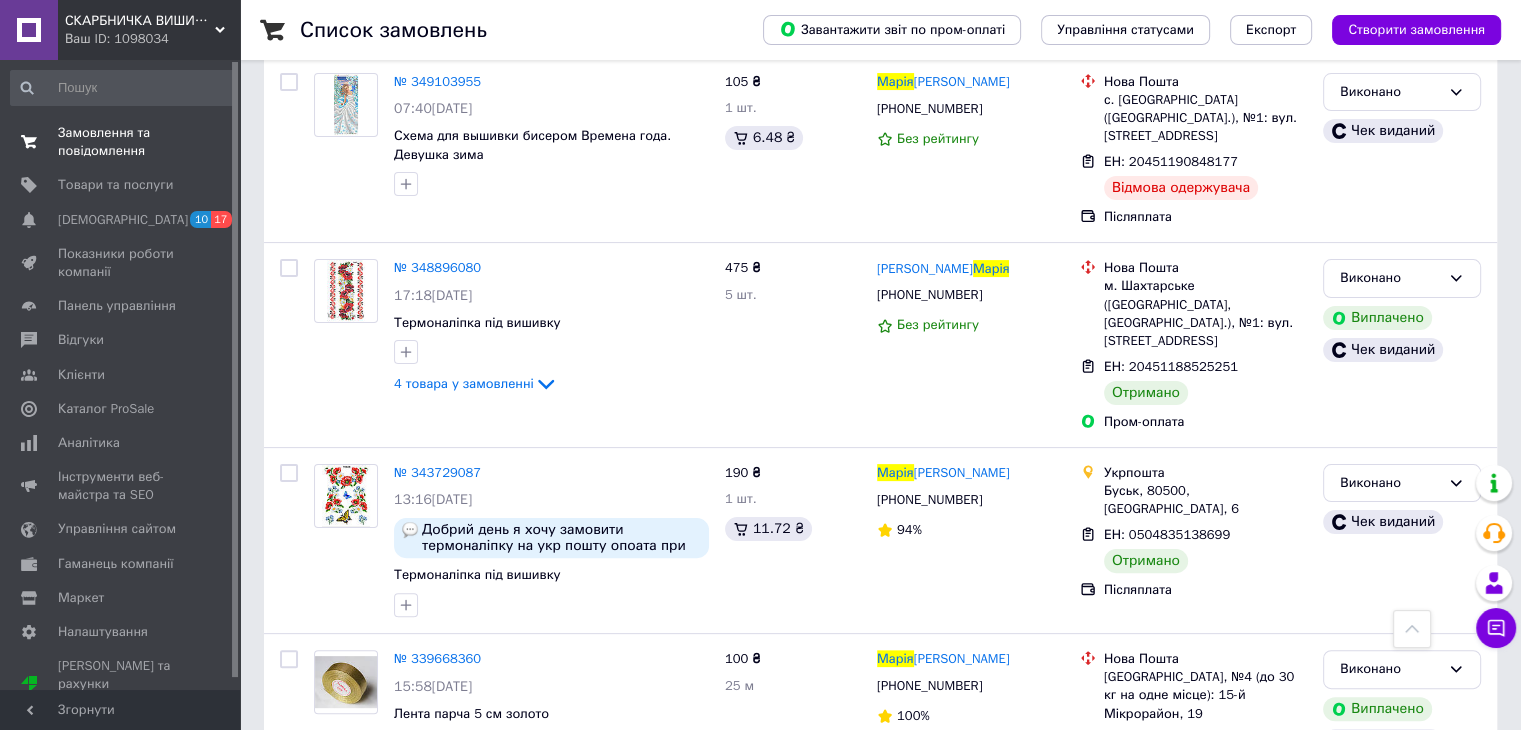 click on "Замовлення та повідомлення" at bounding box center (121, 142) 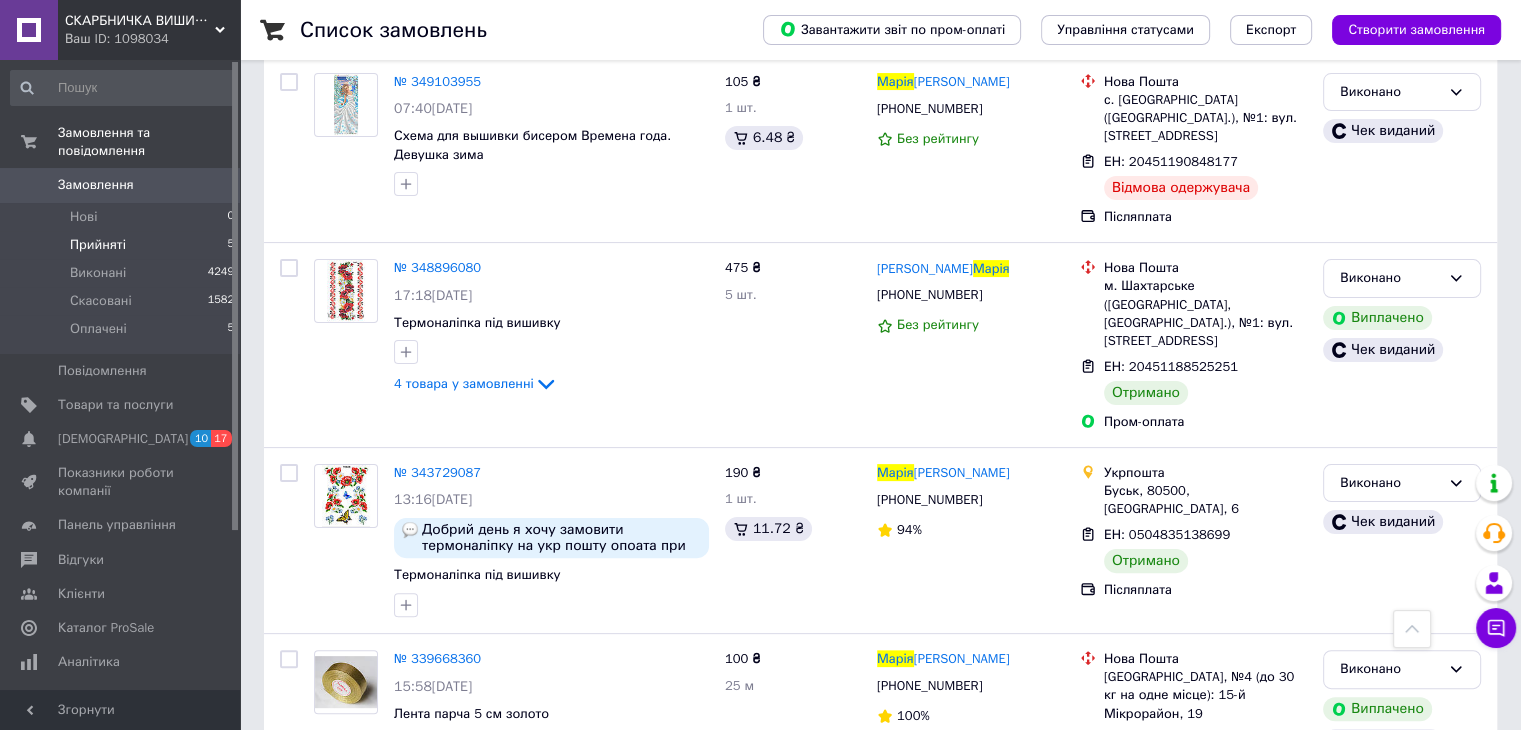 click on "Прийняті" at bounding box center [98, 245] 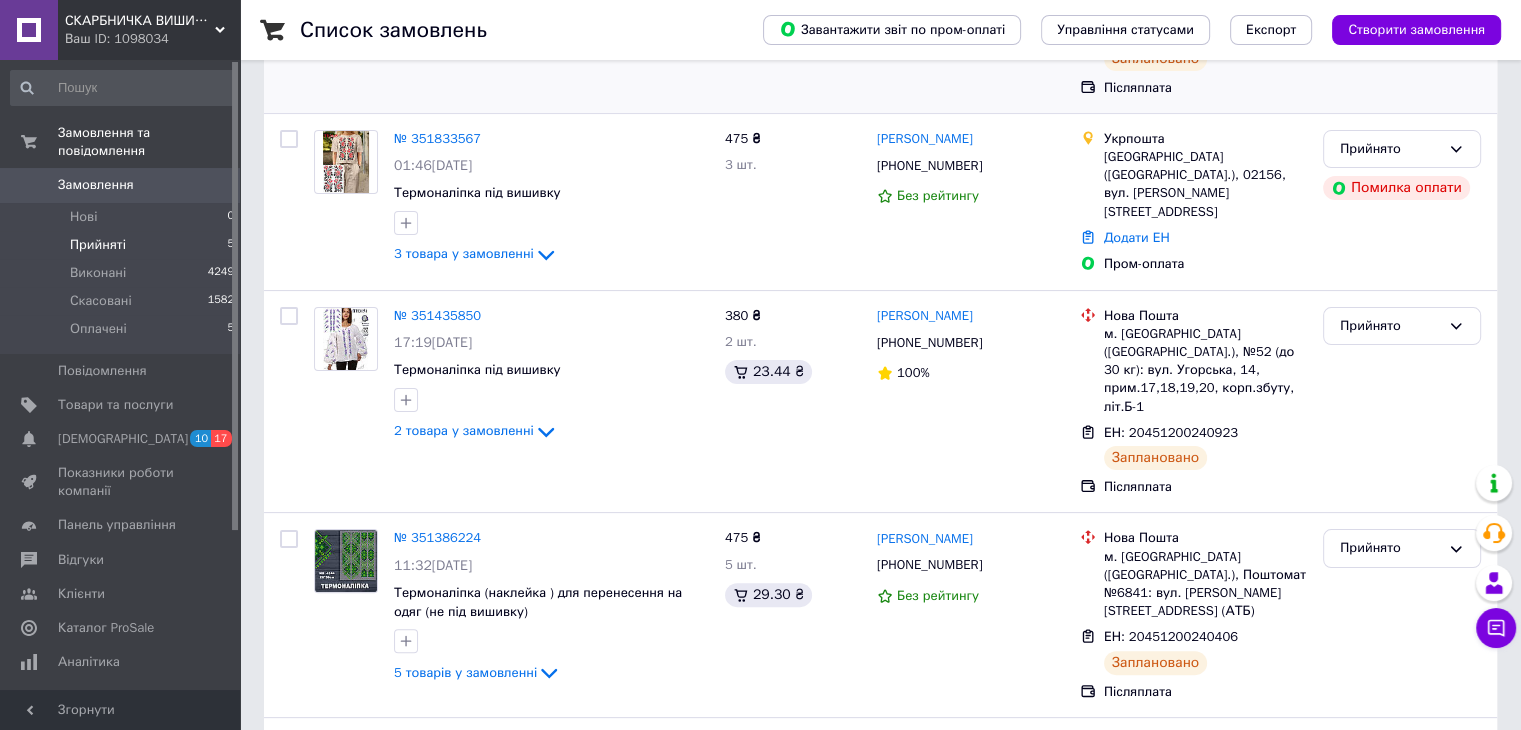 scroll, scrollTop: 499, scrollLeft: 0, axis: vertical 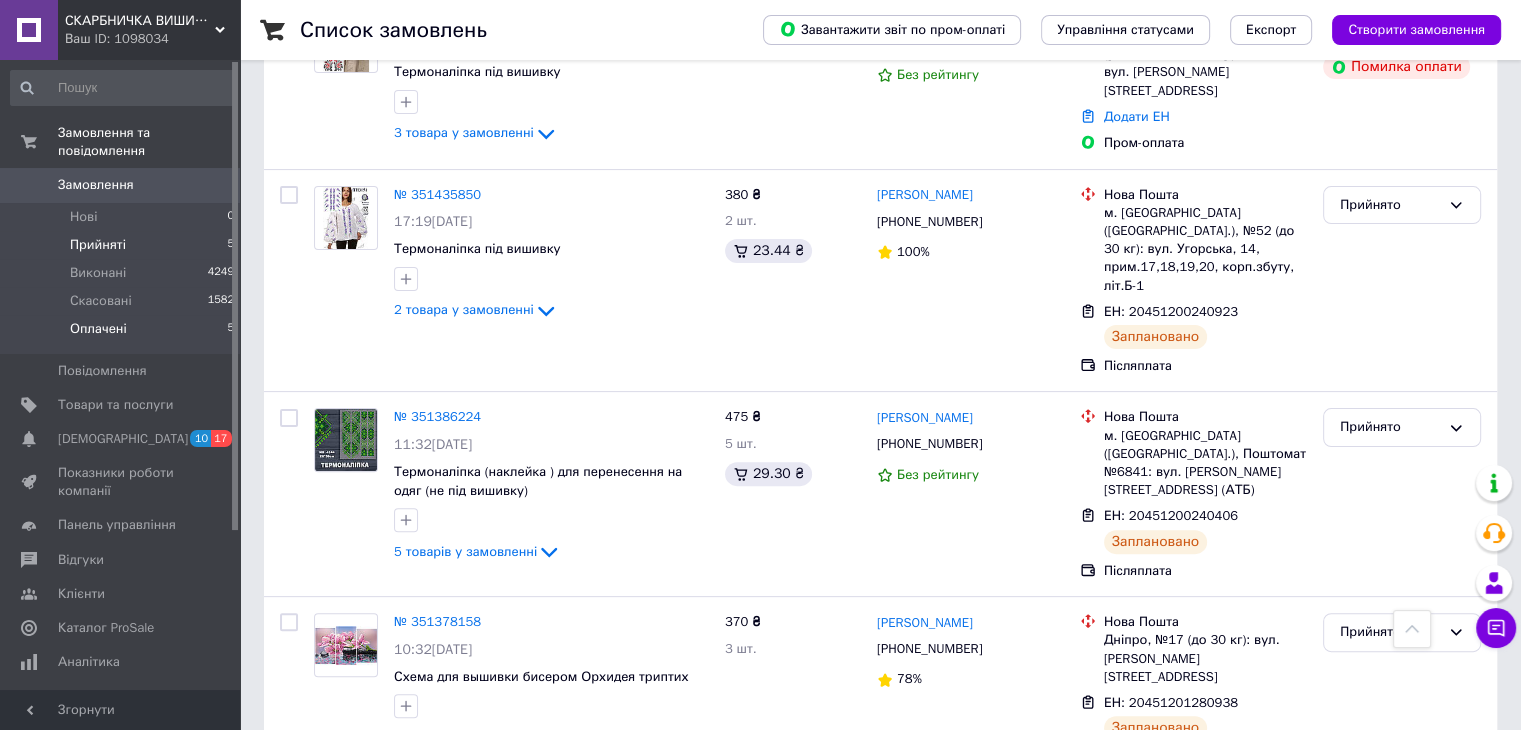 click on "Оплачені" at bounding box center [98, 329] 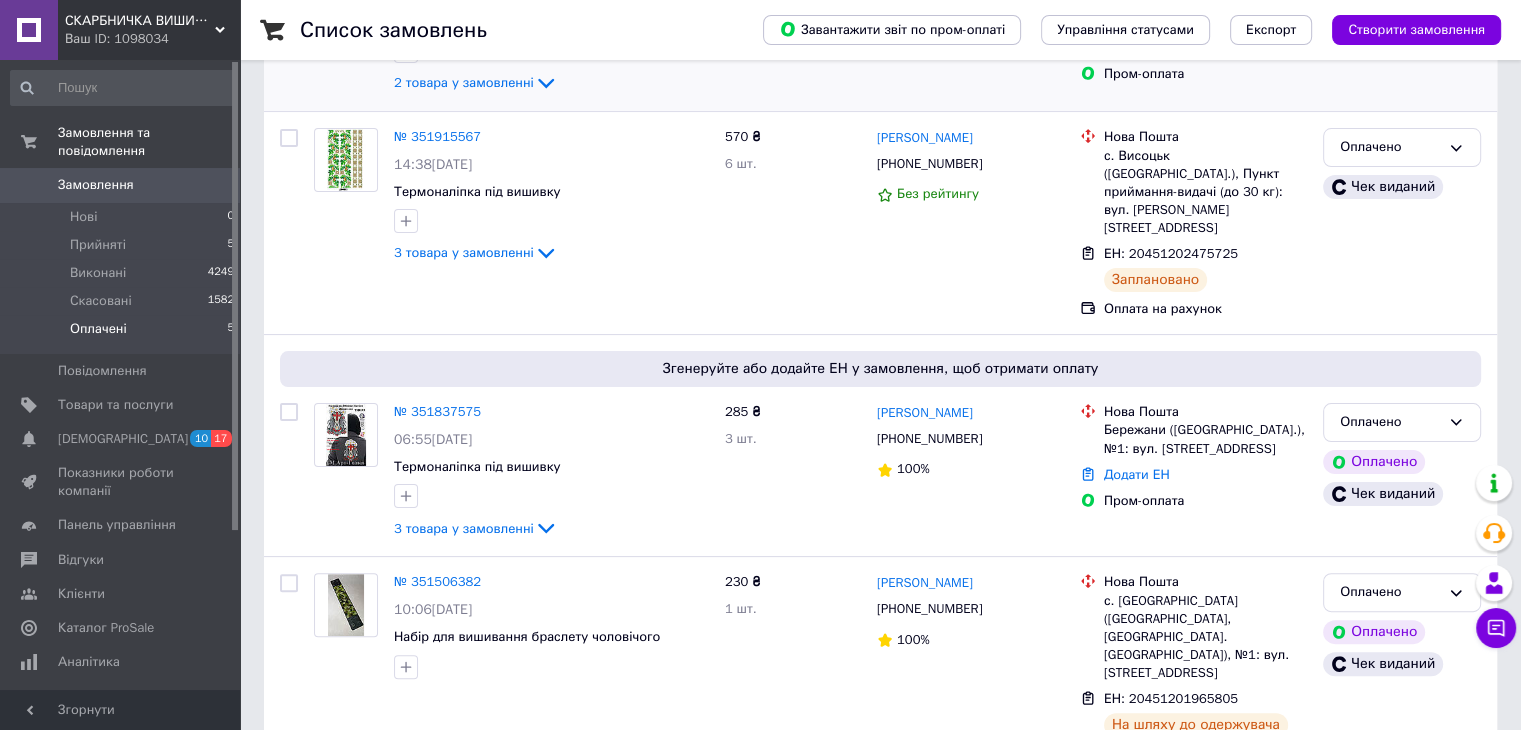 scroll, scrollTop: 400, scrollLeft: 0, axis: vertical 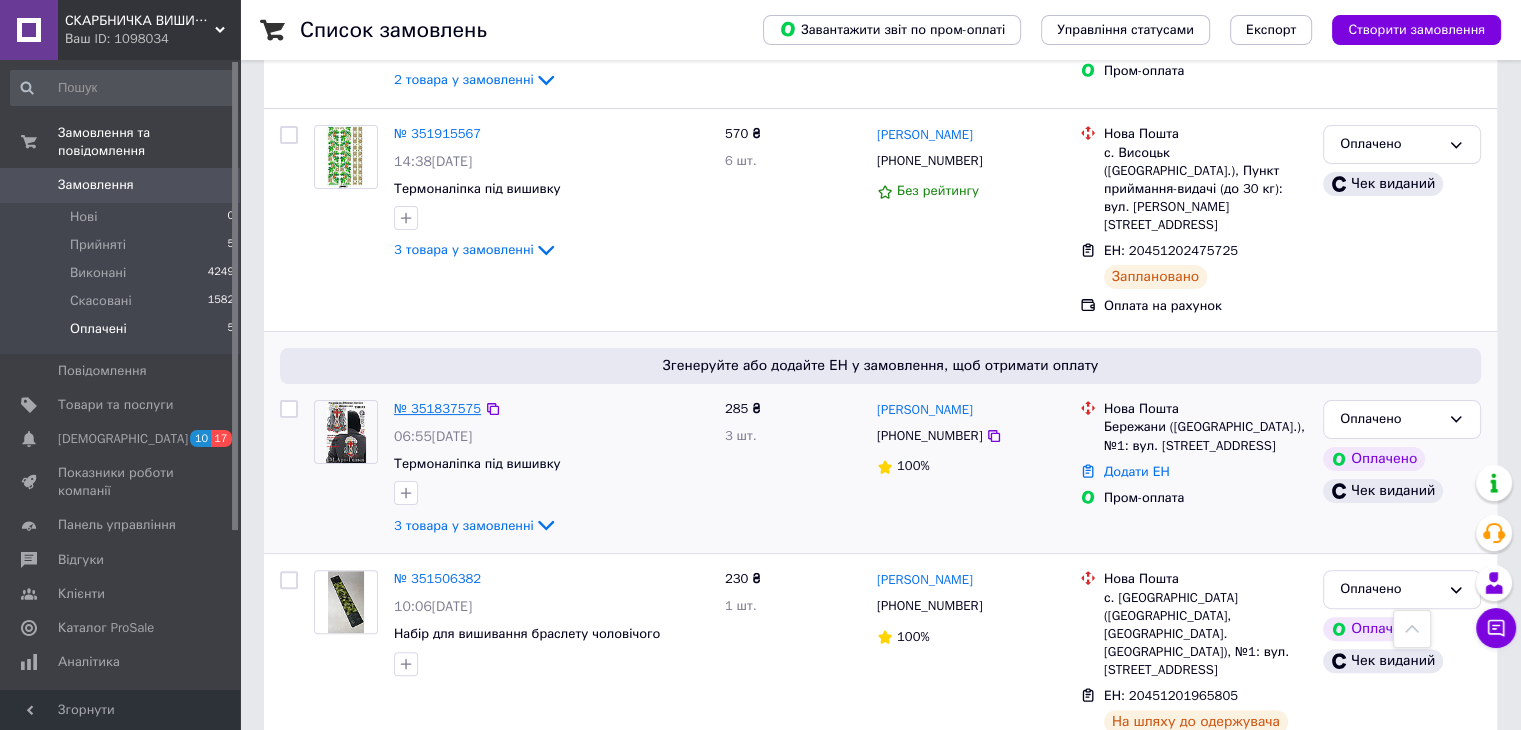 click on "№ 351837575" at bounding box center [437, 408] 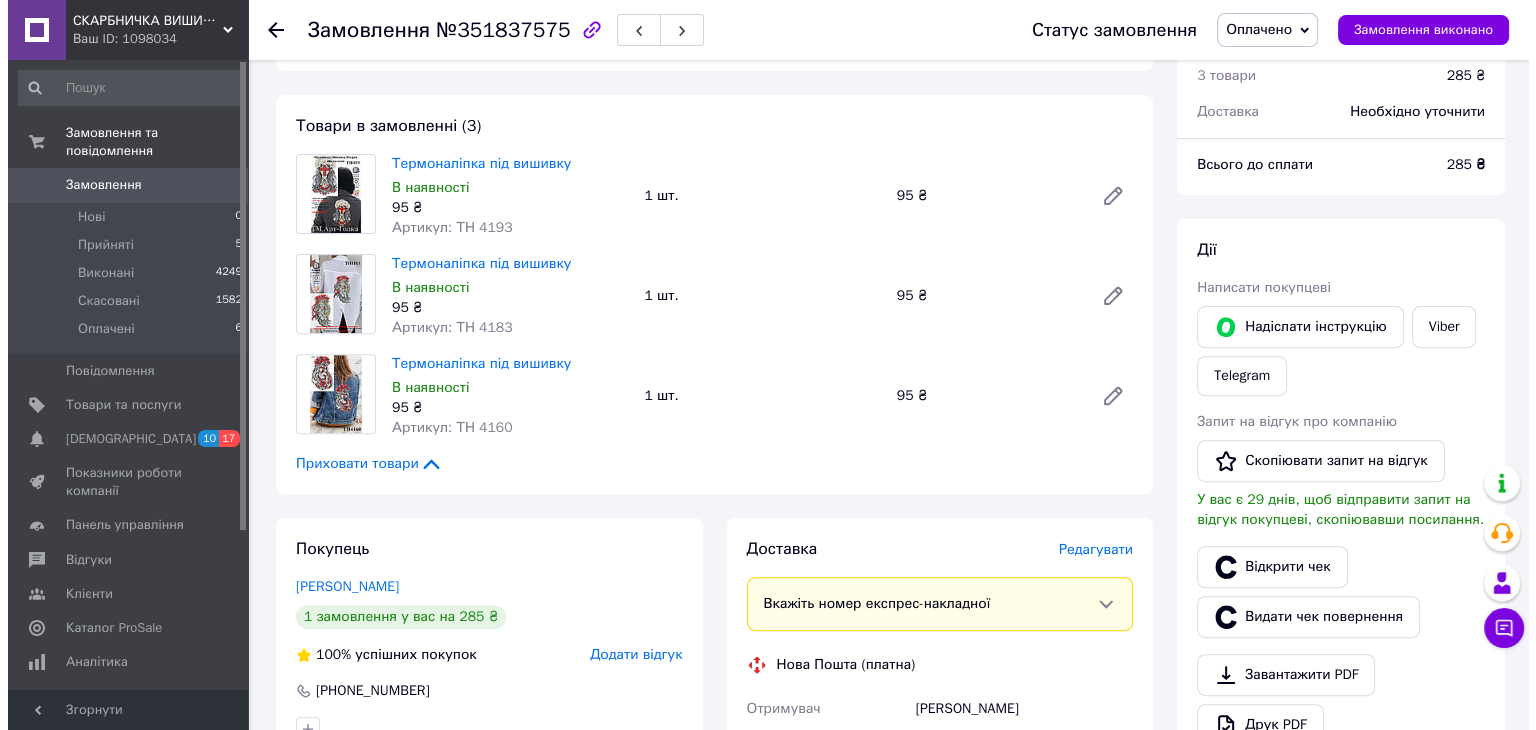 scroll, scrollTop: 800, scrollLeft: 0, axis: vertical 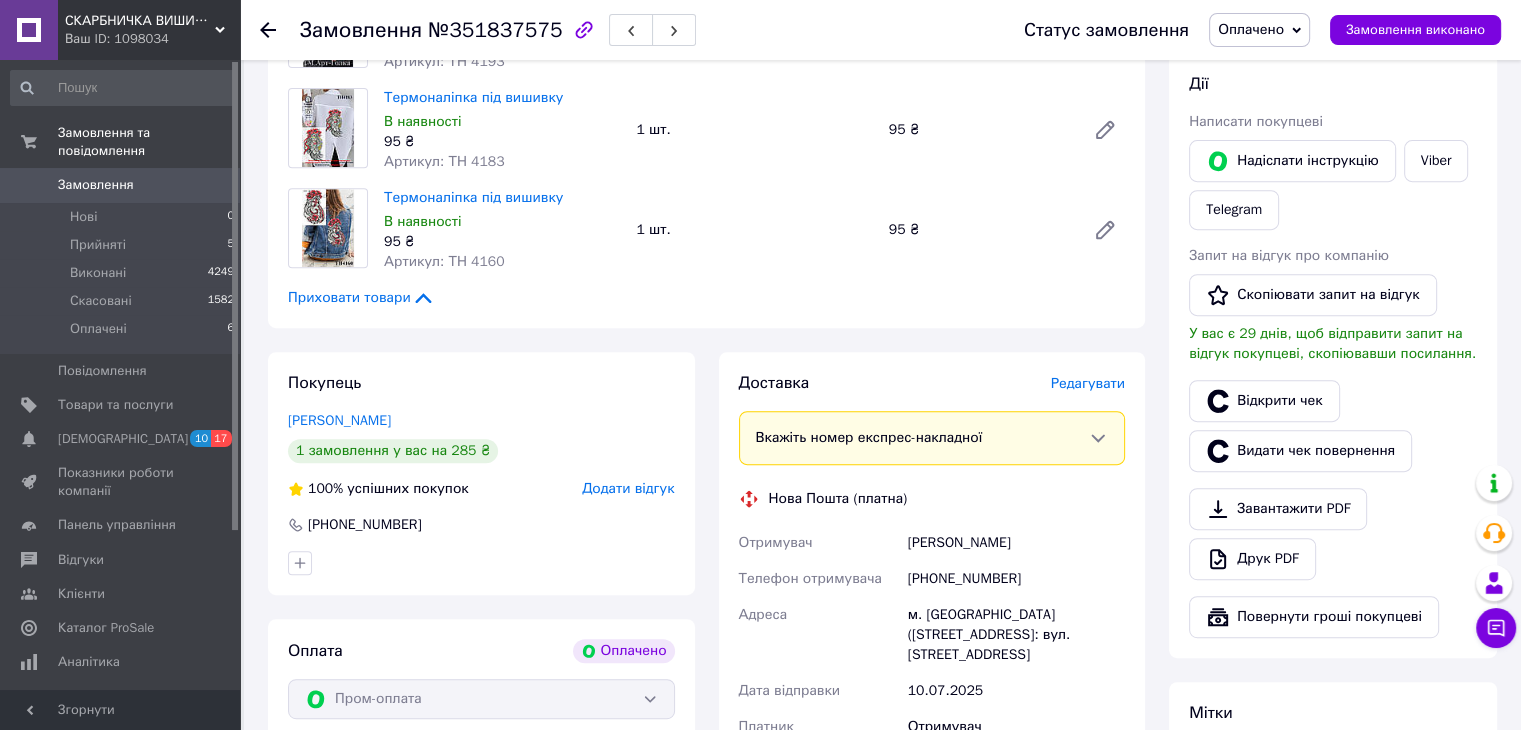 click on "Редагувати" at bounding box center (1088, 383) 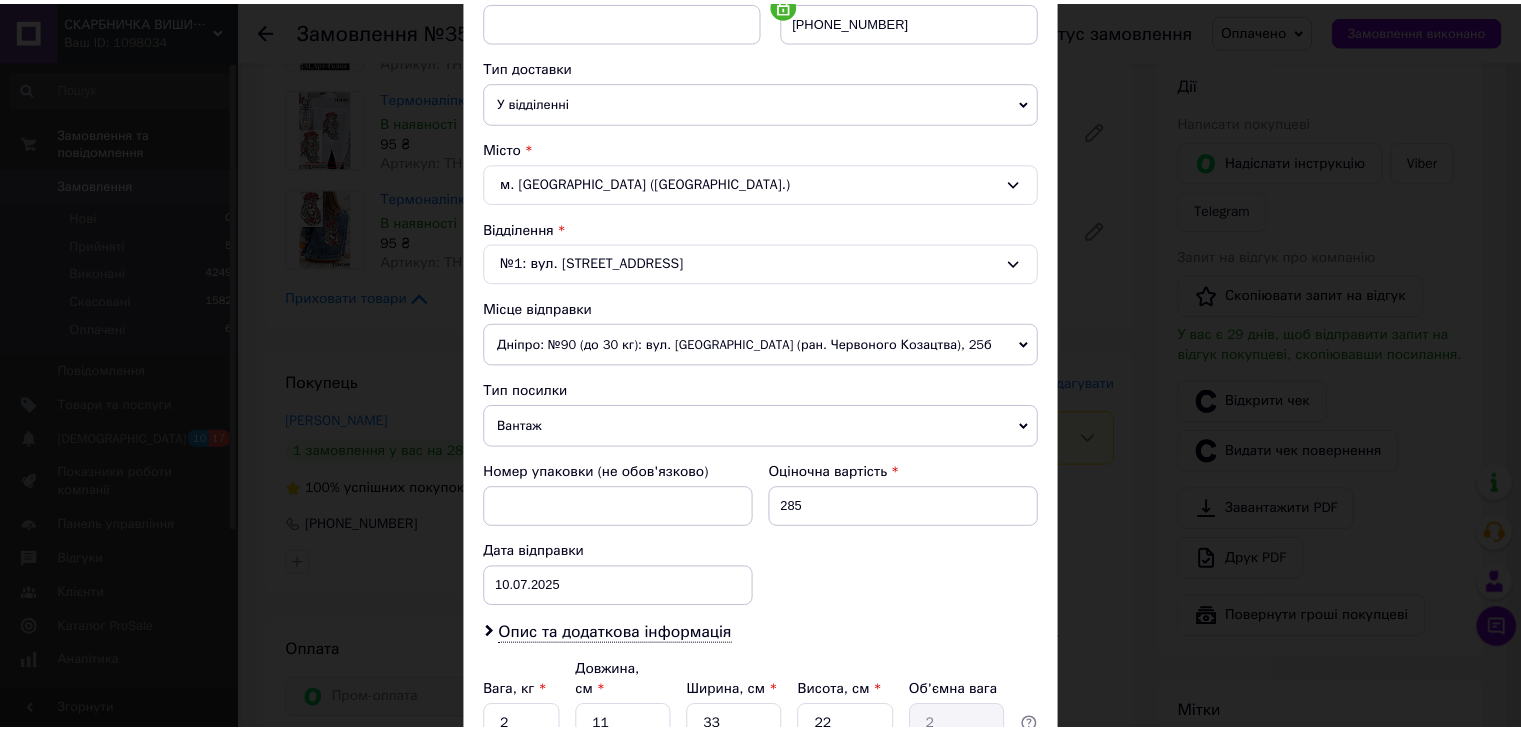 scroll, scrollTop: 592, scrollLeft: 0, axis: vertical 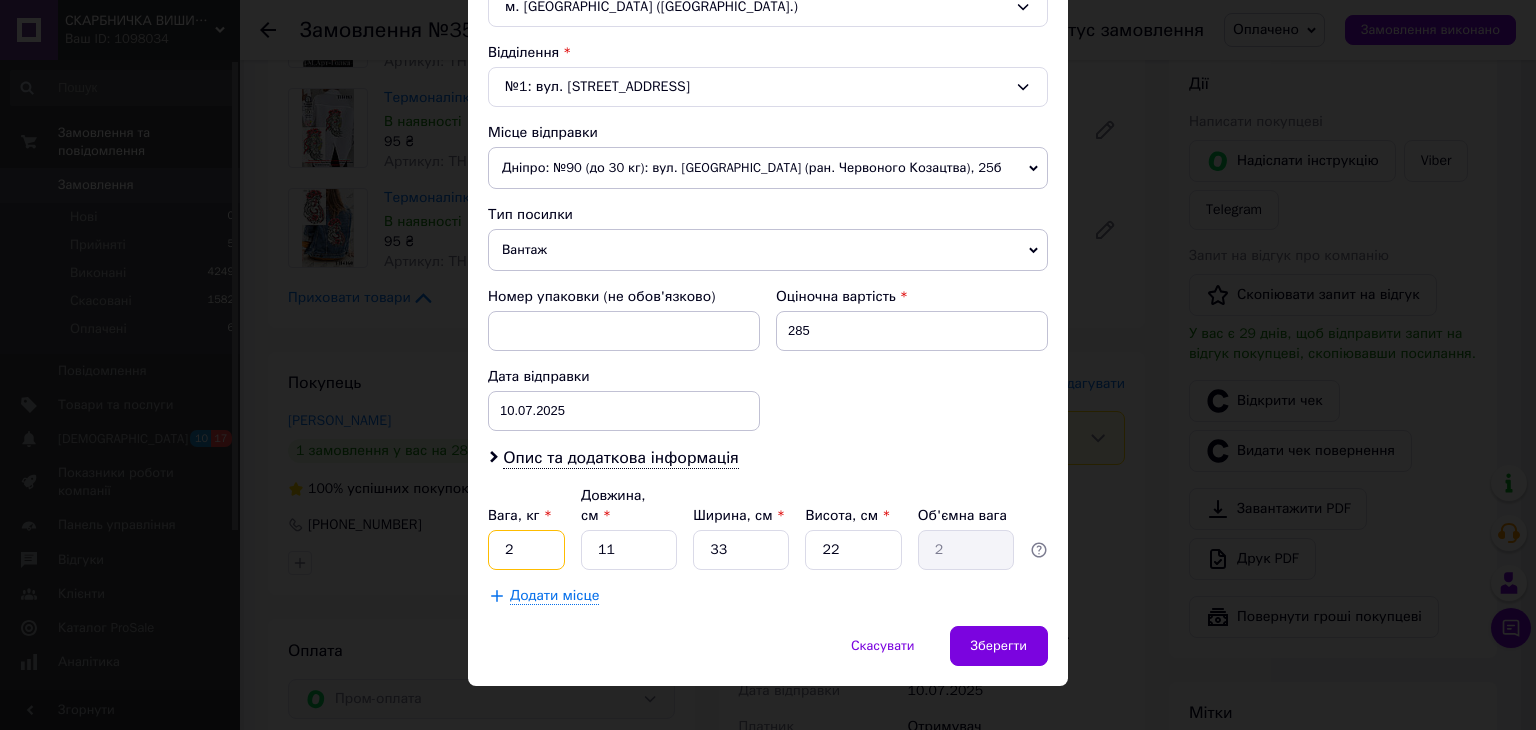 click on "2" at bounding box center (526, 550) 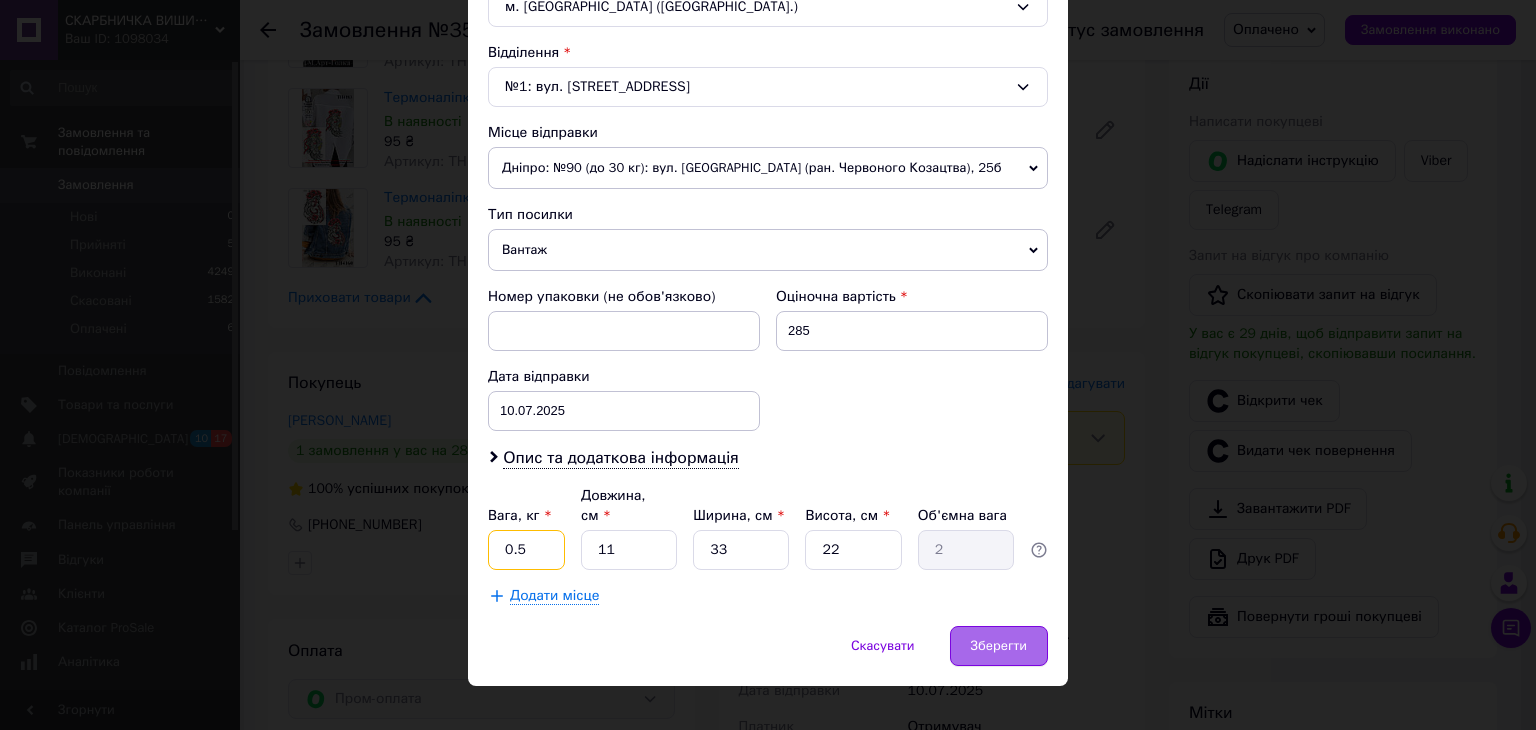 type on "0.5" 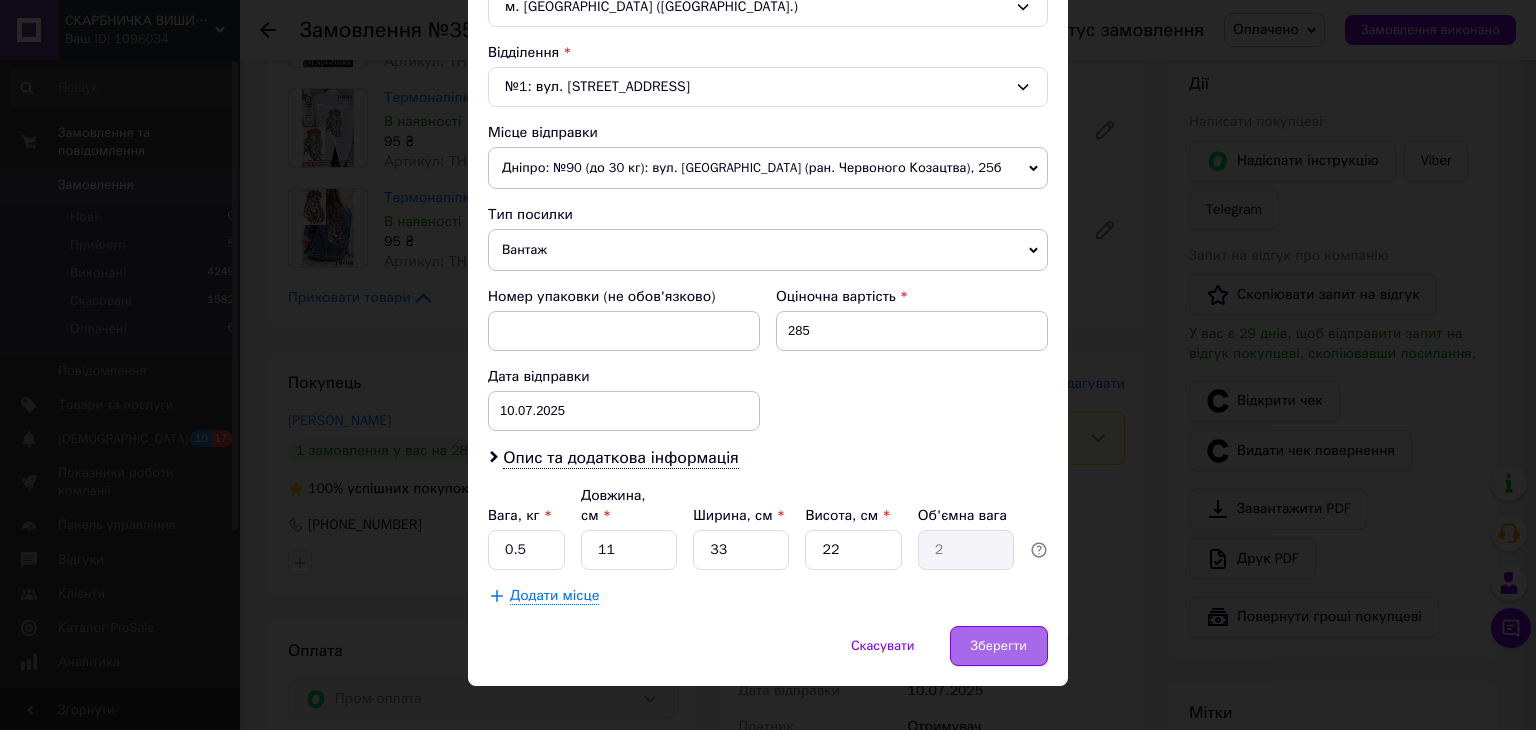 click on "Зберегти" at bounding box center (999, 646) 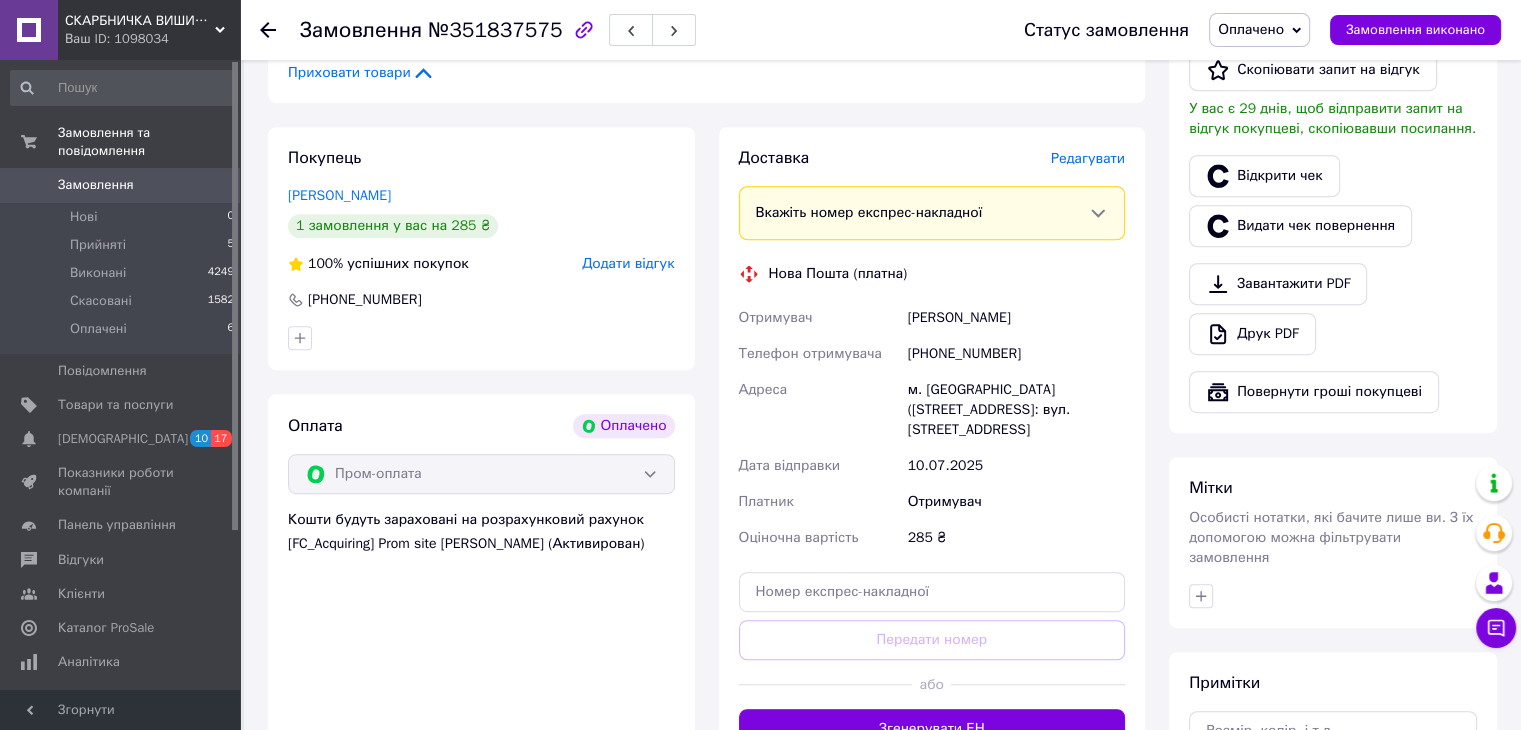 scroll, scrollTop: 1100, scrollLeft: 0, axis: vertical 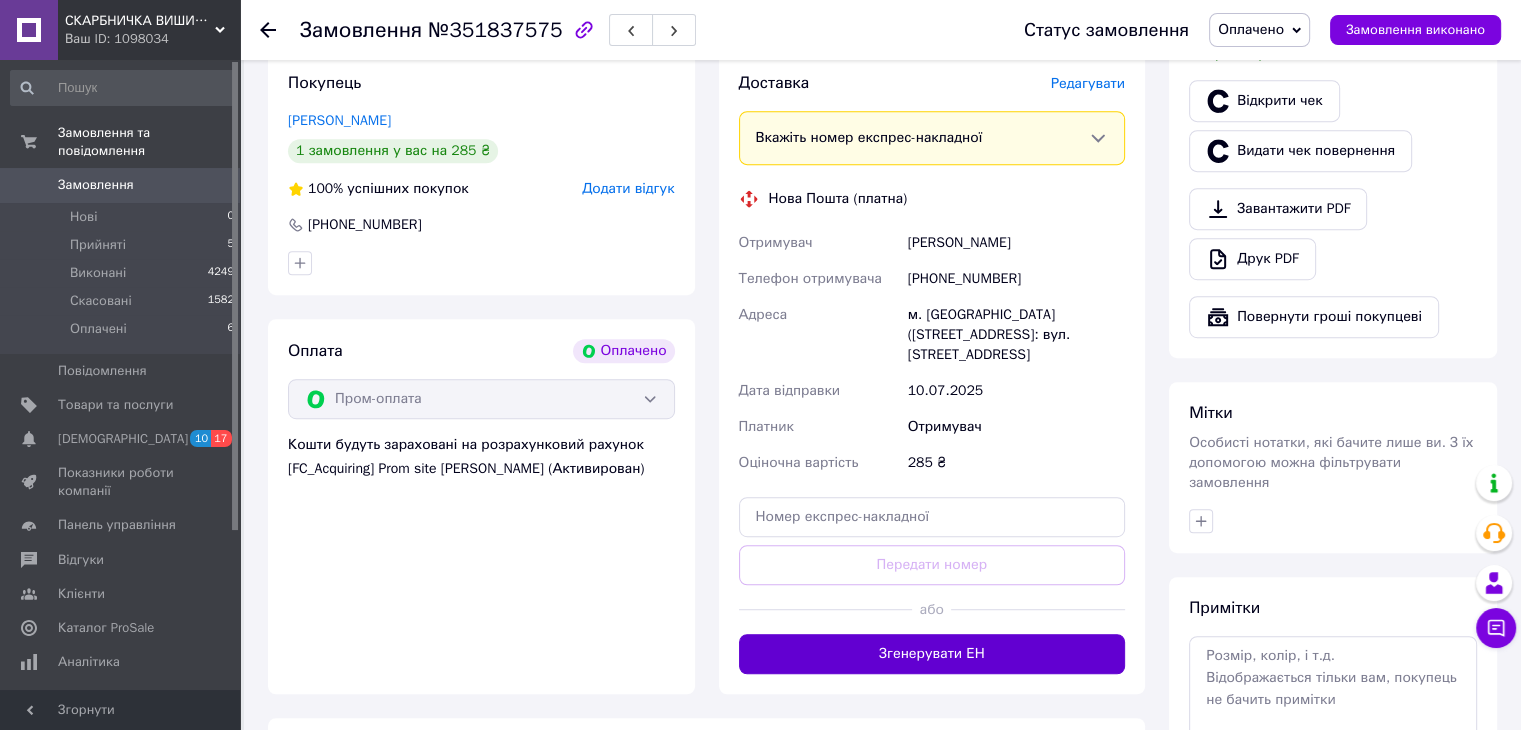 click on "Згенерувати ЕН" at bounding box center (932, 654) 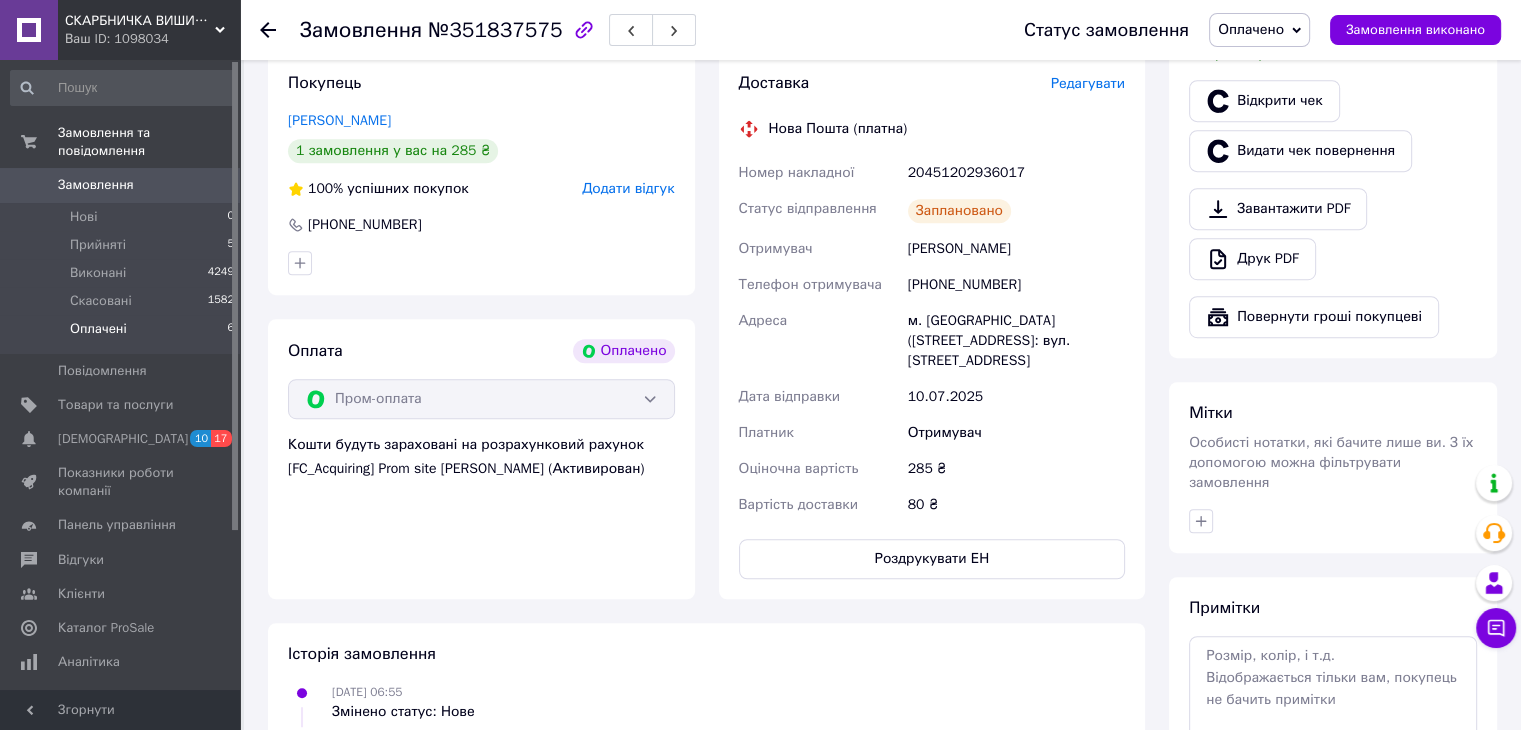 click on "Оплачені" at bounding box center (98, 329) 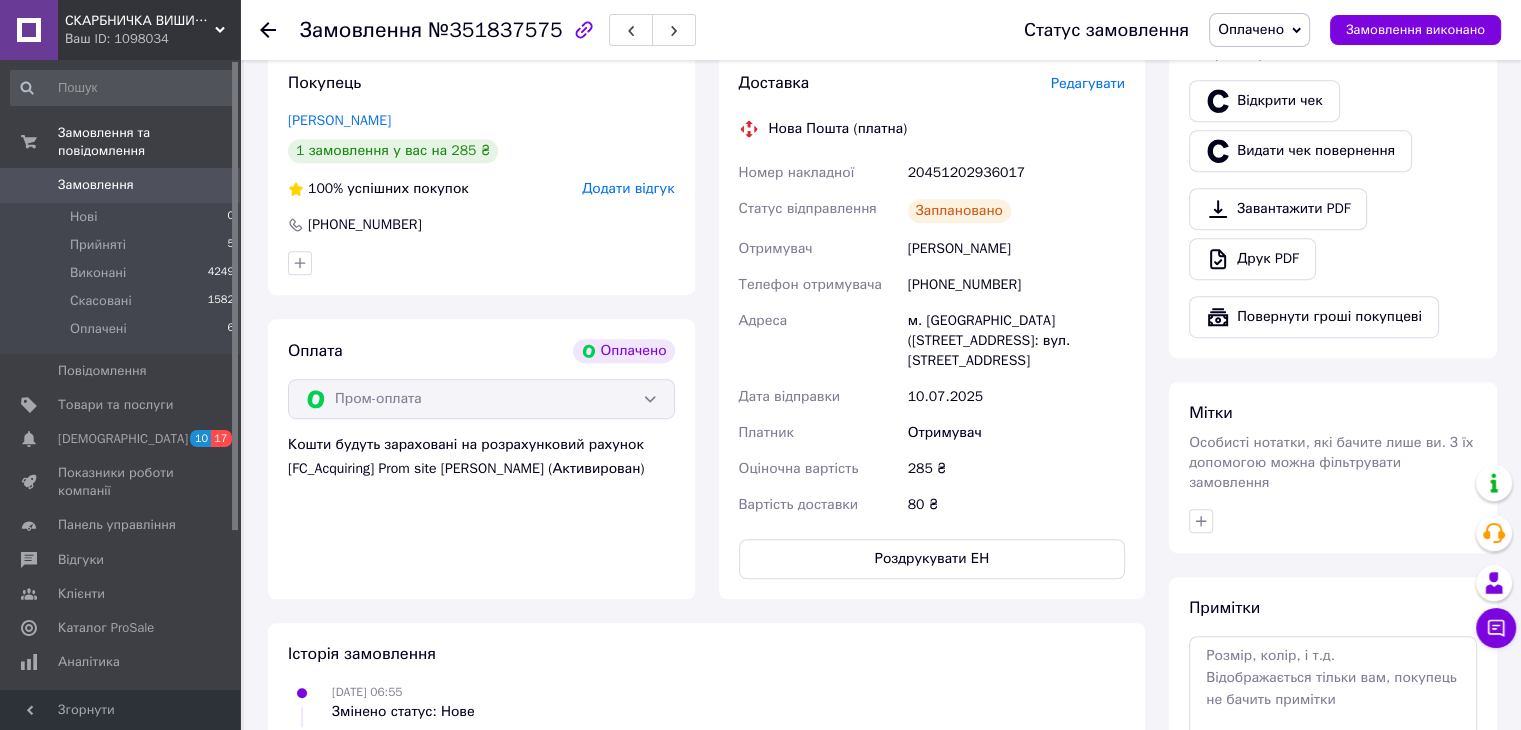 scroll, scrollTop: 0, scrollLeft: 0, axis: both 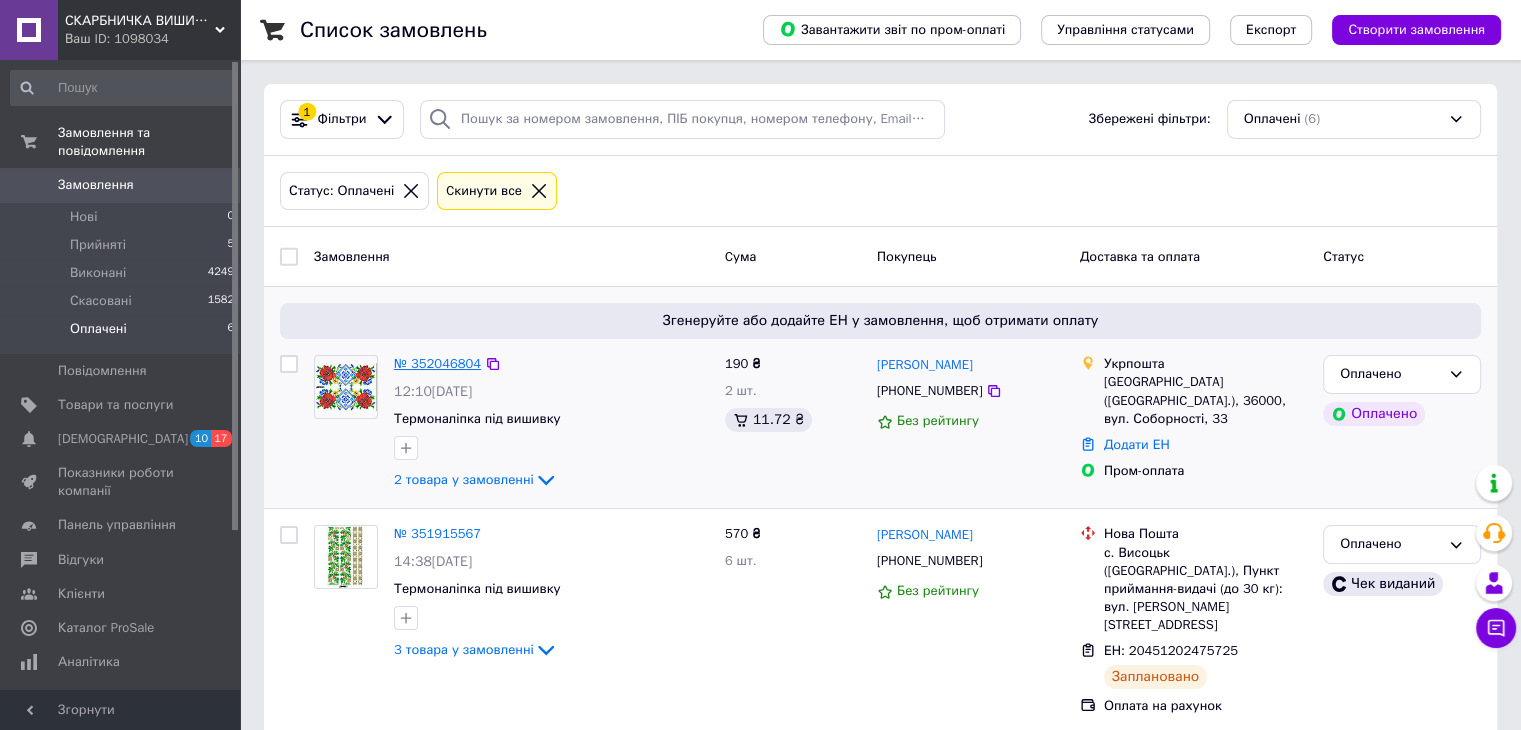 click on "№ 352046804" at bounding box center (437, 363) 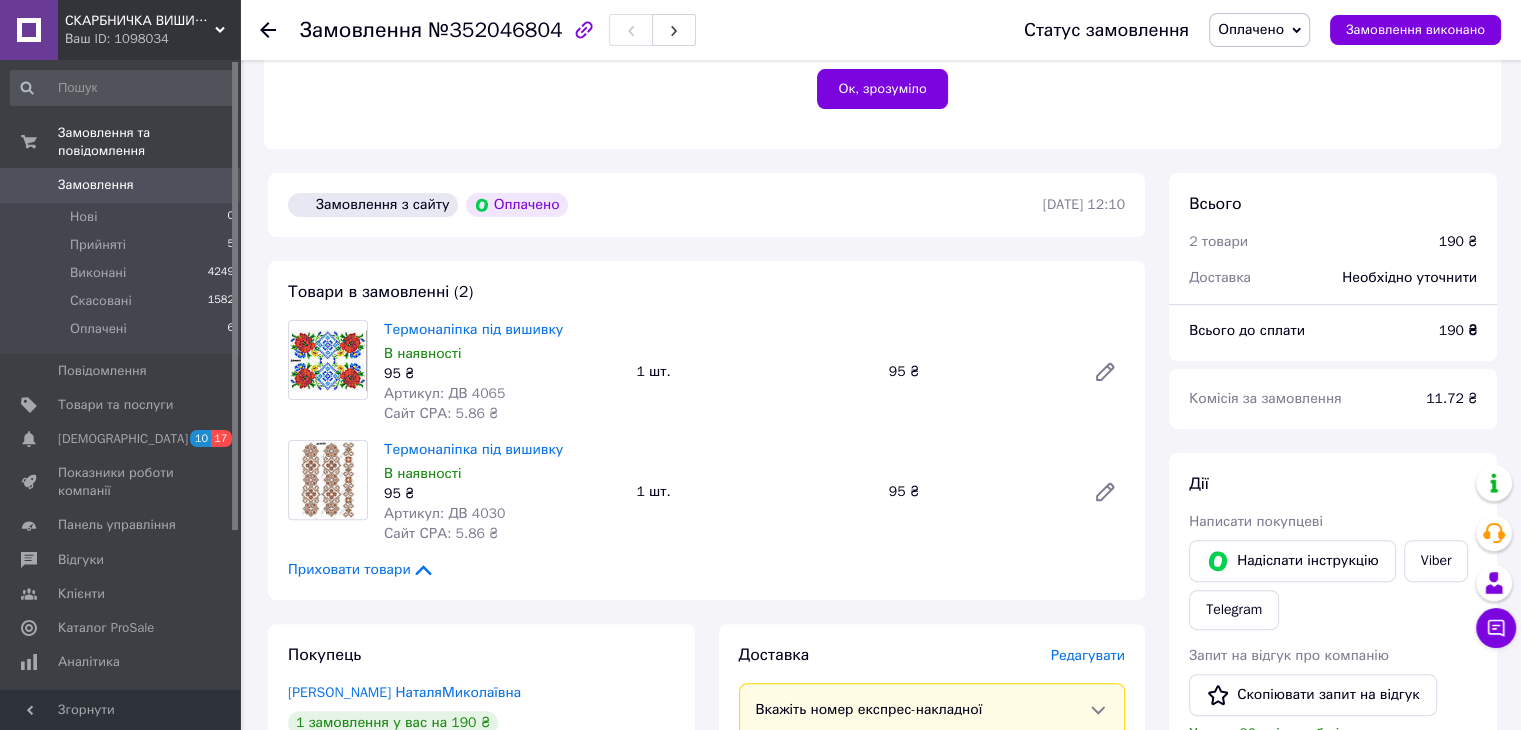 scroll, scrollTop: 500, scrollLeft: 0, axis: vertical 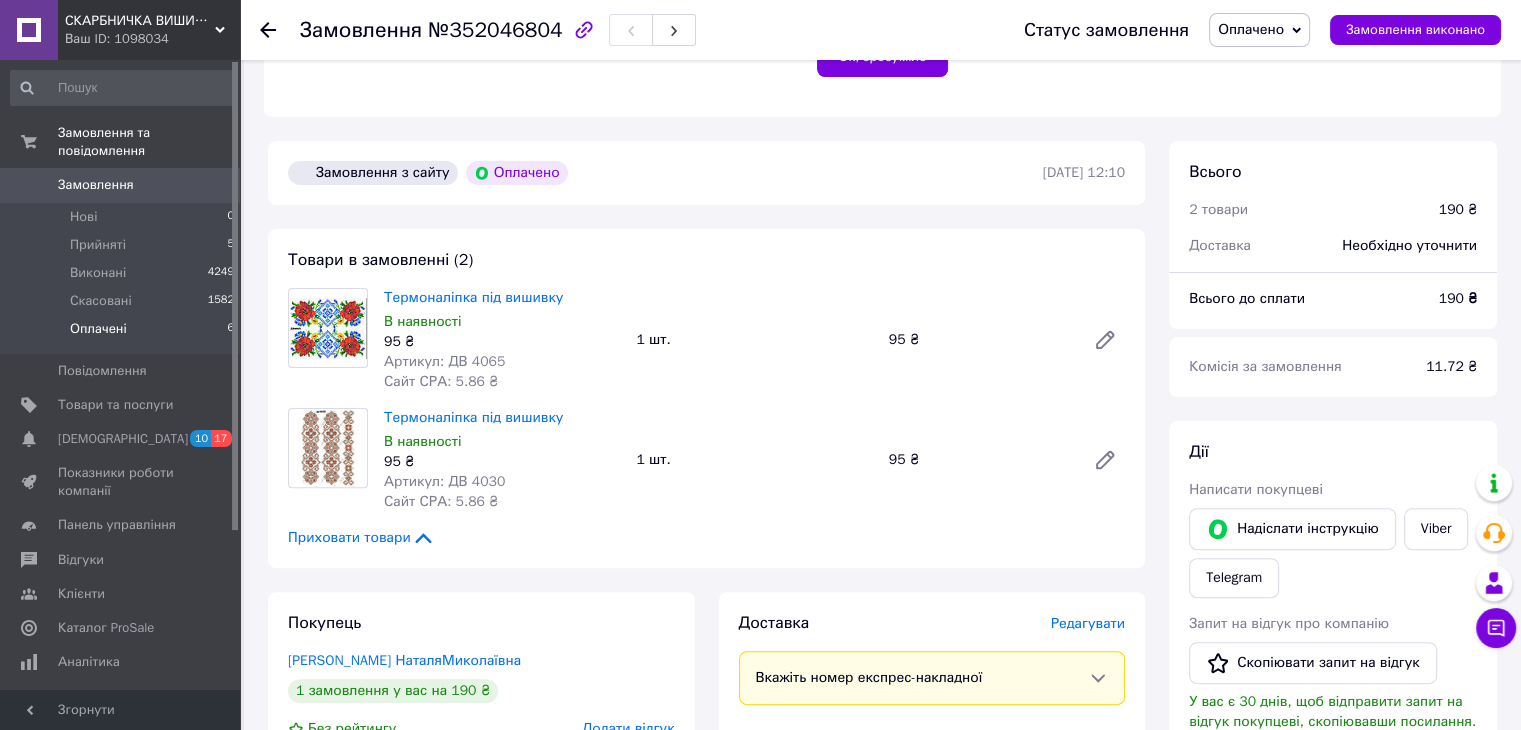 click on "Оплачені" at bounding box center (98, 329) 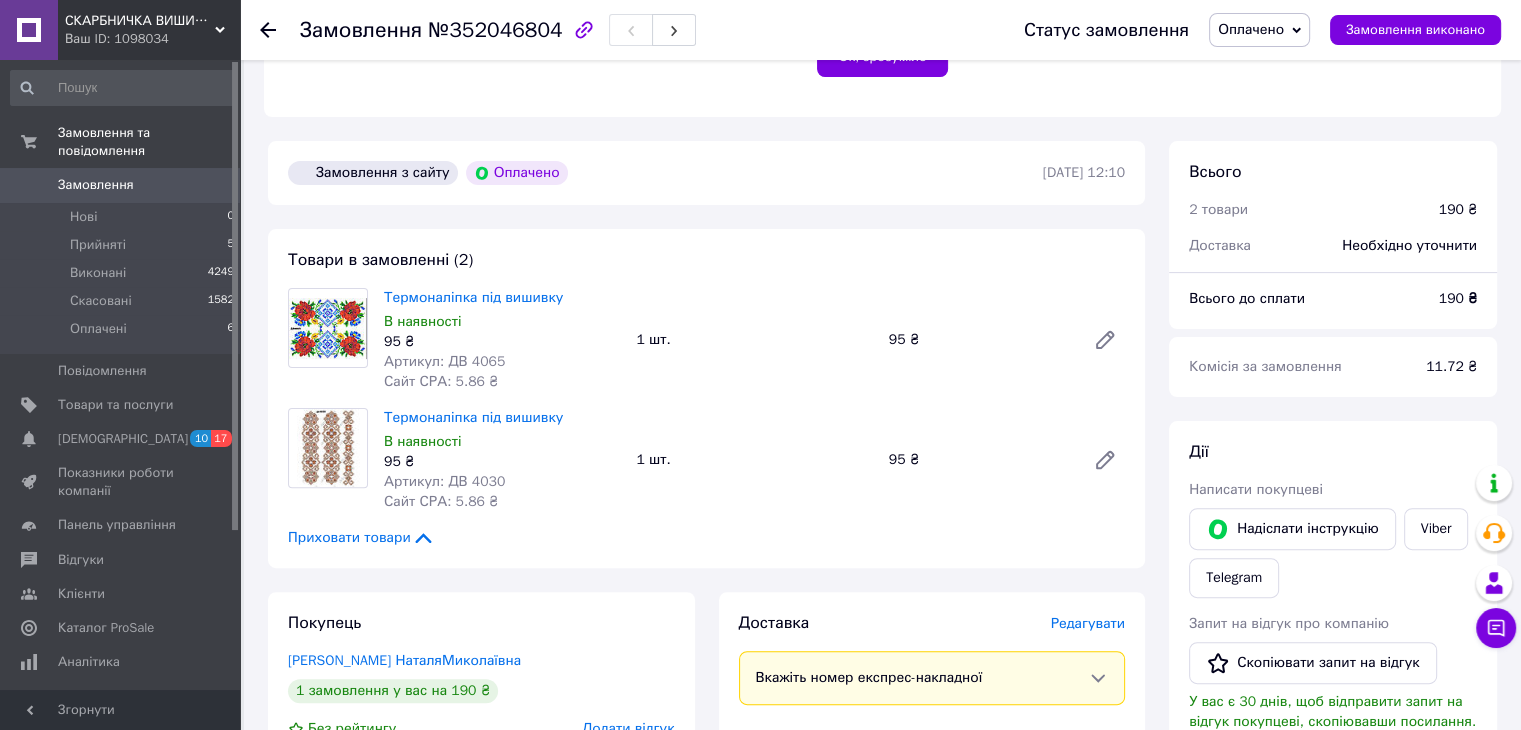 scroll, scrollTop: 0, scrollLeft: 0, axis: both 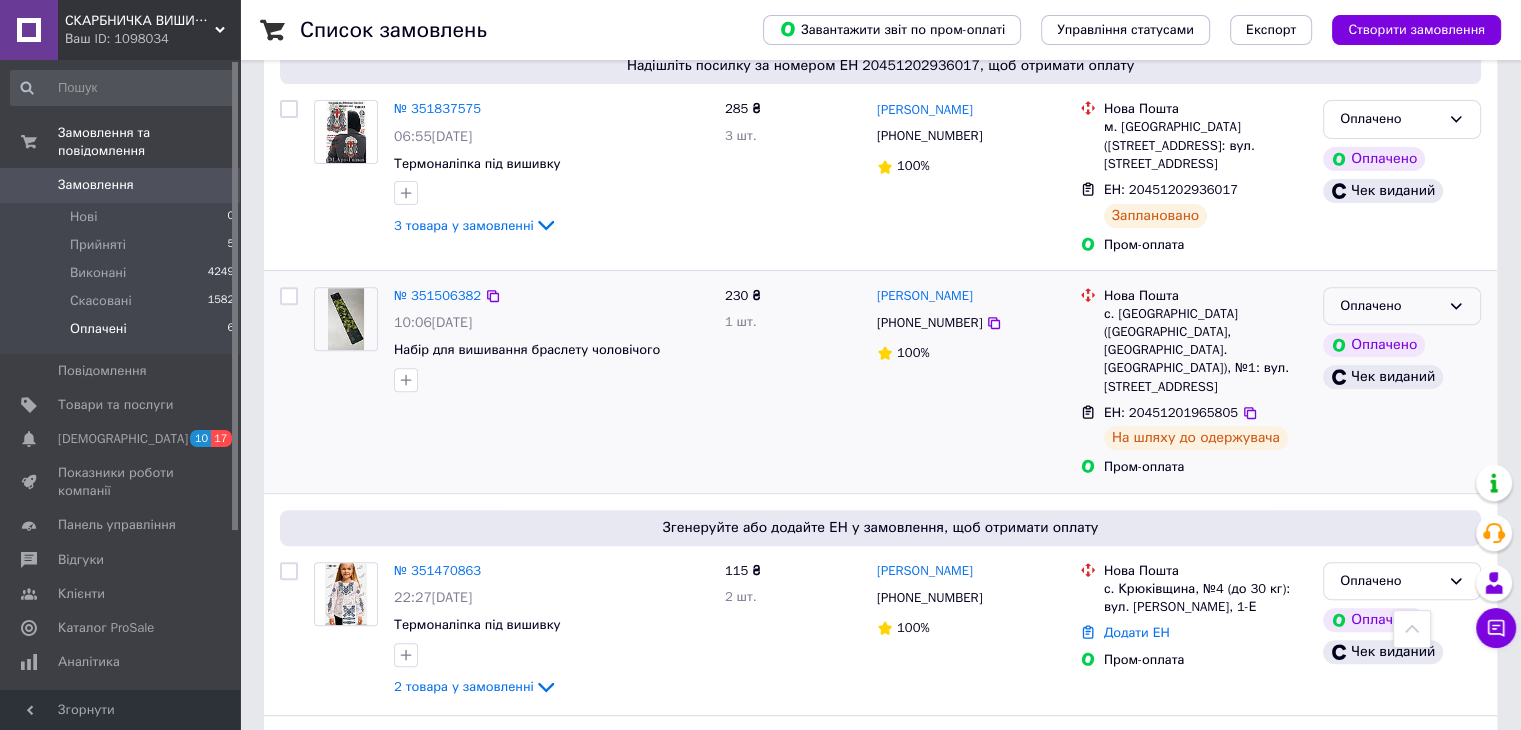 click on "Оплачено" at bounding box center [1390, 306] 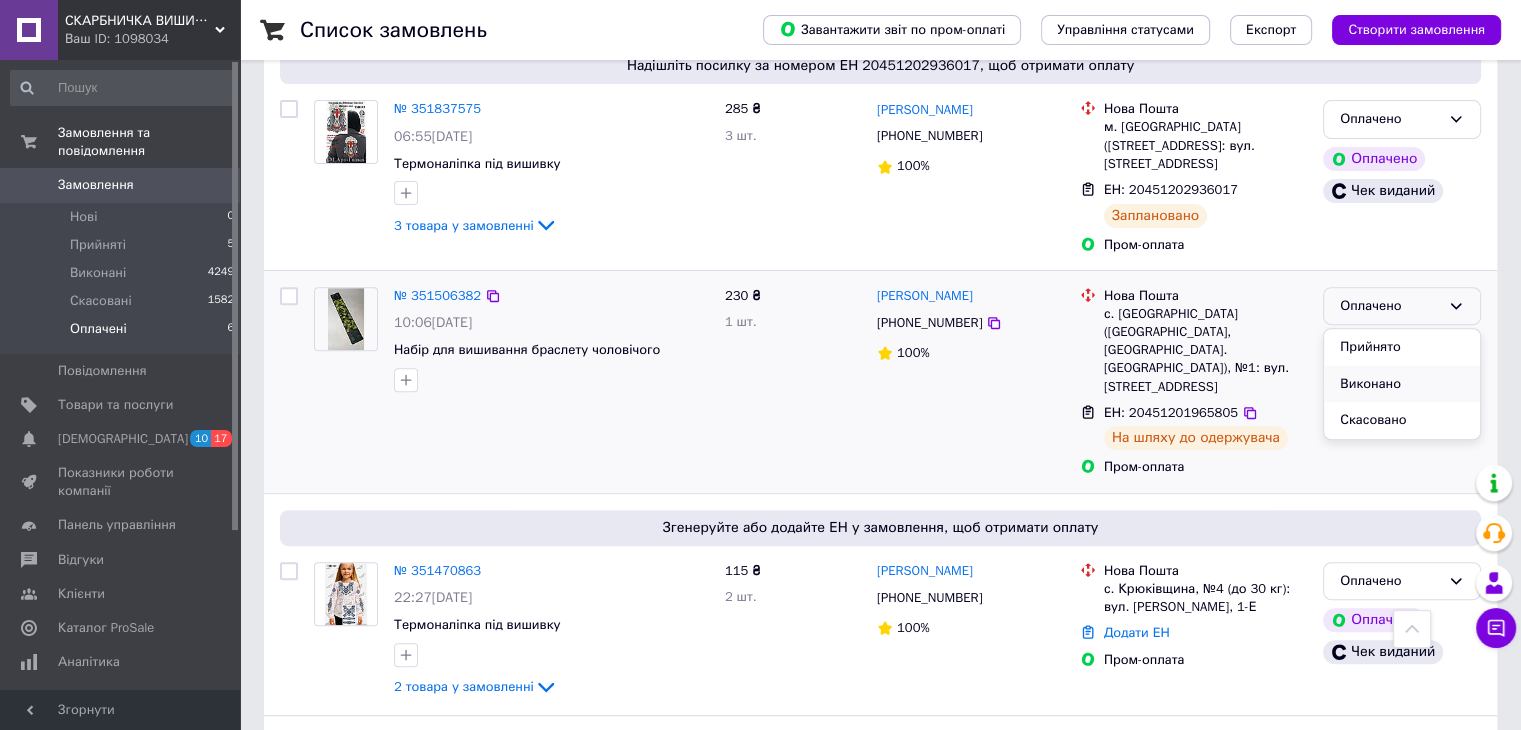 click on "Виконано" at bounding box center (1402, 384) 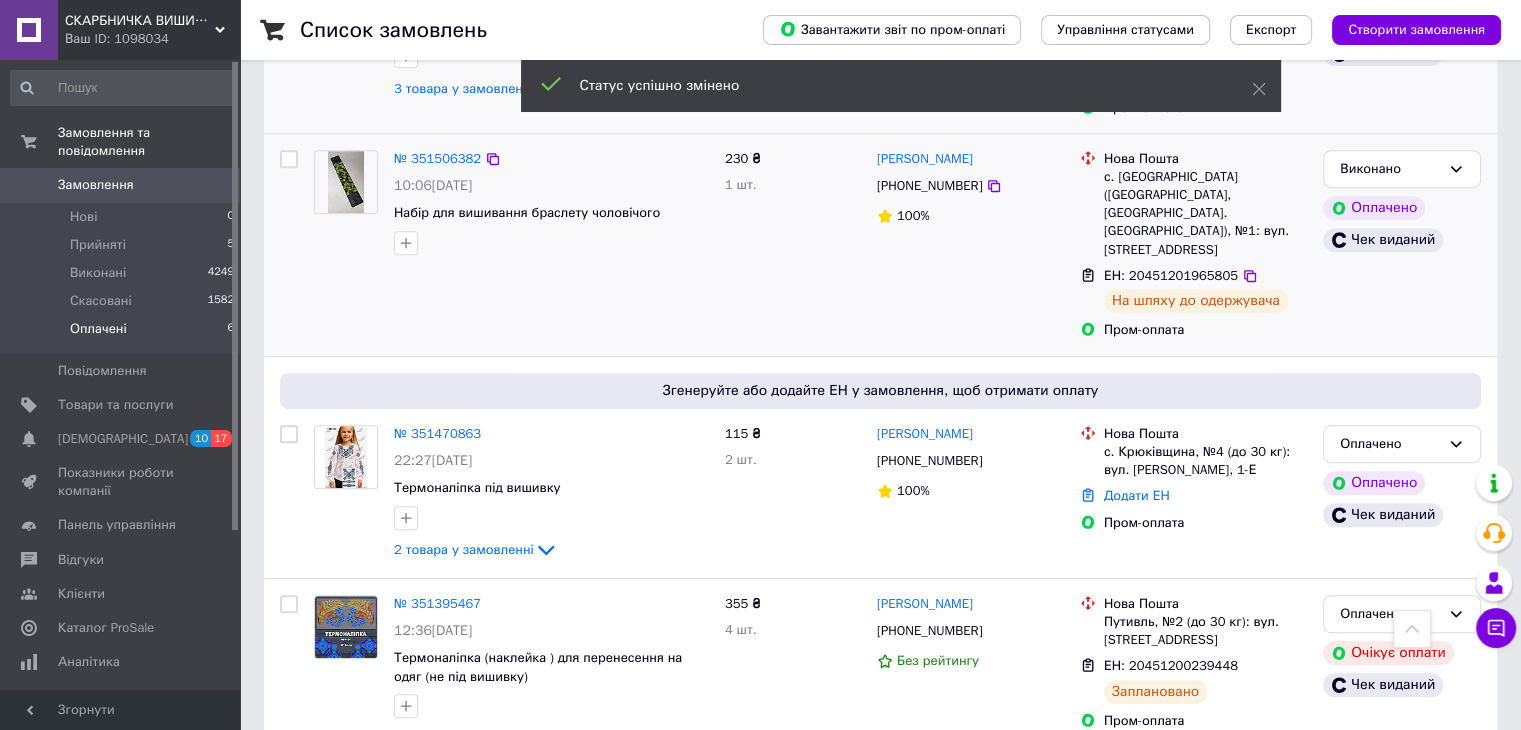 scroll, scrollTop: 843, scrollLeft: 0, axis: vertical 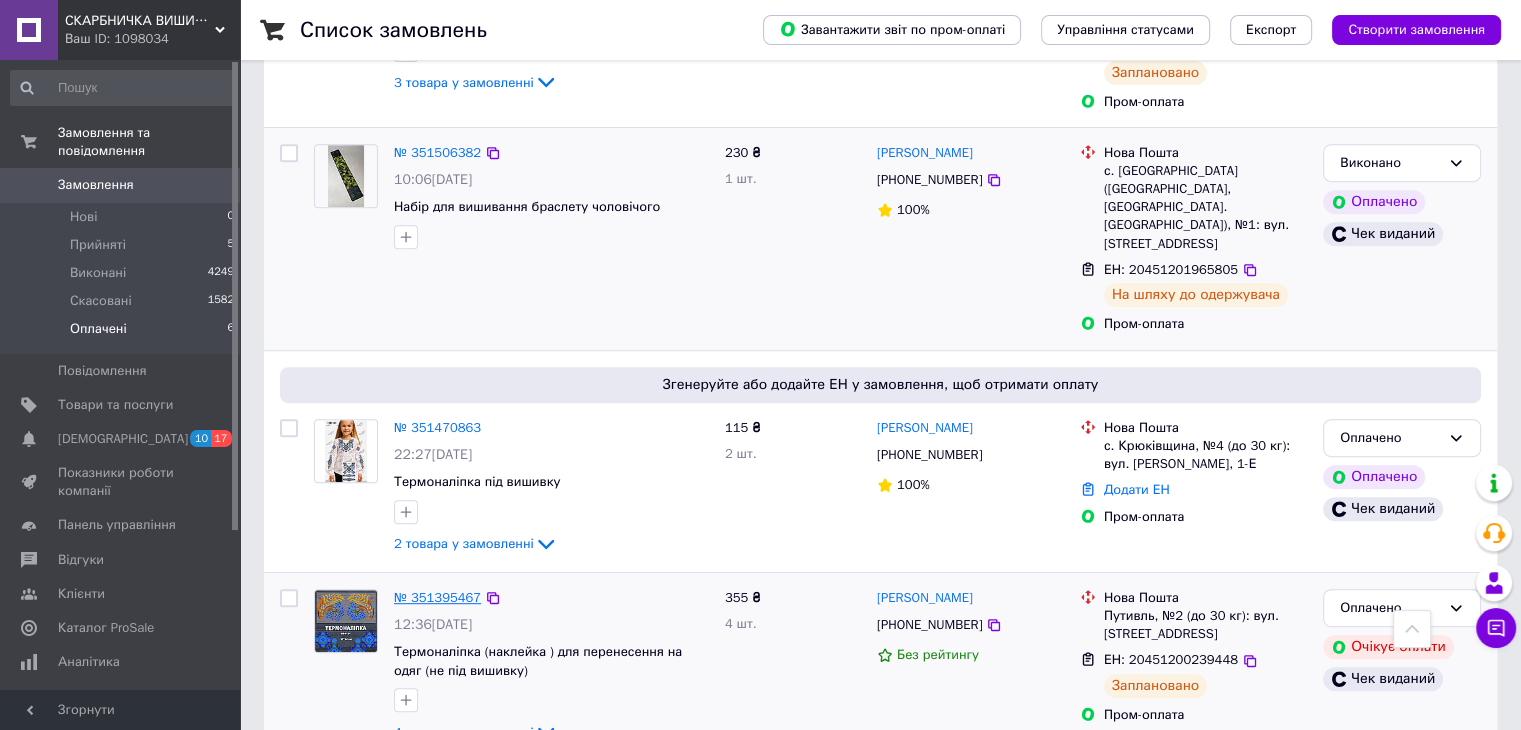 click on "№ 351395467" at bounding box center [437, 597] 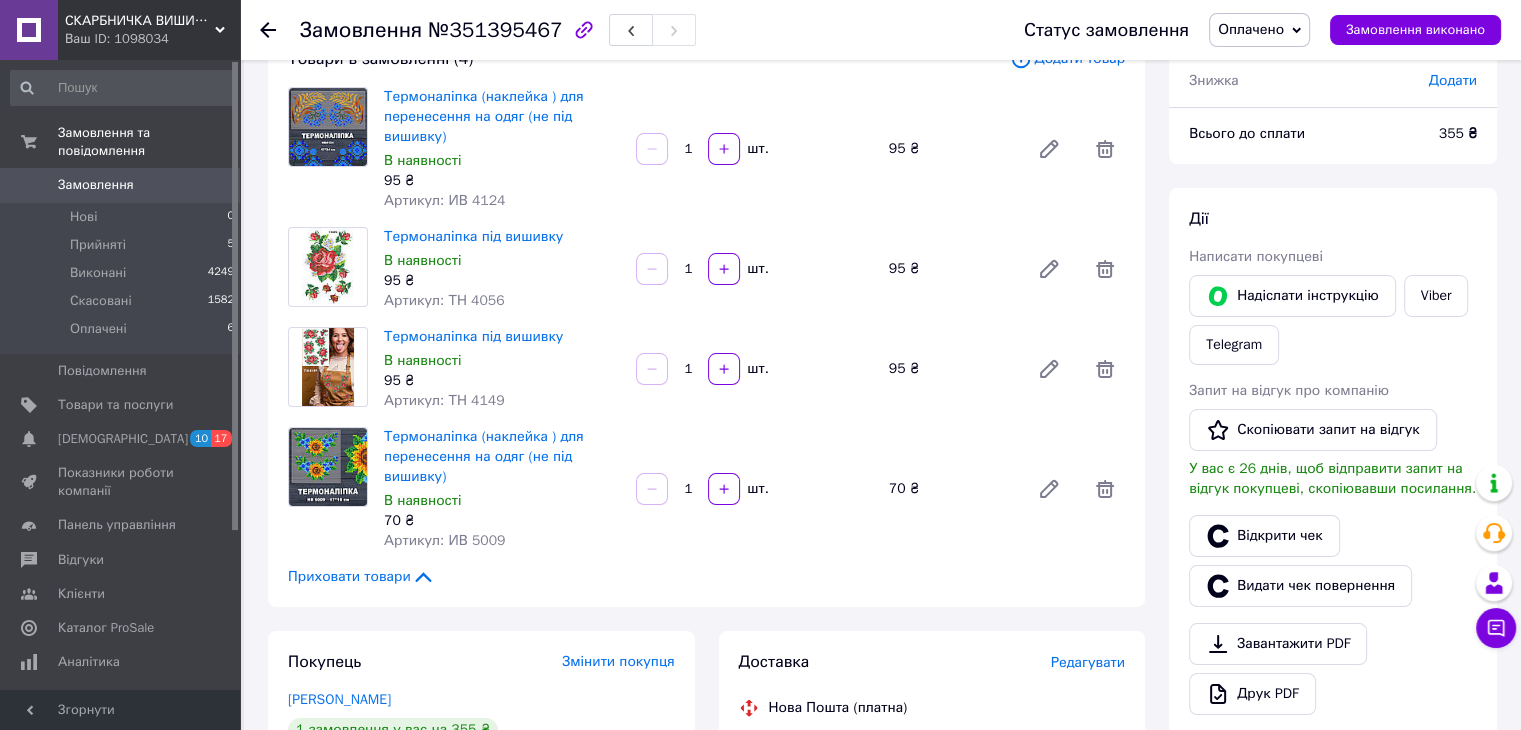 scroll, scrollTop: 143, scrollLeft: 0, axis: vertical 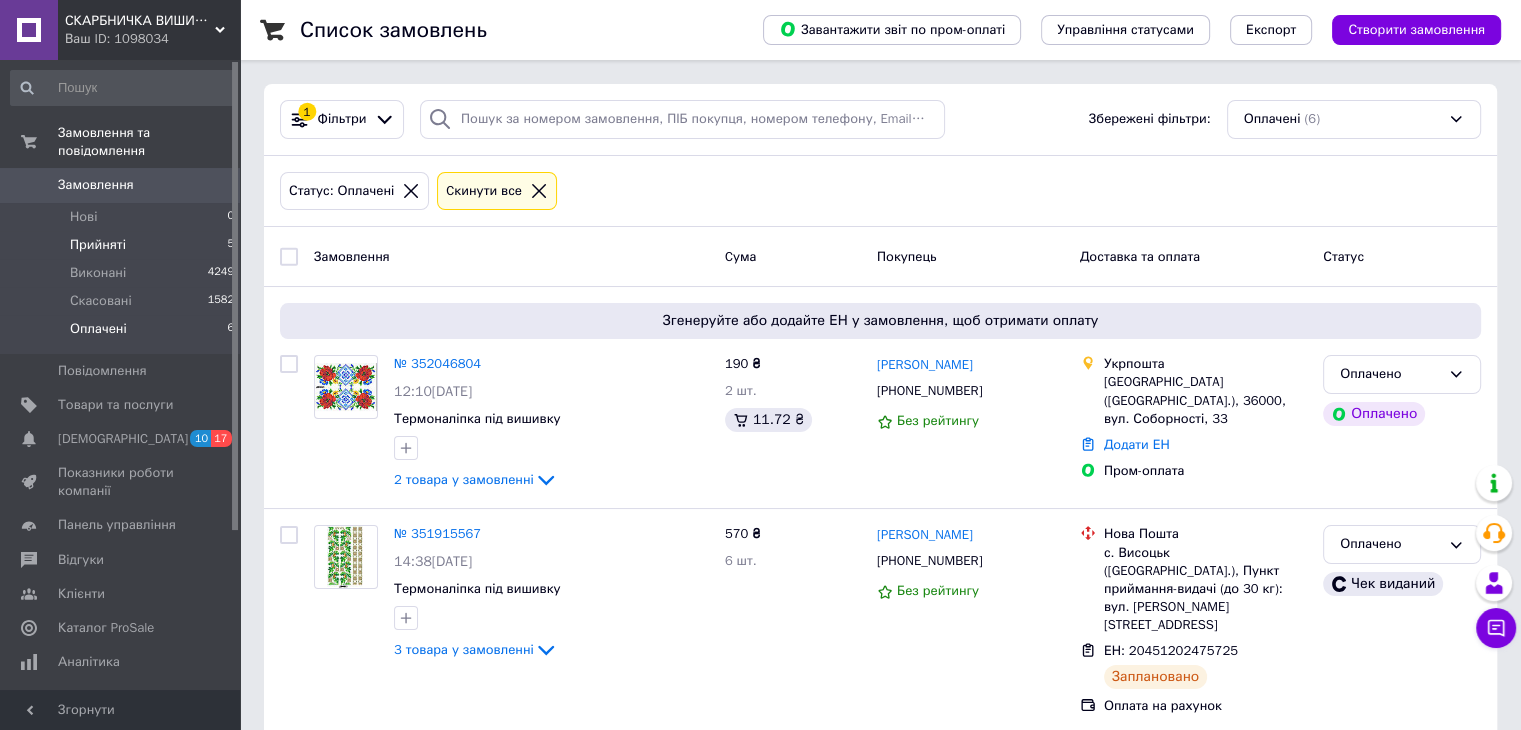 click on "Прийняті" at bounding box center (98, 245) 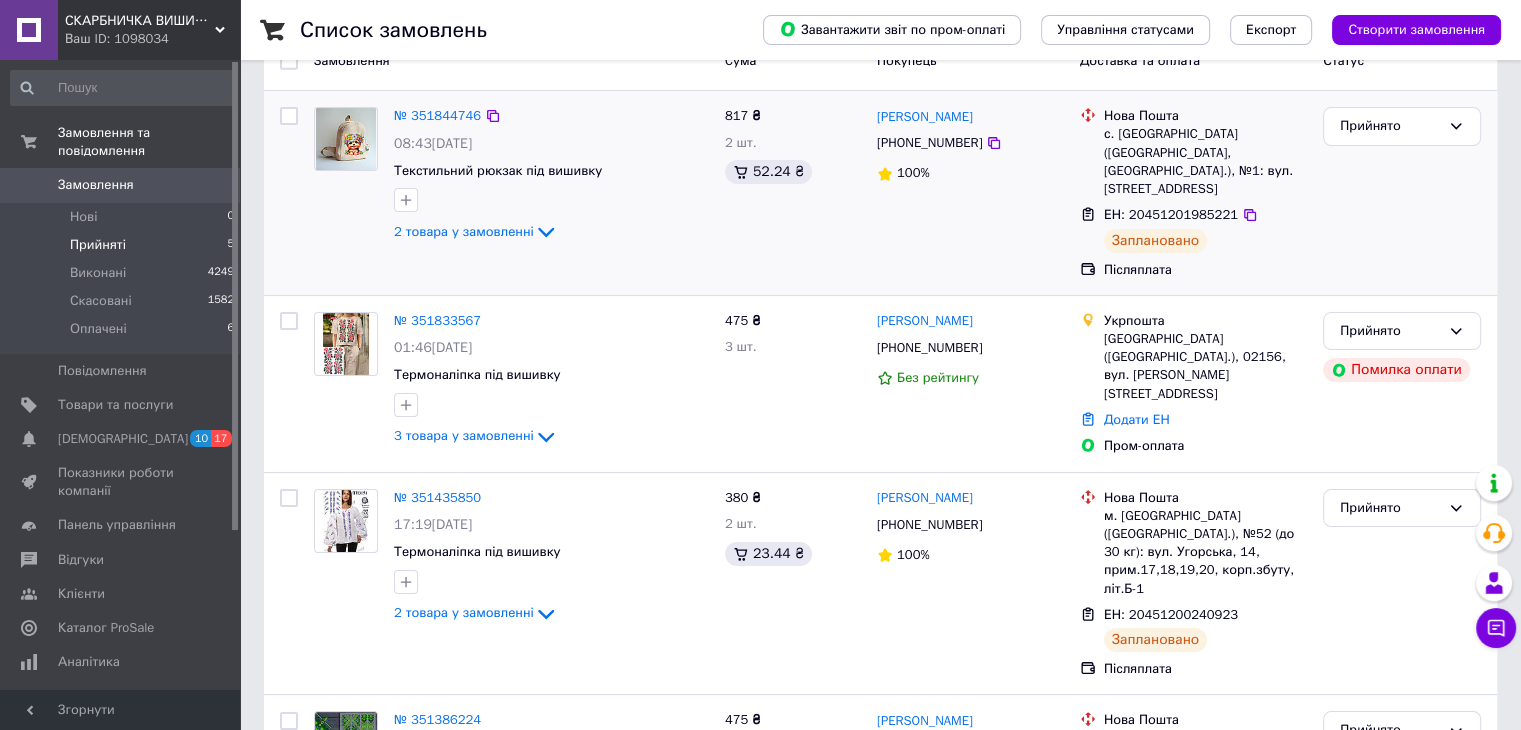 scroll, scrollTop: 200, scrollLeft: 0, axis: vertical 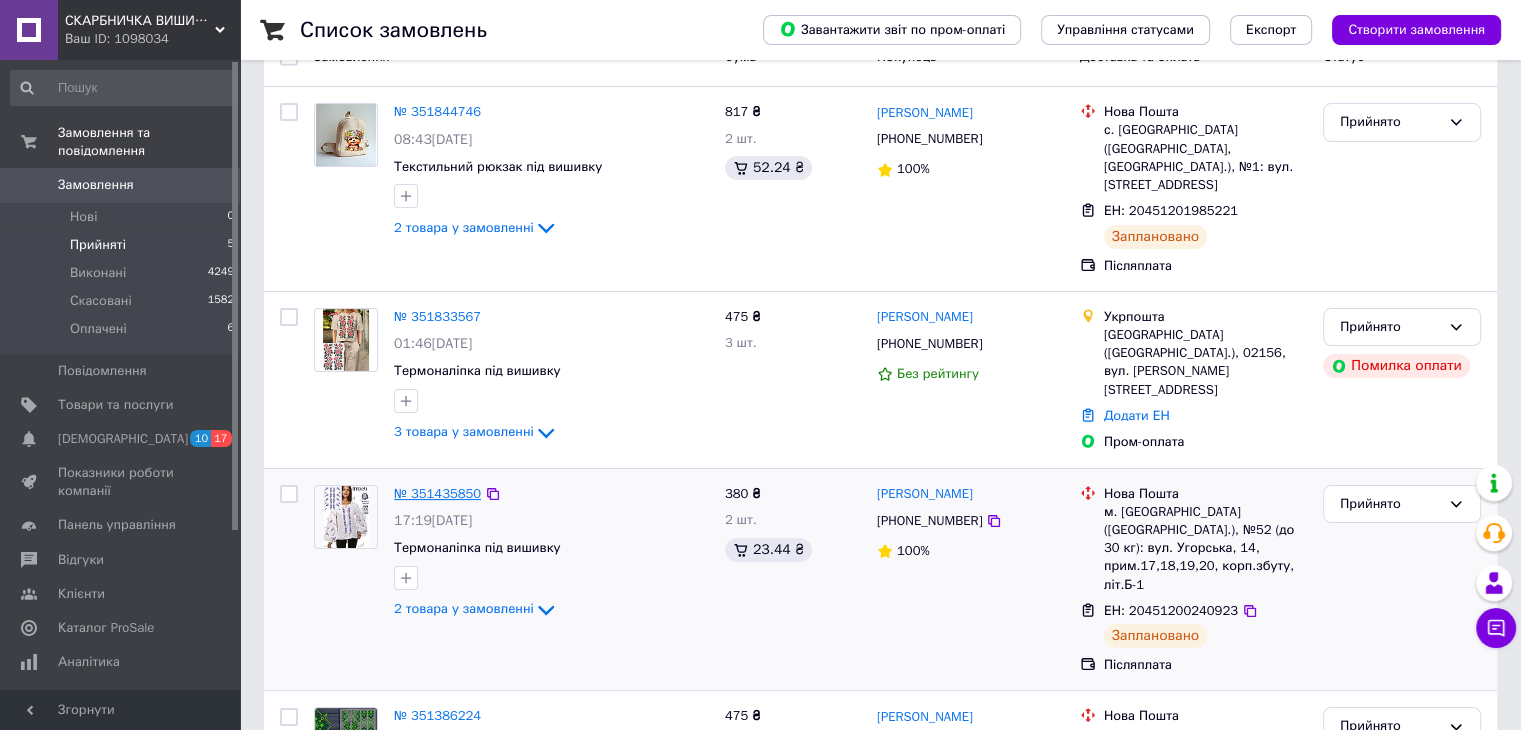click on "№ 351435850" at bounding box center [437, 493] 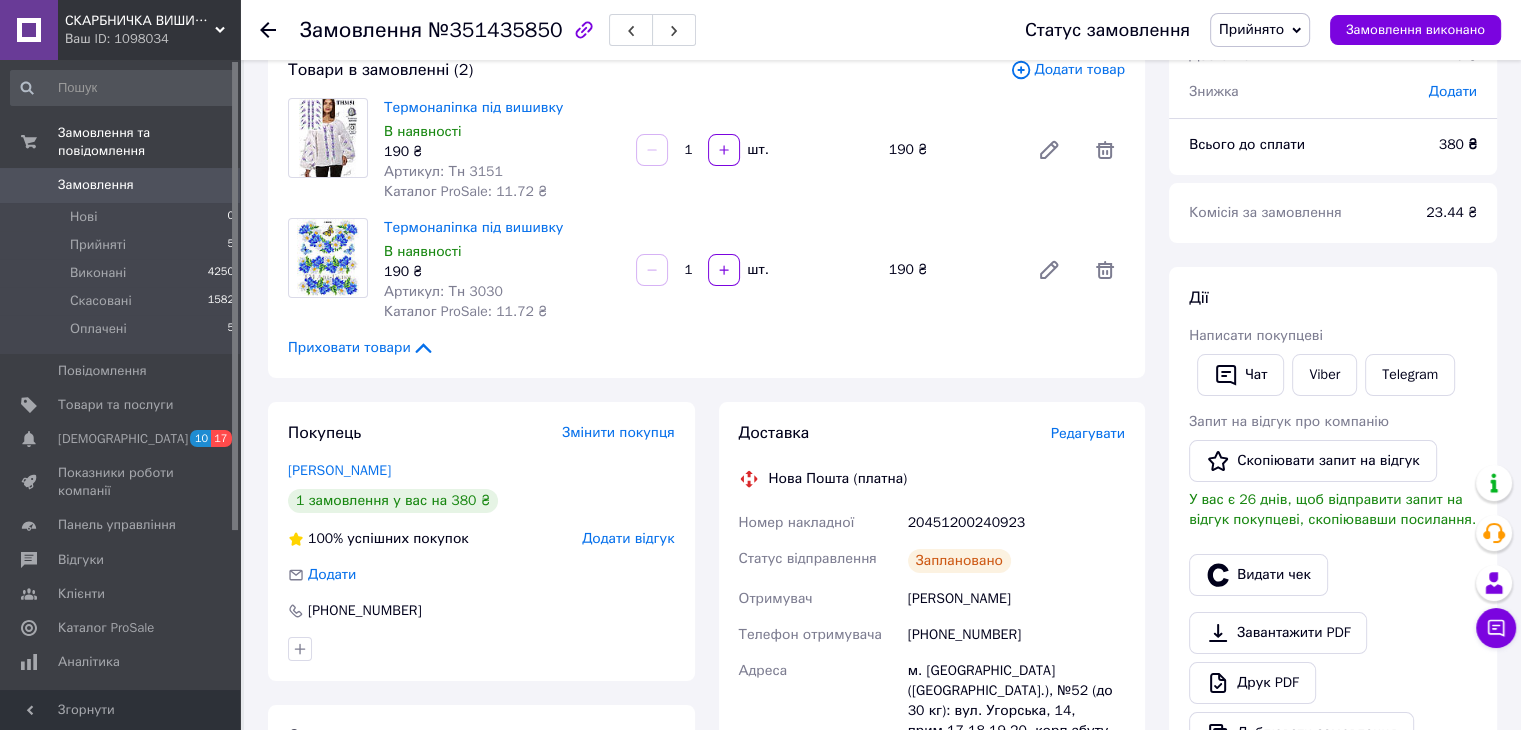 scroll, scrollTop: 100, scrollLeft: 0, axis: vertical 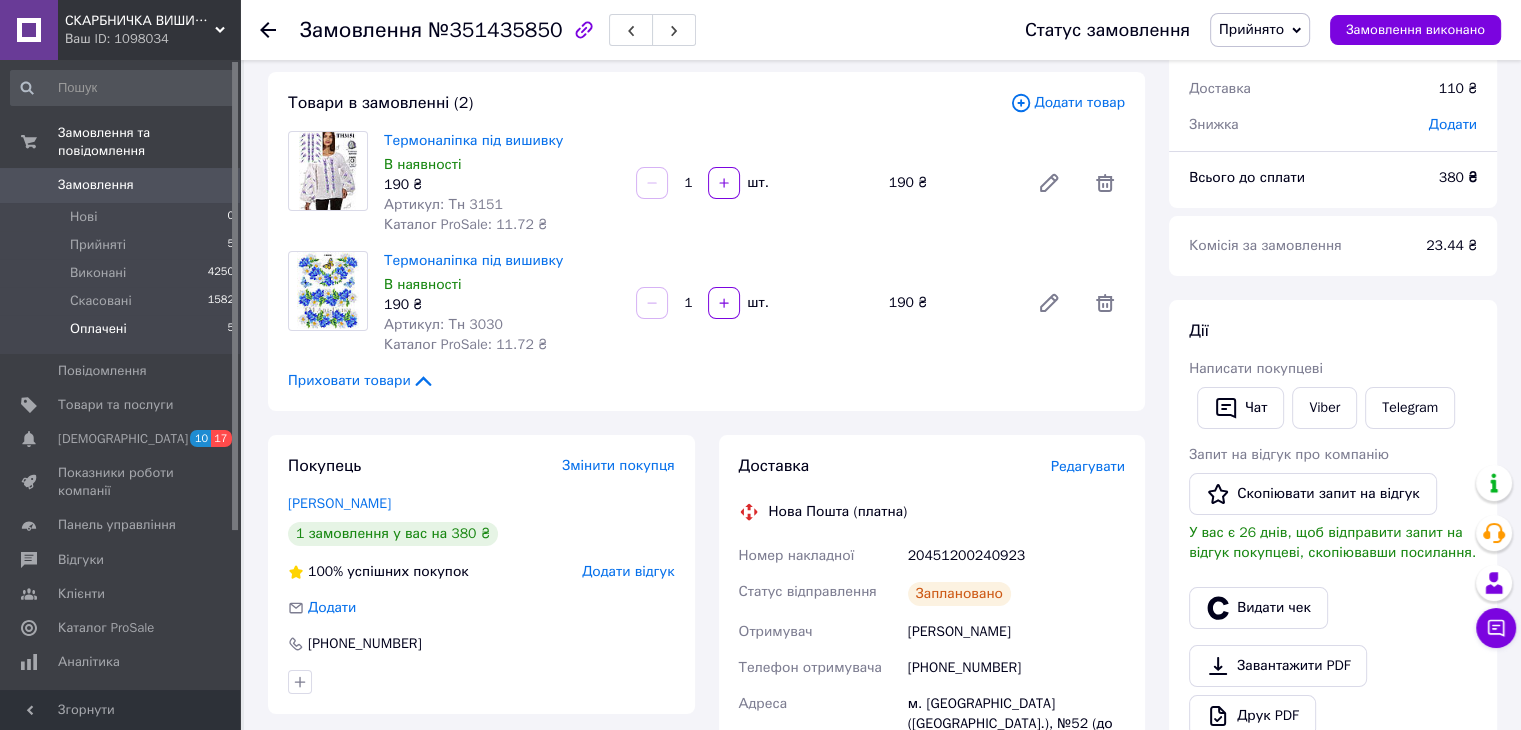 click on "Оплачені" at bounding box center [98, 329] 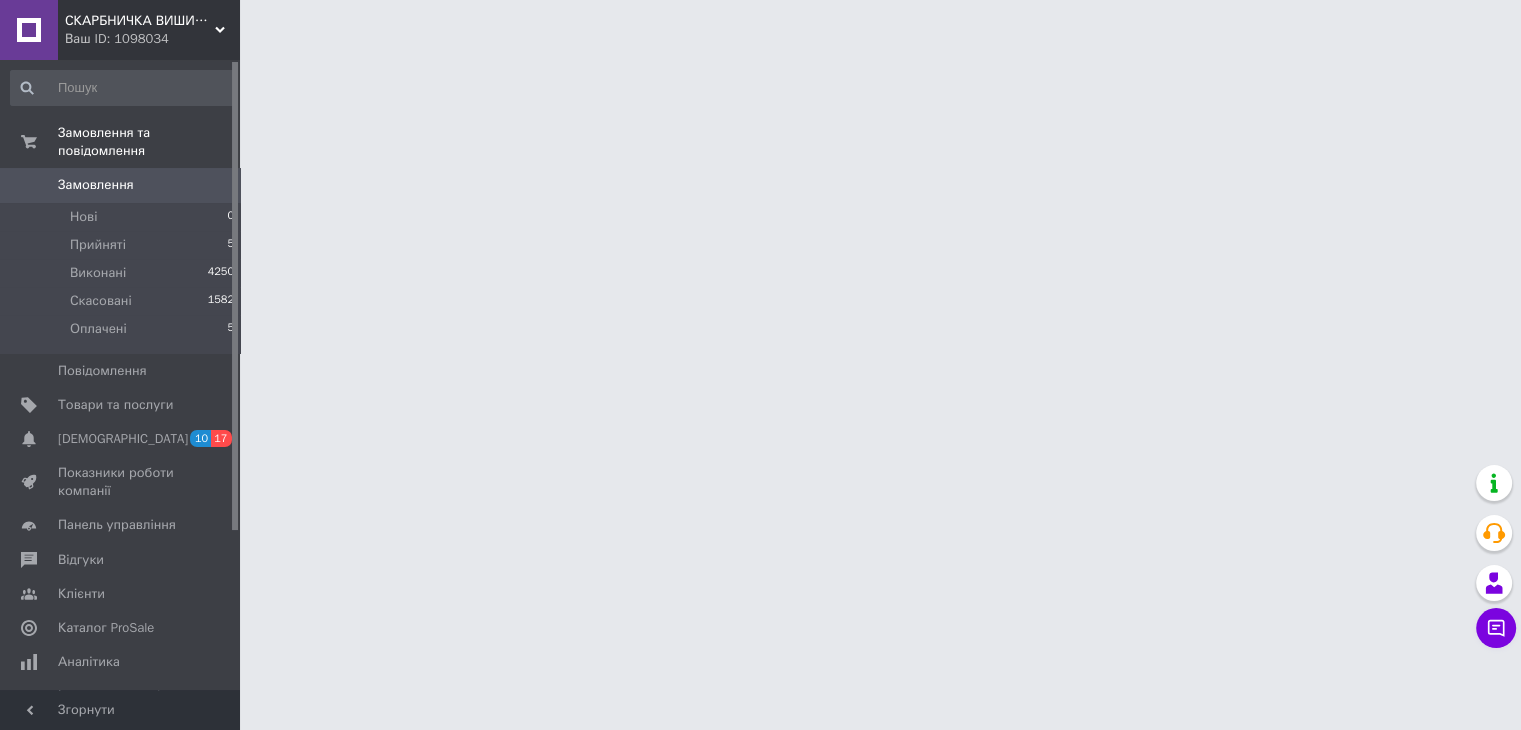 scroll, scrollTop: 0, scrollLeft: 0, axis: both 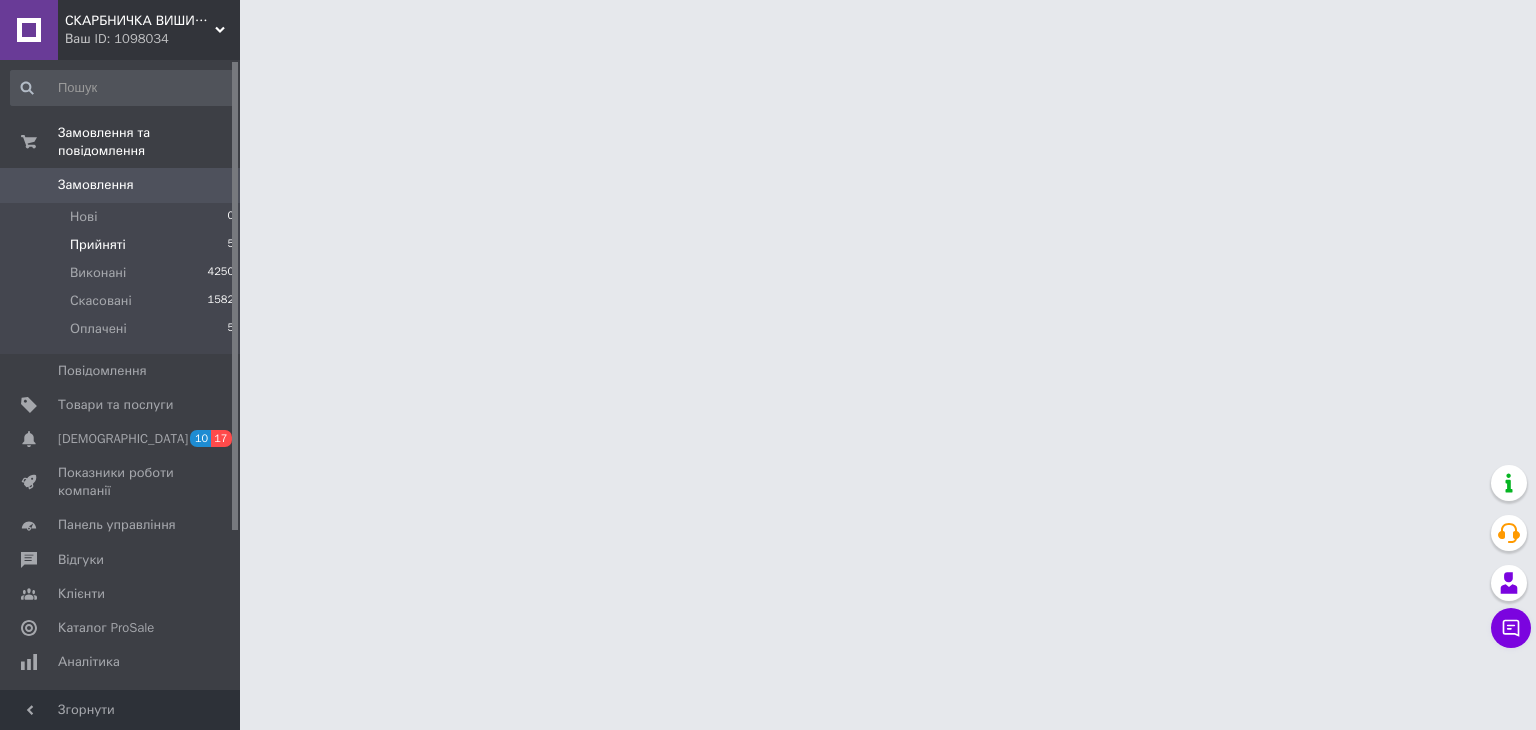 click on "Прийняті" at bounding box center [98, 245] 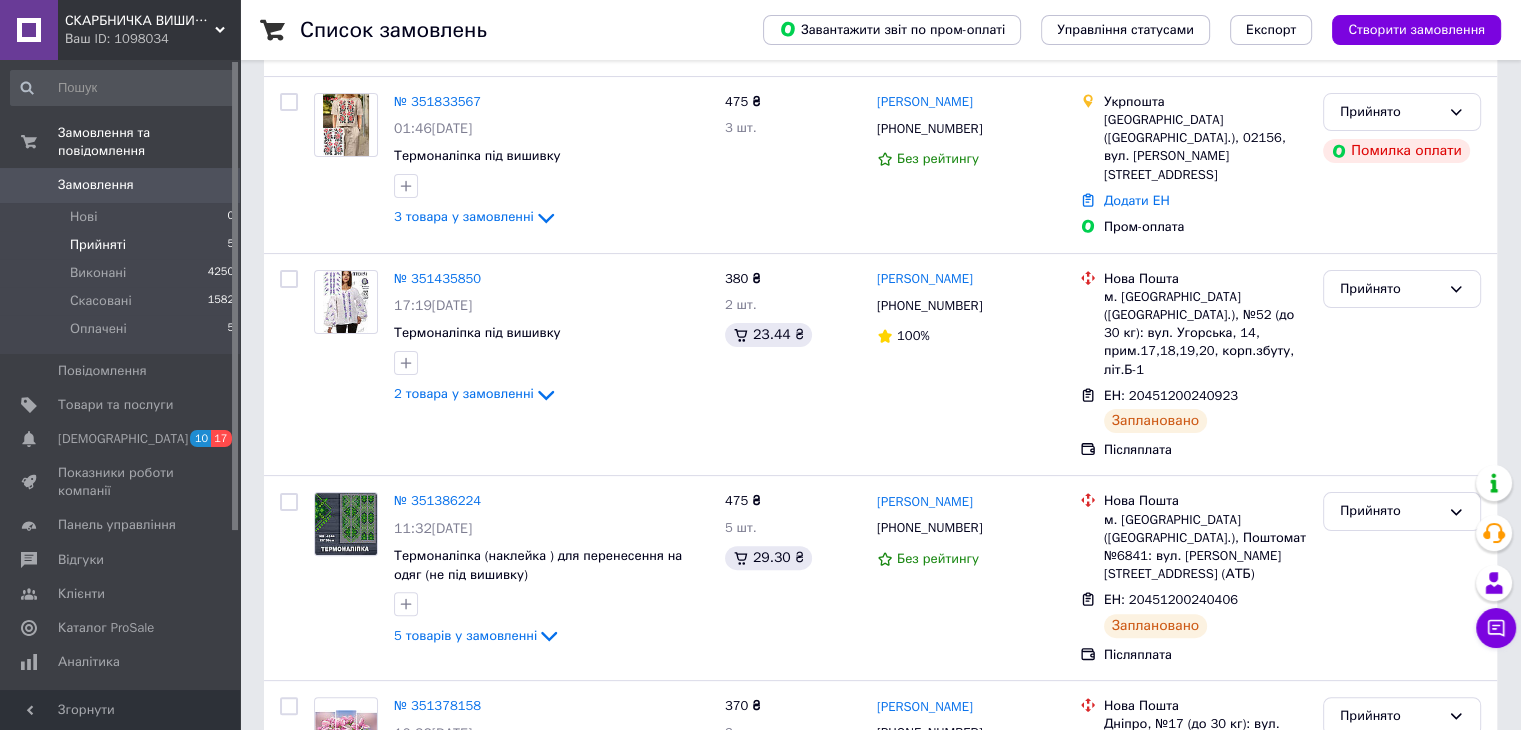 scroll, scrollTop: 499, scrollLeft: 0, axis: vertical 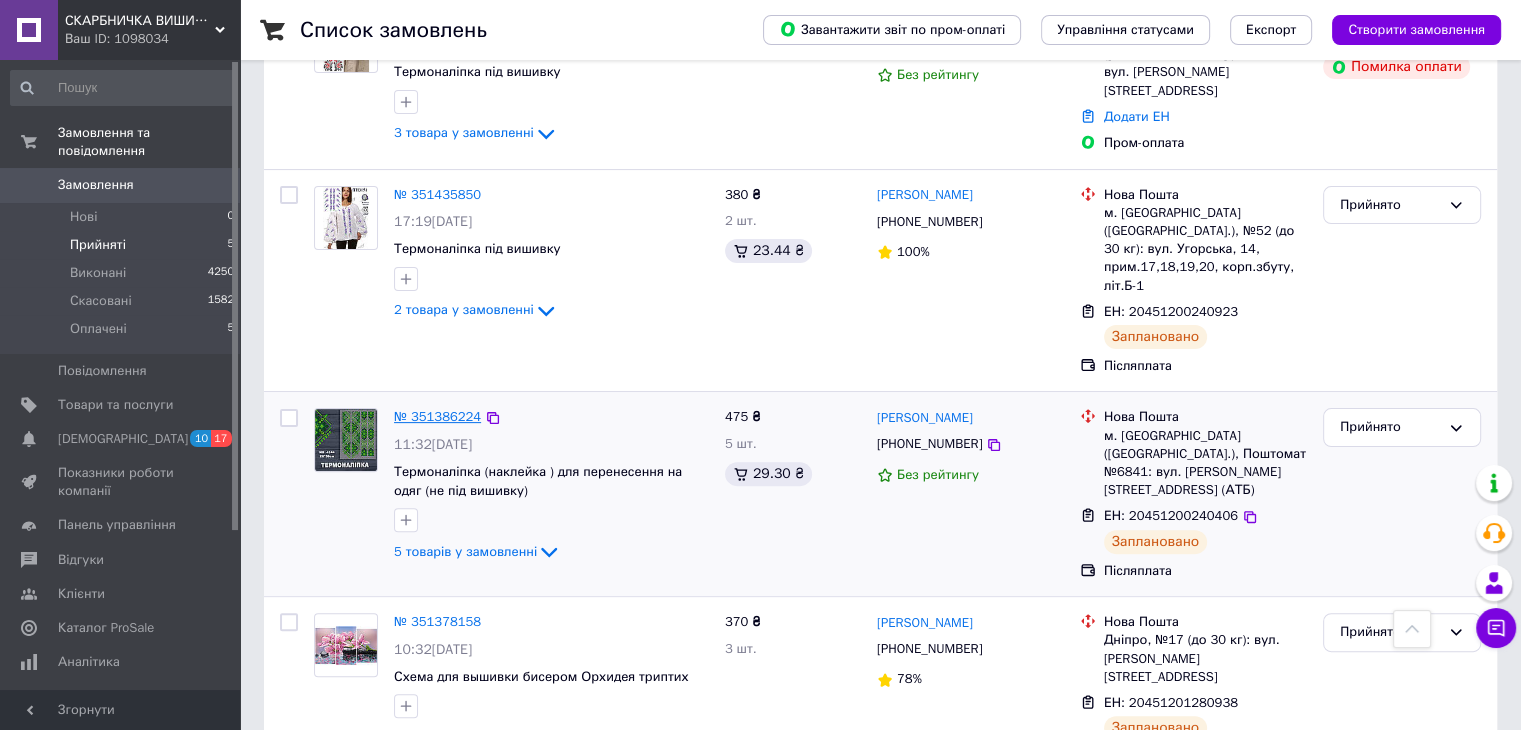 click on "№ 351386224" at bounding box center (437, 416) 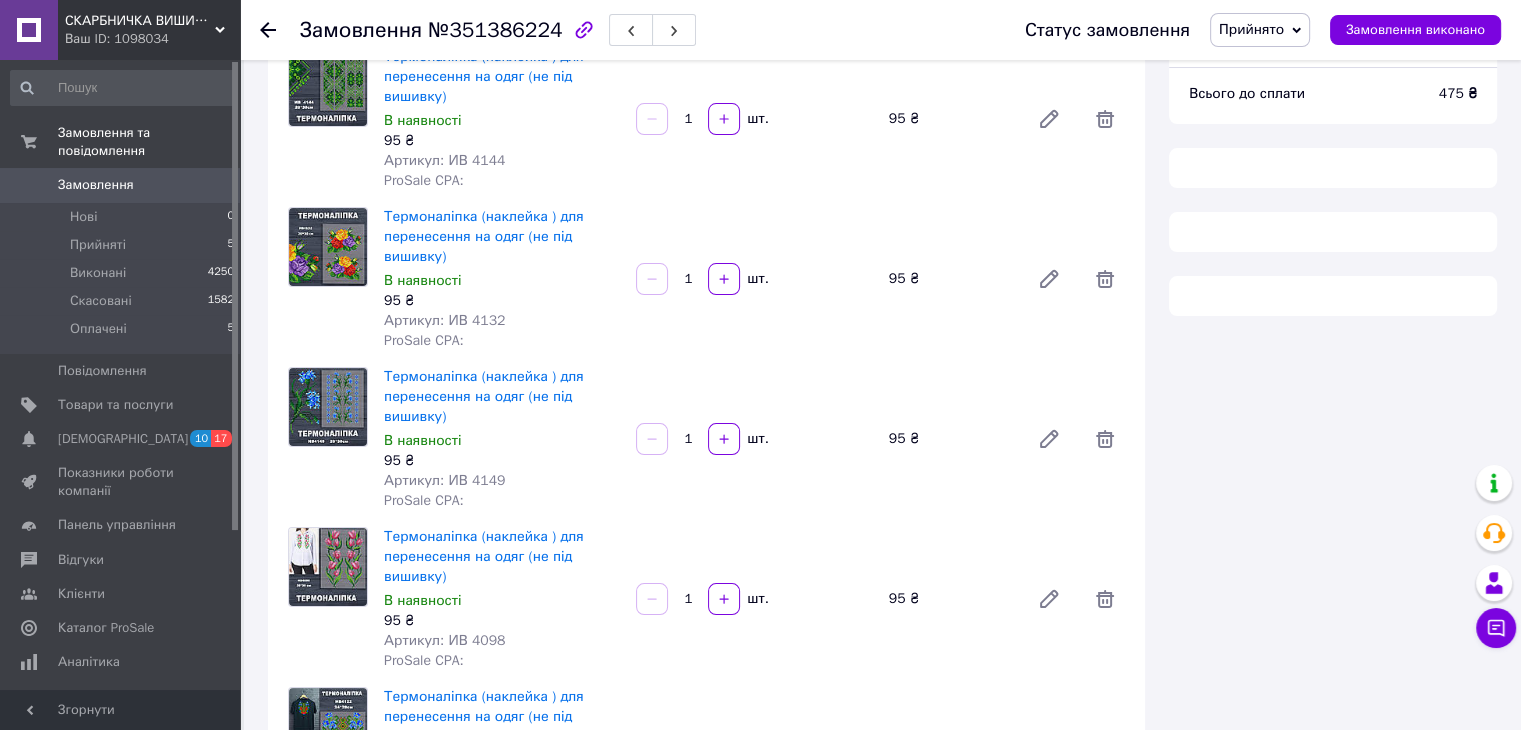 scroll, scrollTop: 499, scrollLeft: 0, axis: vertical 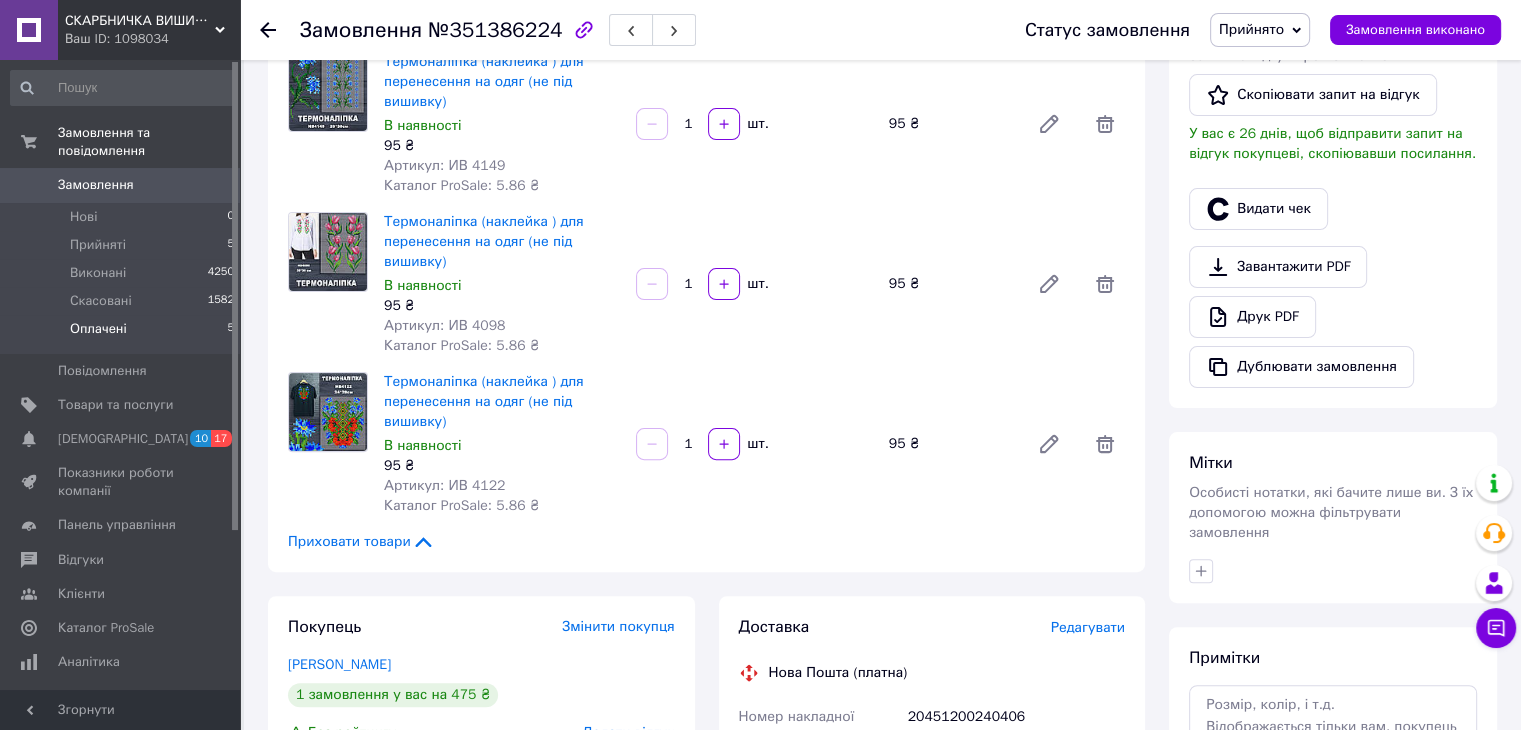 click on "Оплачені" at bounding box center [98, 329] 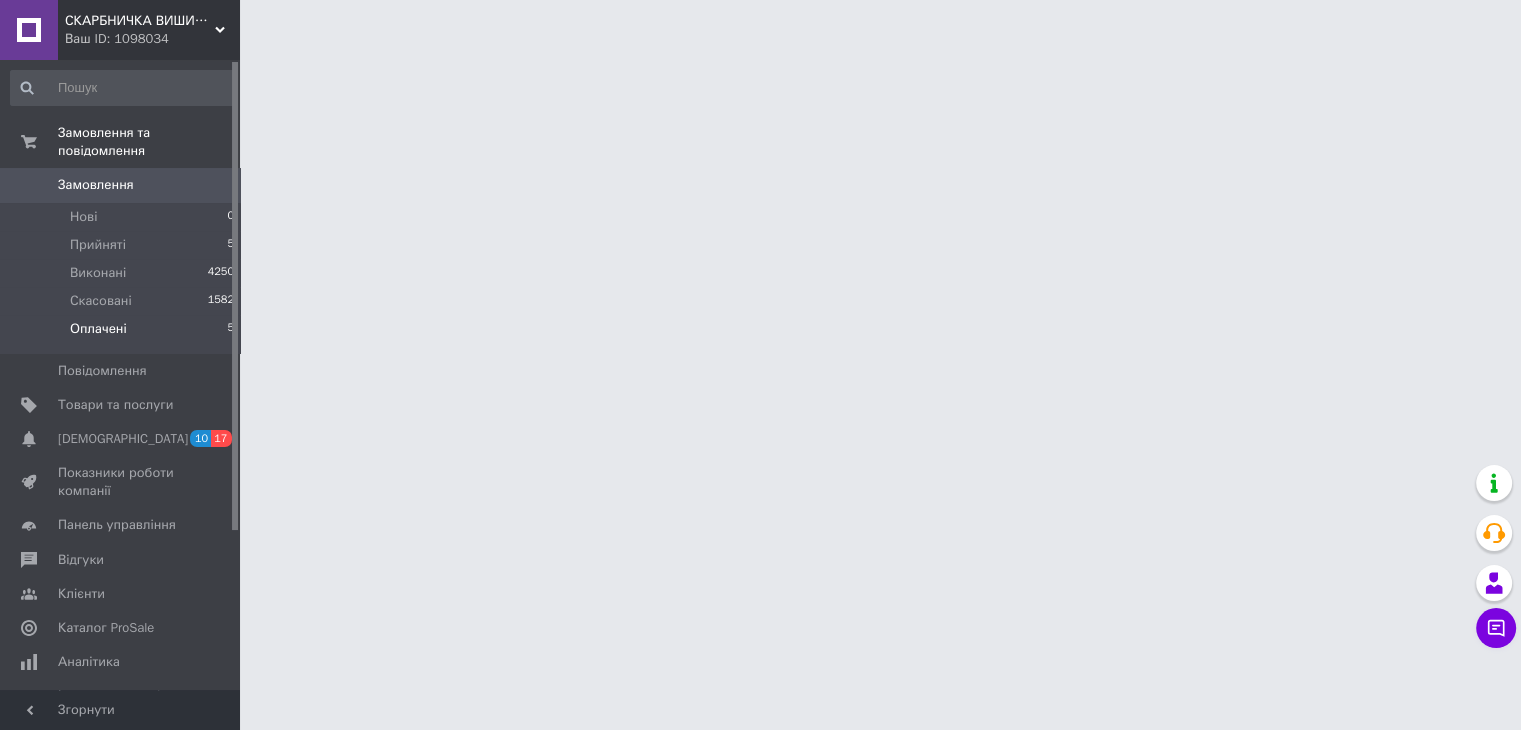 scroll, scrollTop: 0, scrollLeft: 0, axis: both 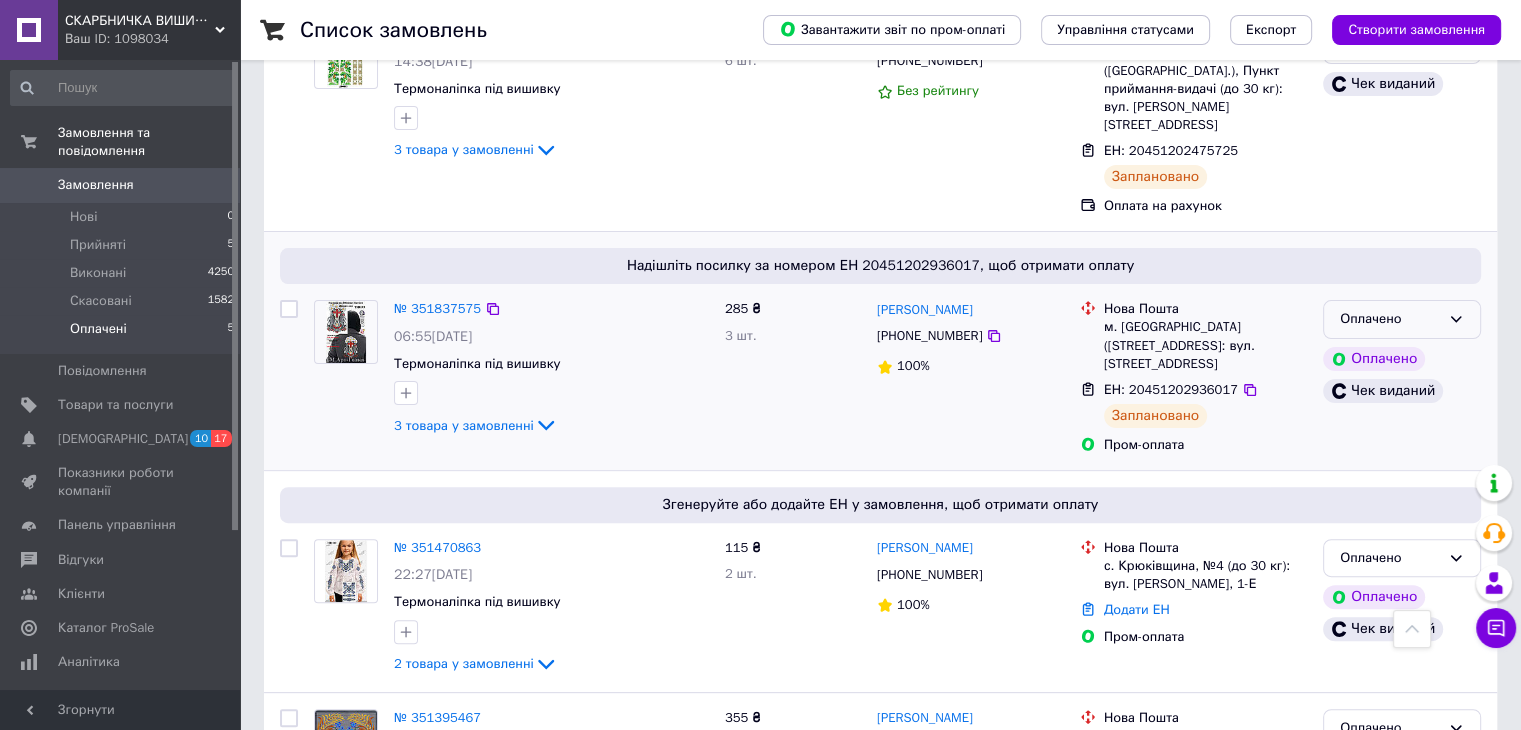 click on "Оплачено" at bounding box center (1390, 319) 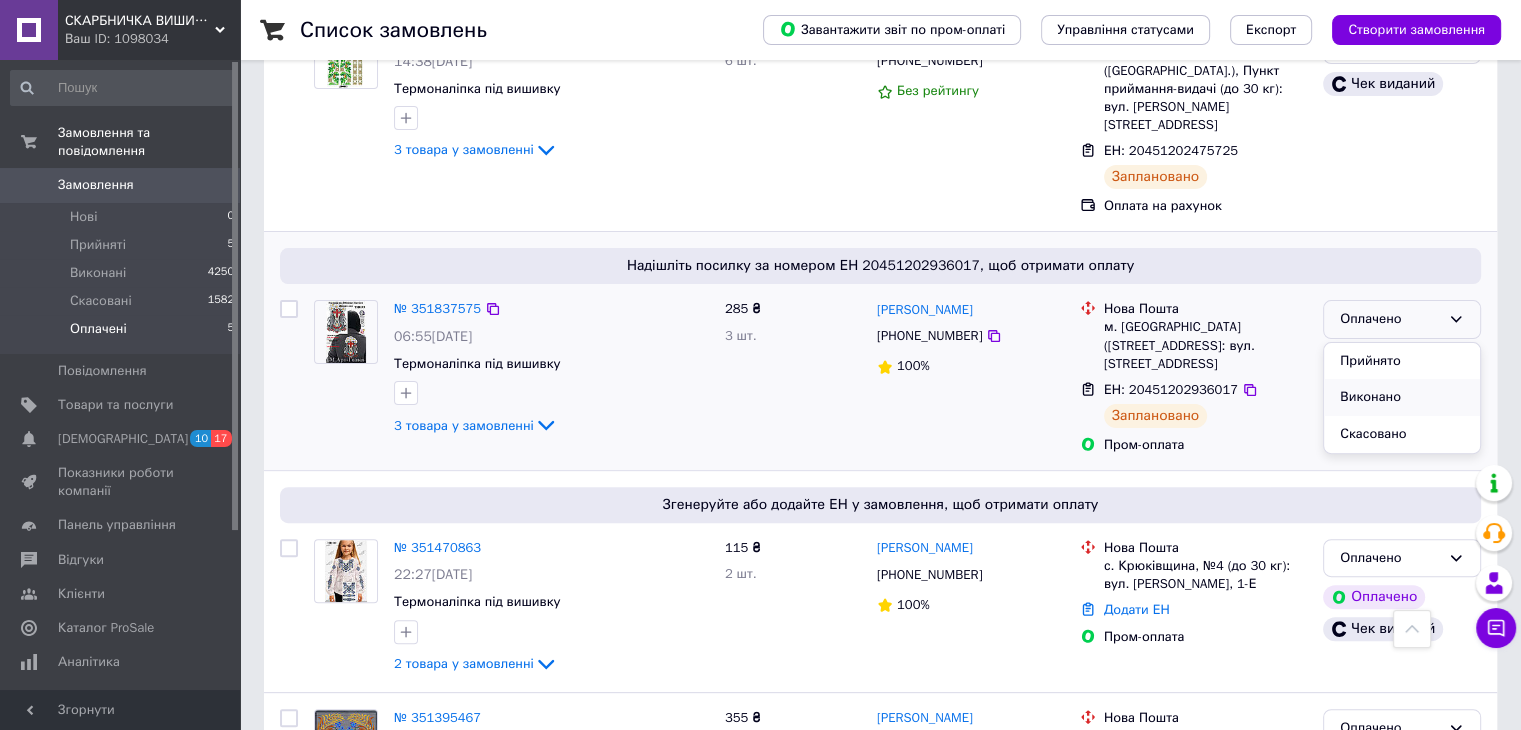 click on "Виконано" at bounding box center [1402, 397] 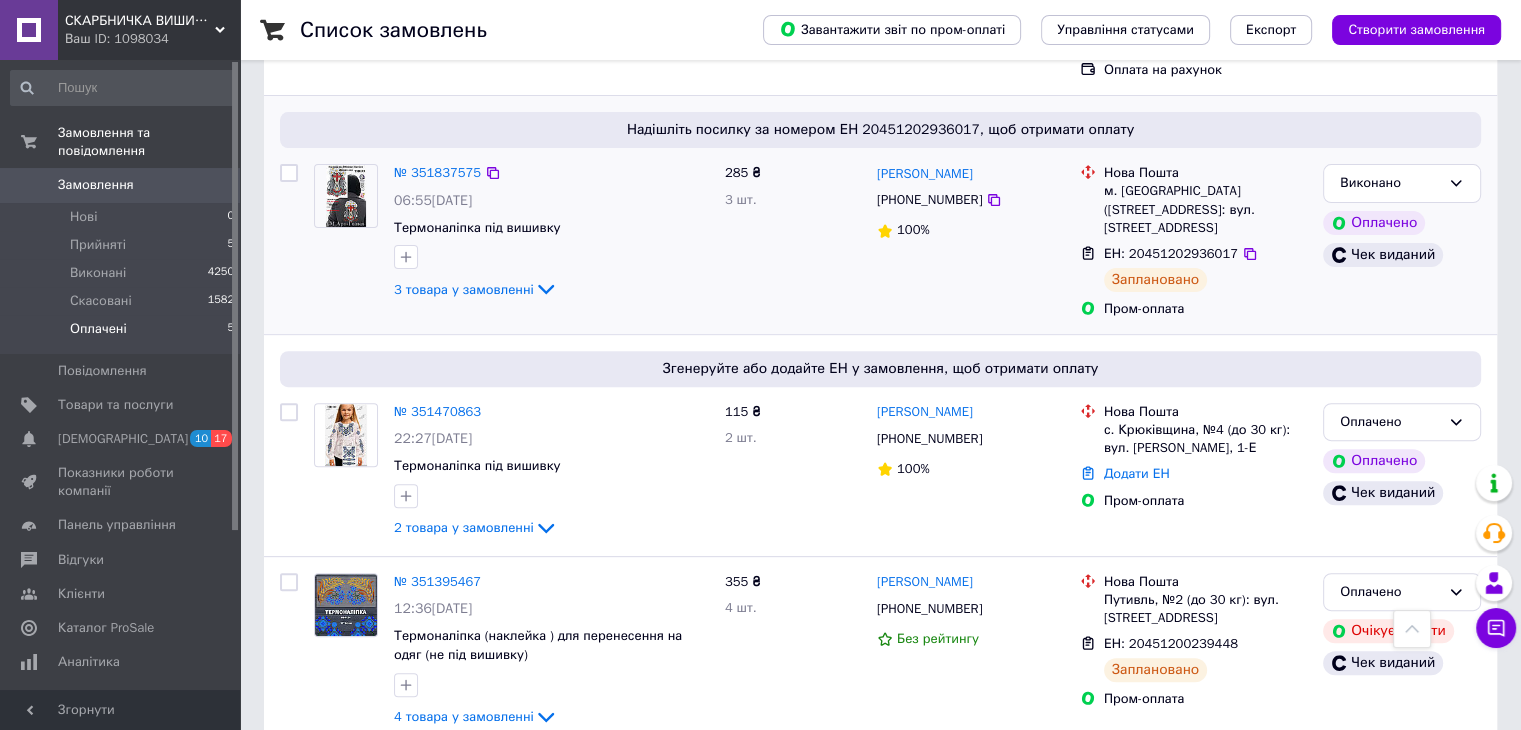 scroll, scrollTop: 638, scrollLeft: 0, axis: vertical 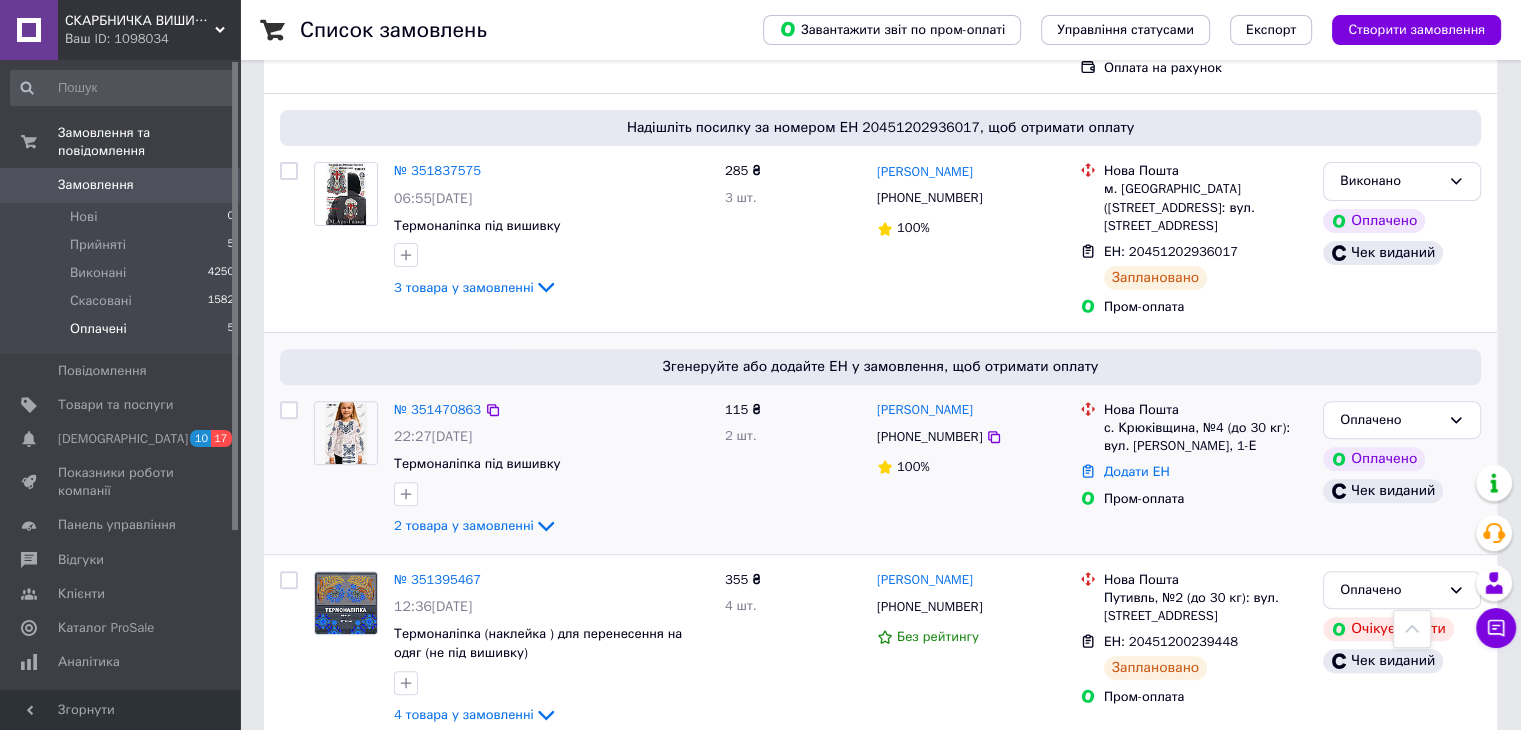 click on "№ 351395467" at bounding box center [437, 579] 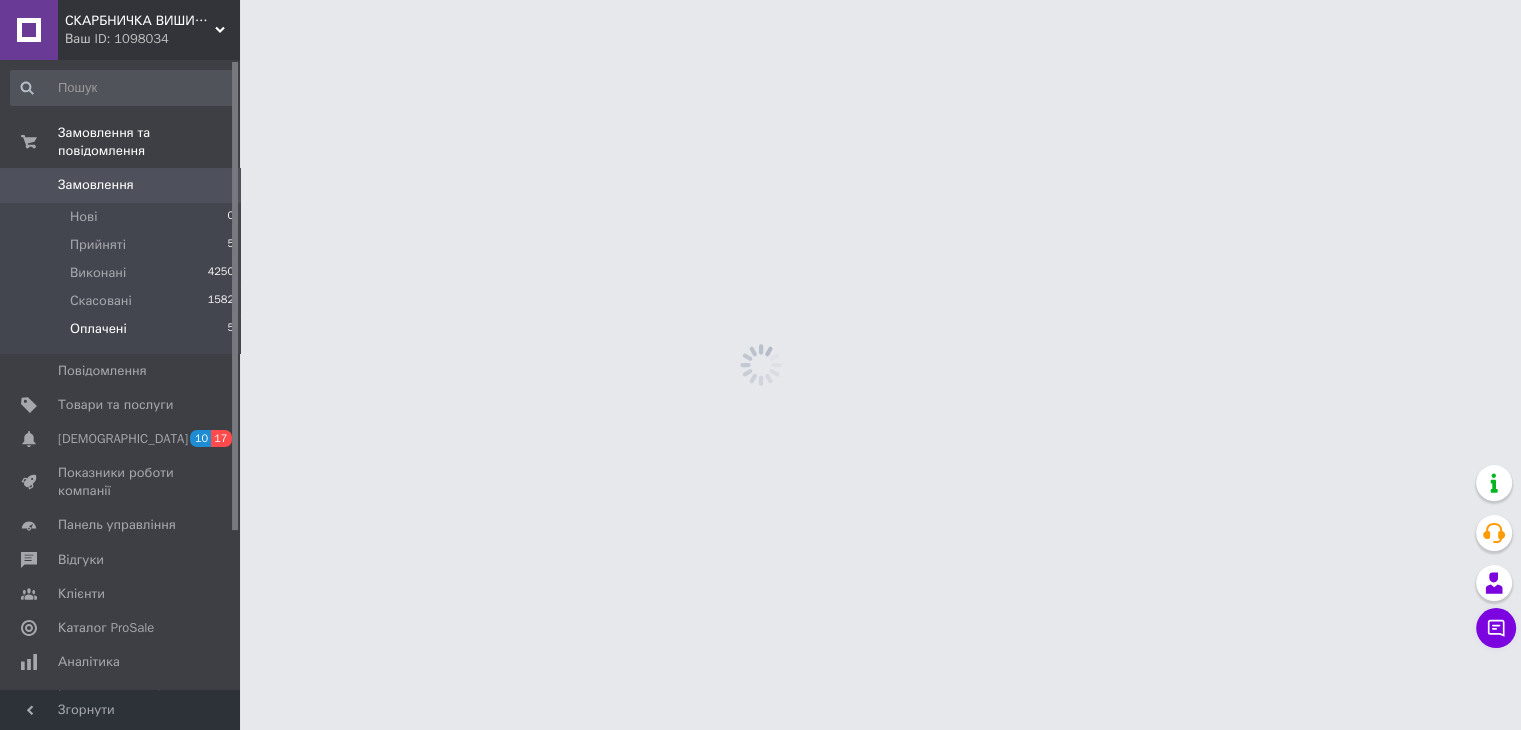 scroll, scrollTop: 0, scrollLeft: 0, axis: both 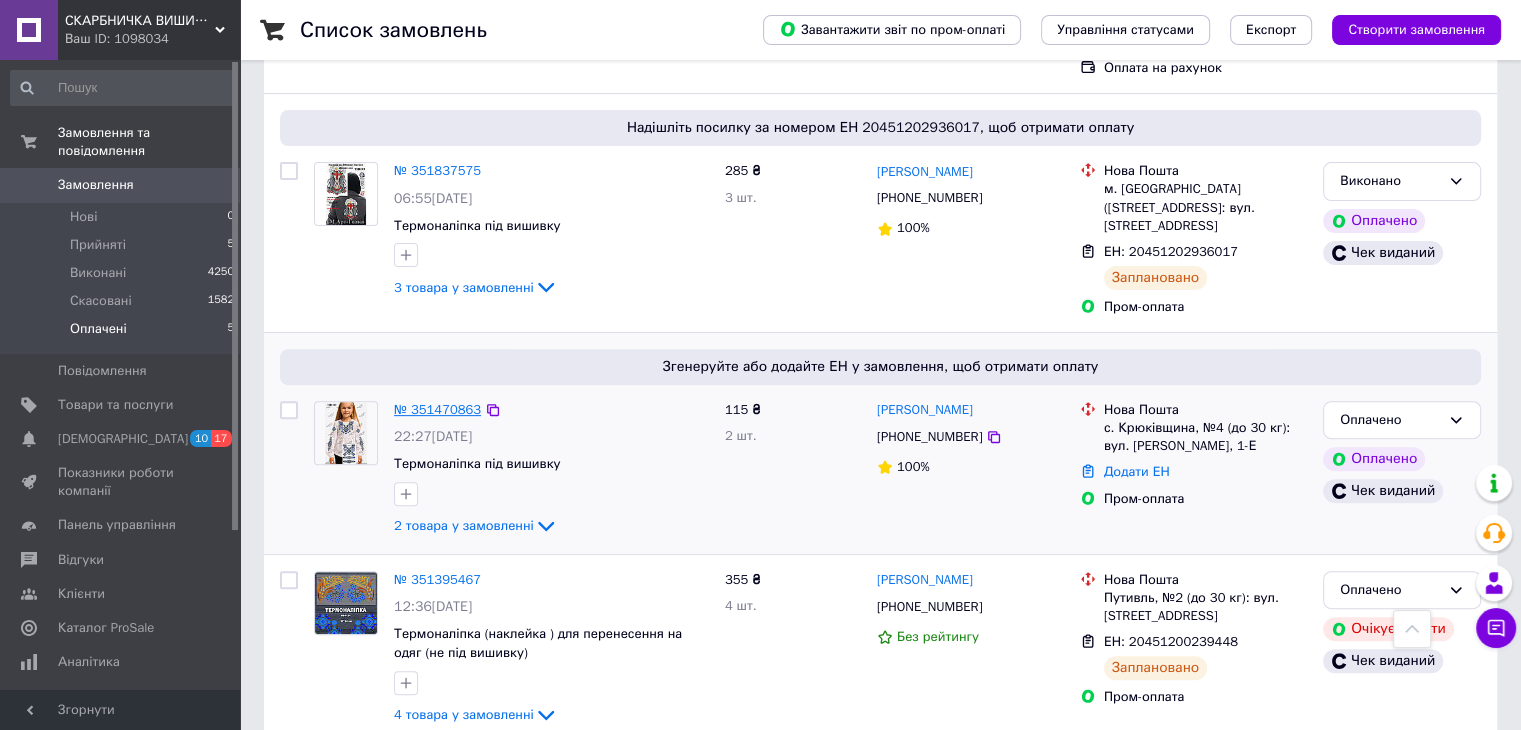 click on "№ 351470863" at bounding box center (437, 409) 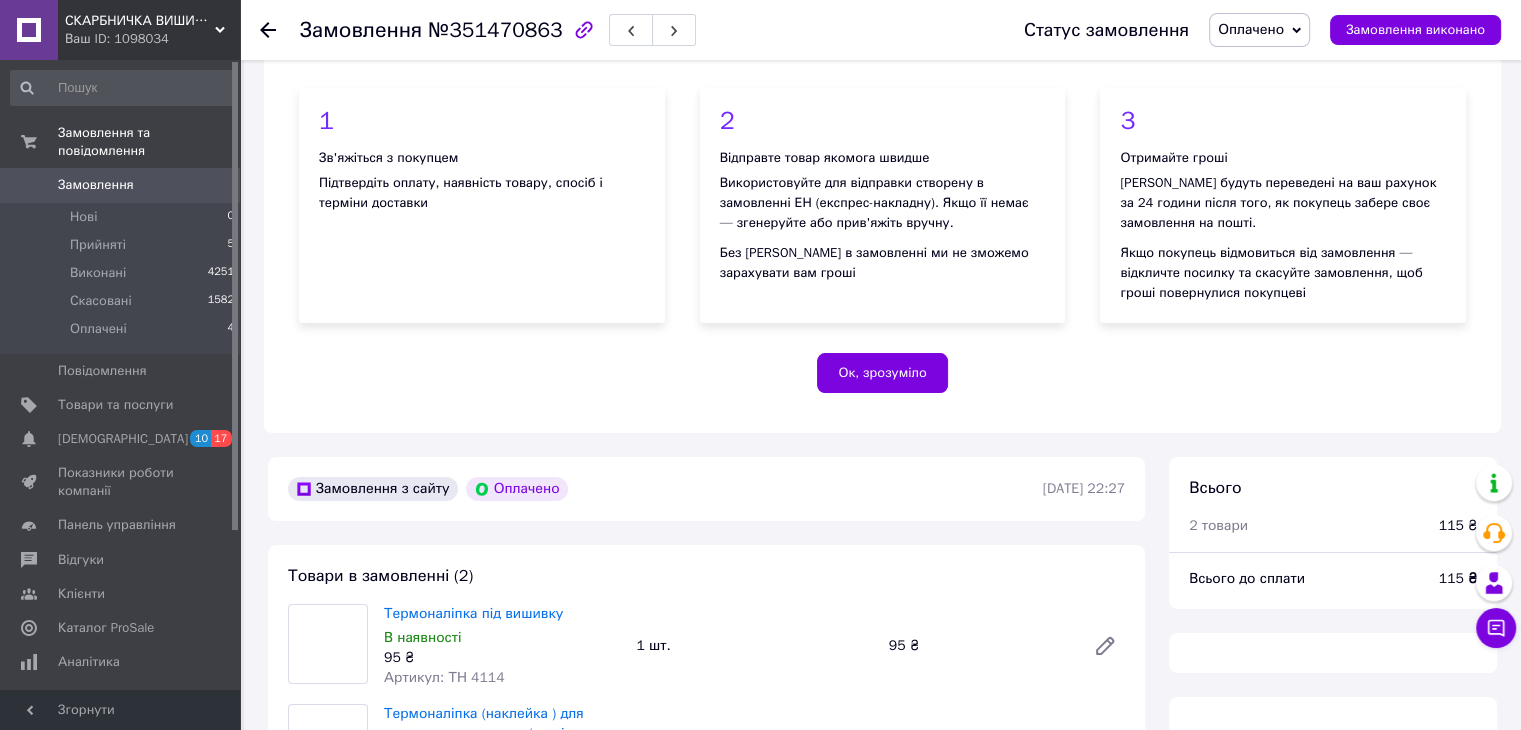 scroll, scrollTop: 638, scrollLeft: 0, axis: vertical 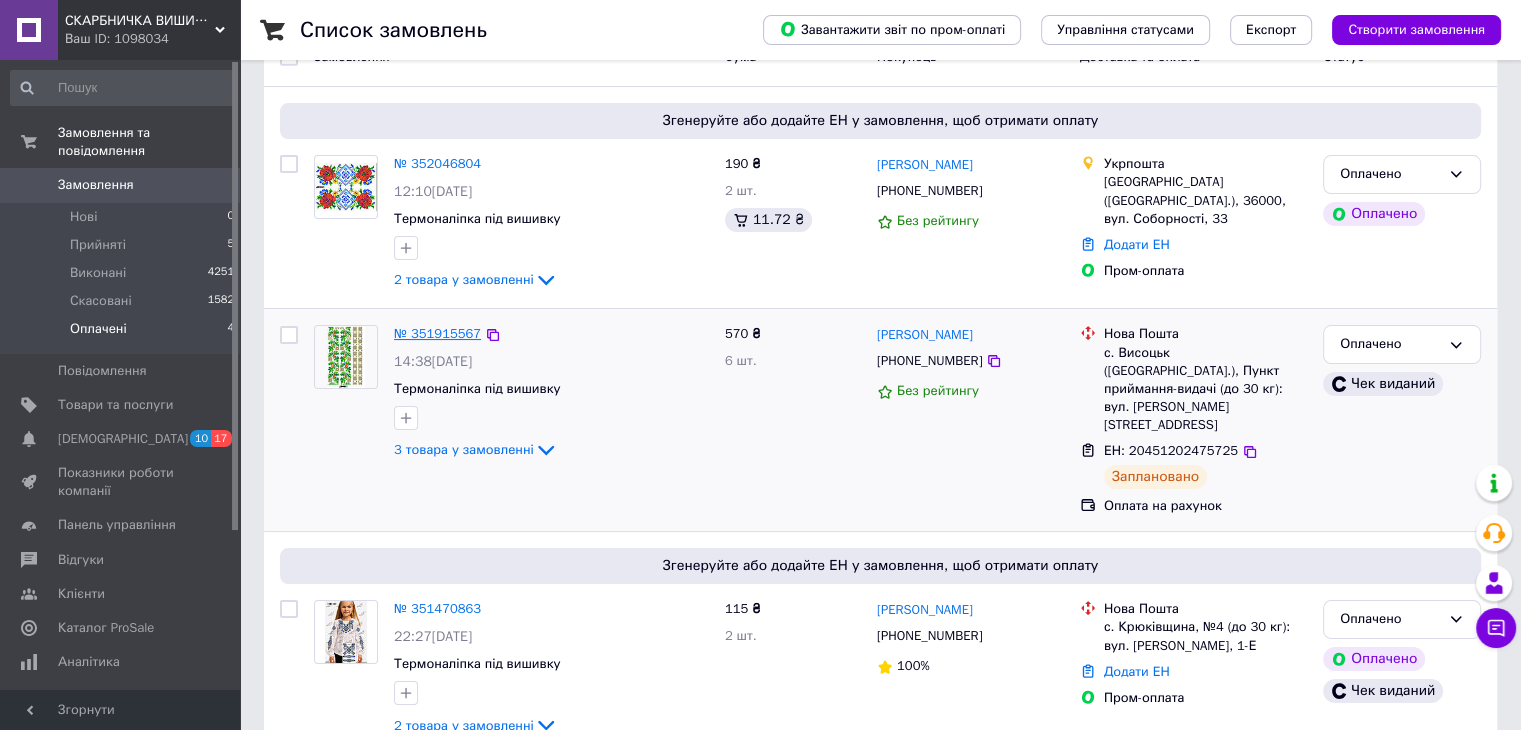 click on "№ 351915567" at bounding box center (437, 333) 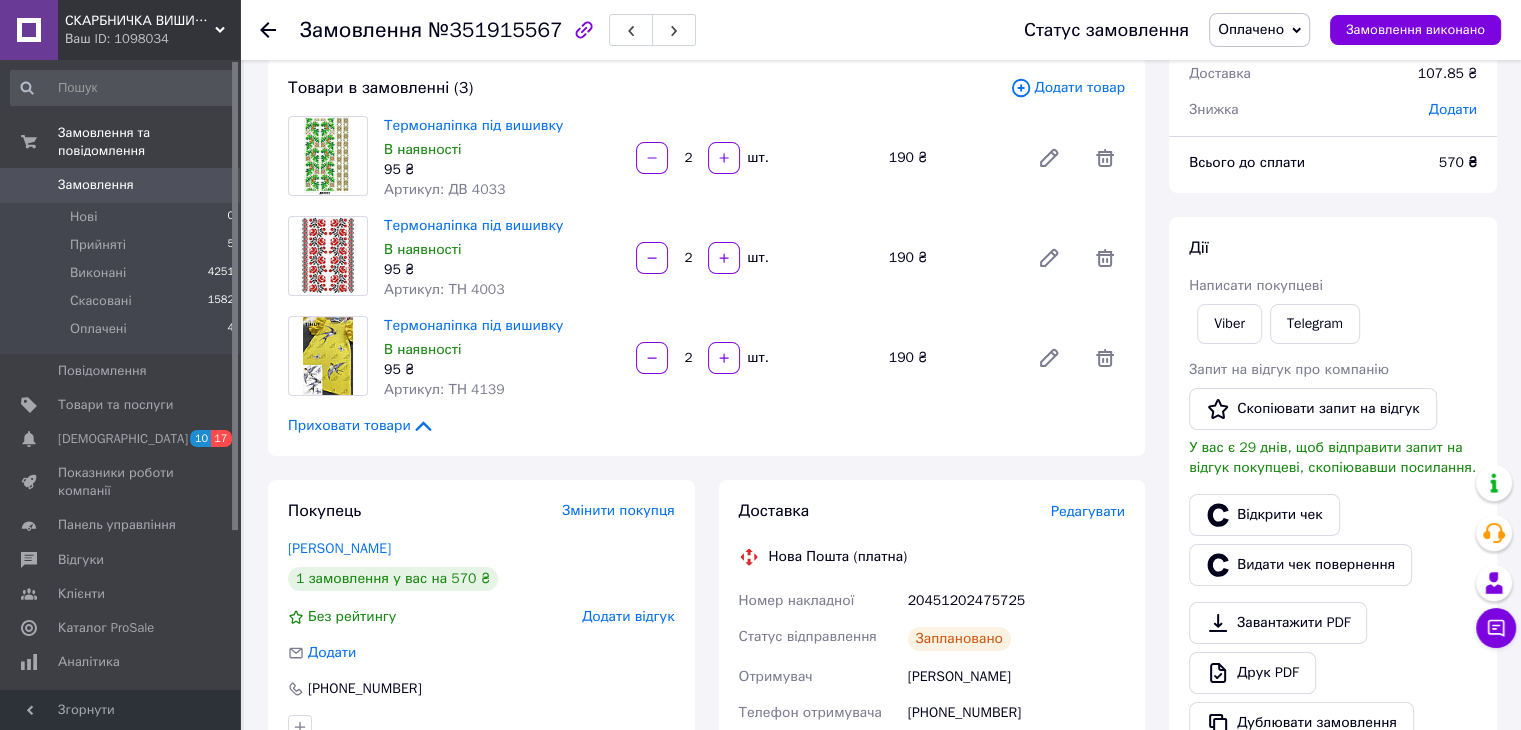 scroll, scrollTop: 0, scrollLeft: 0, axis: both 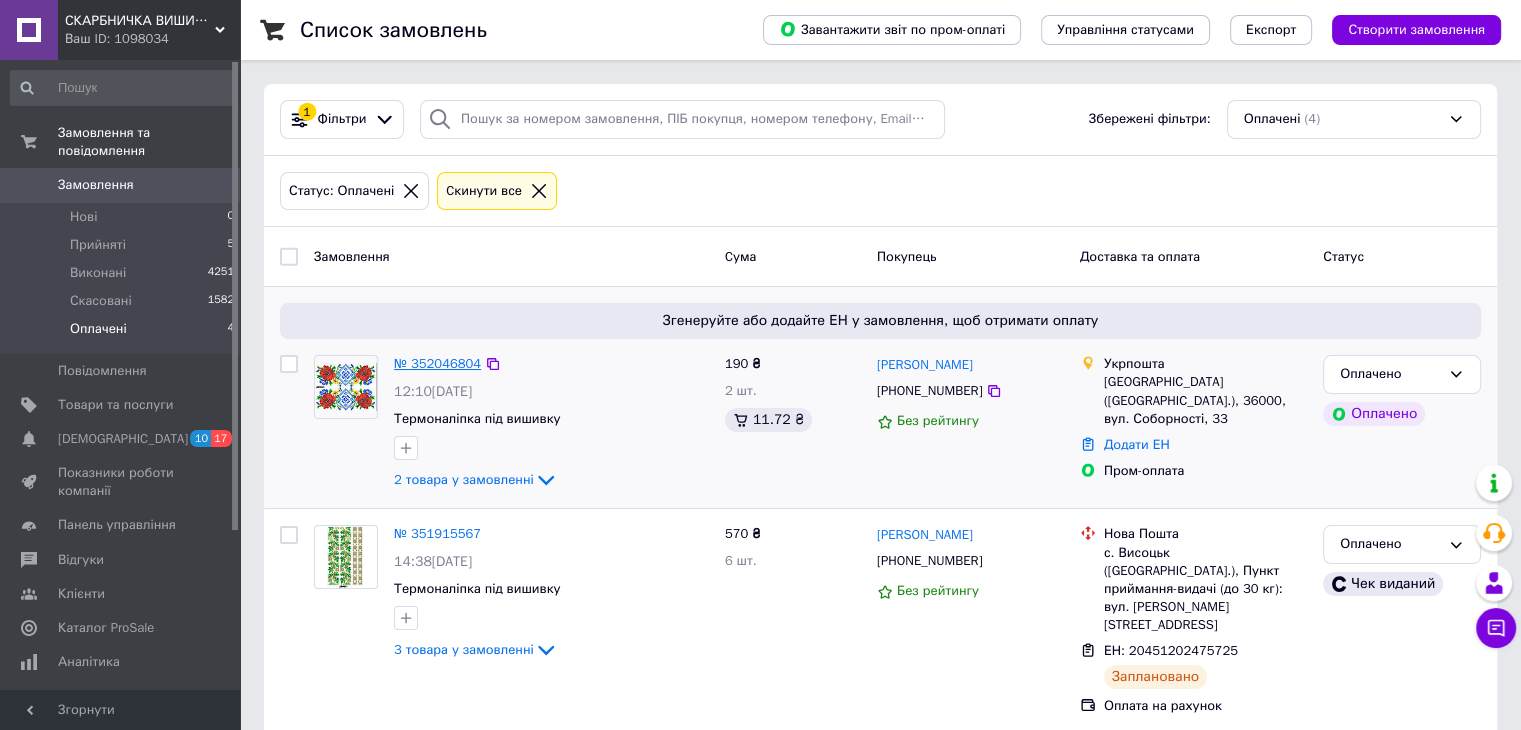 click on "№ 352046804" at bounding box center (437, 363) 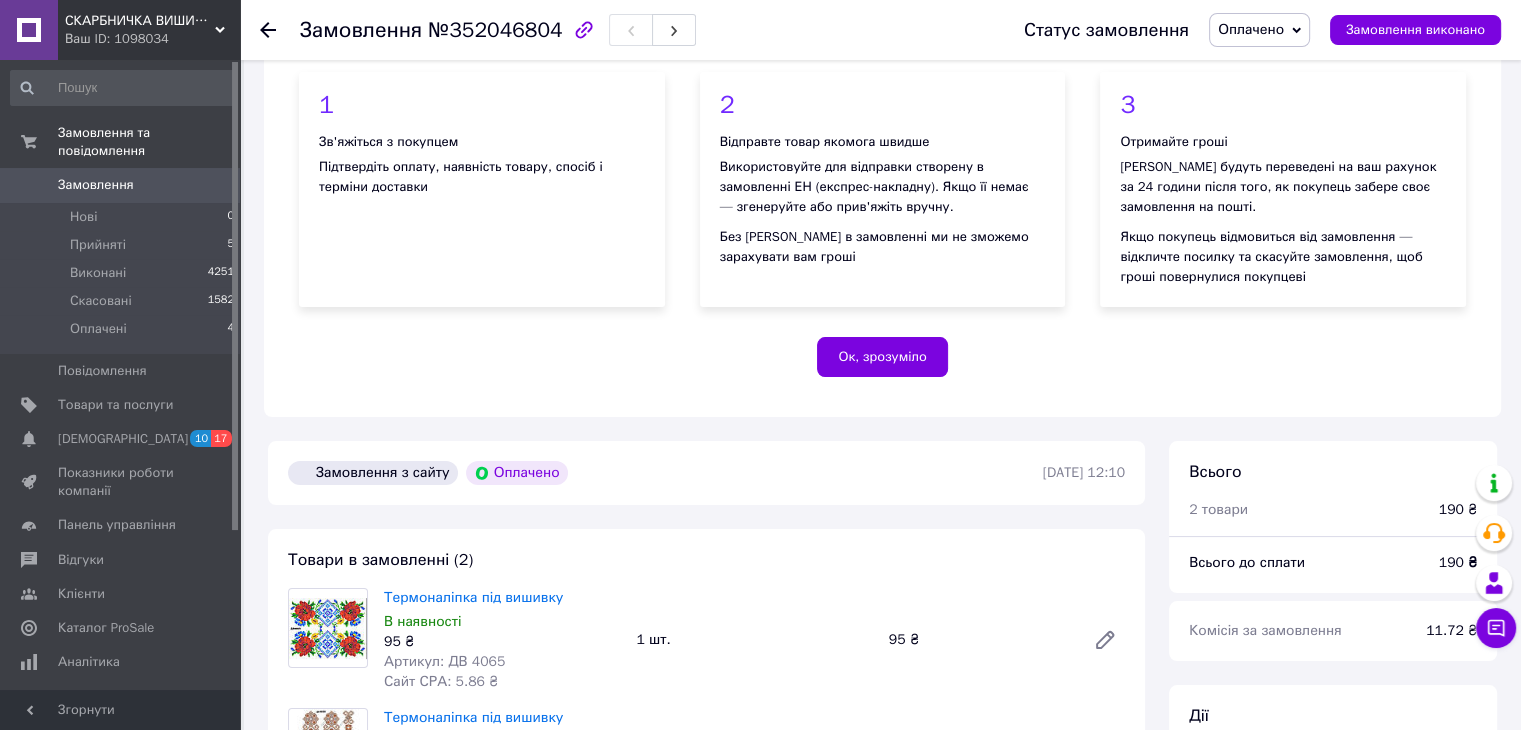 scroll, scrollTop: 500, scrollLeft: 0, axis: vertical 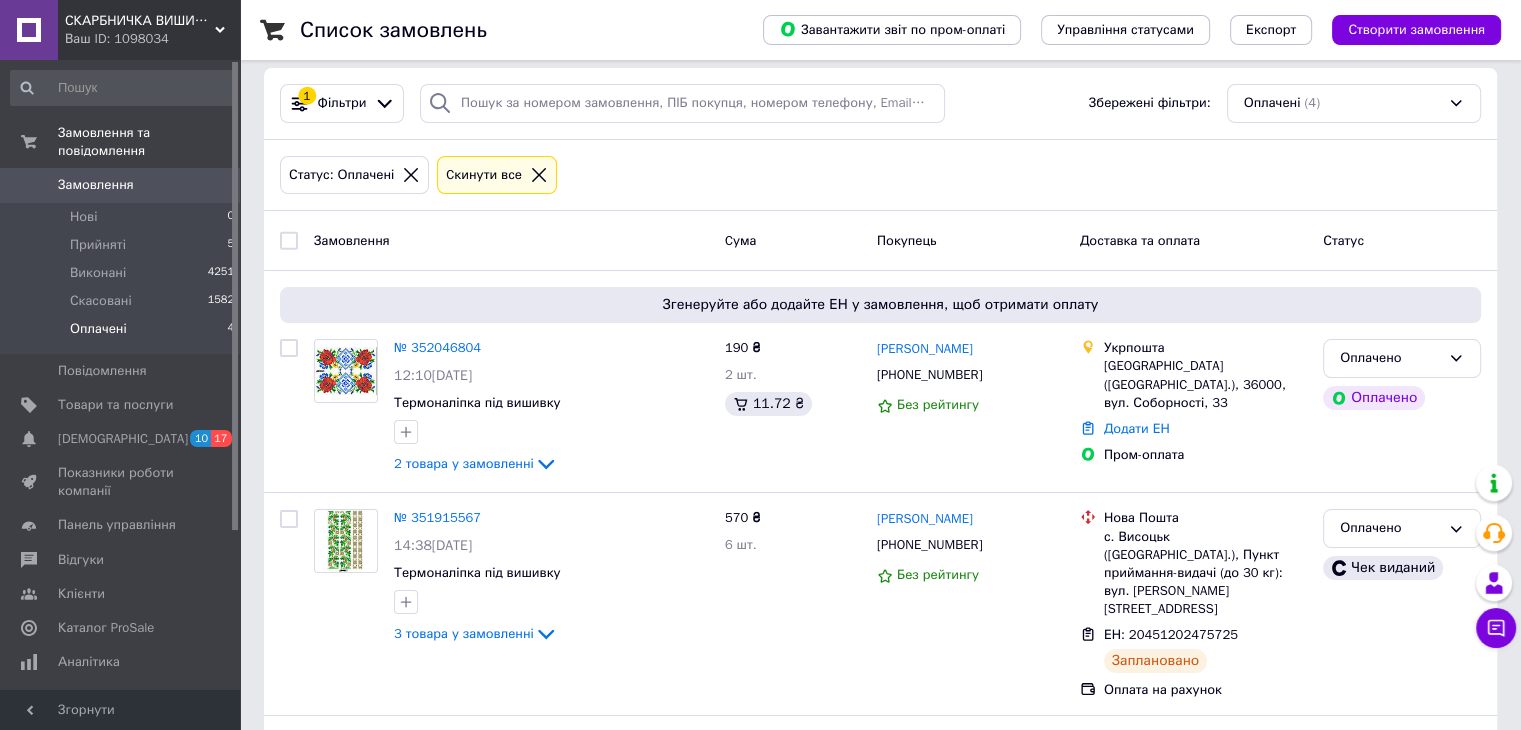 click on "Замовлення" at bounding box center (121, 185) 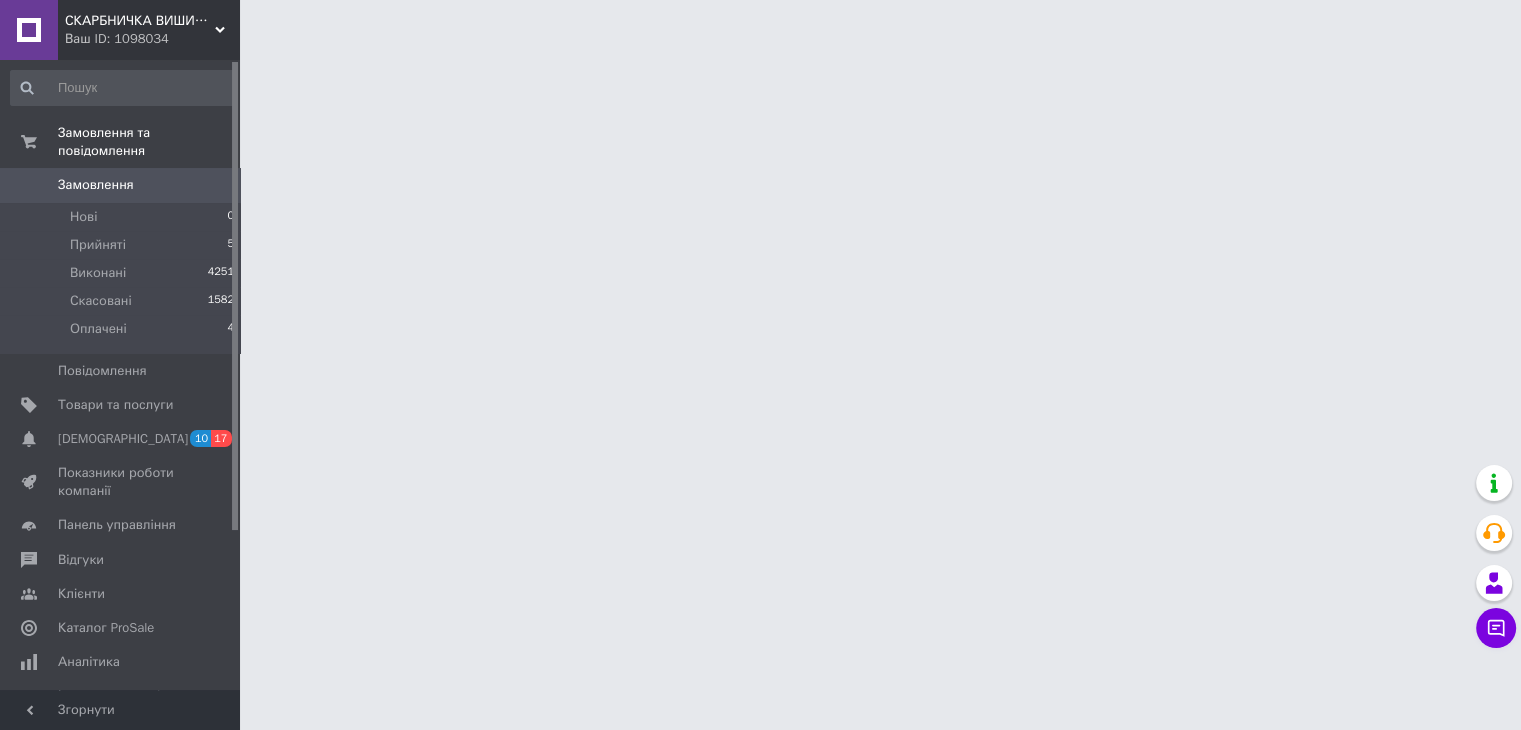 scroll, scrollTop: 0, scrollLeft: 0, axis: both 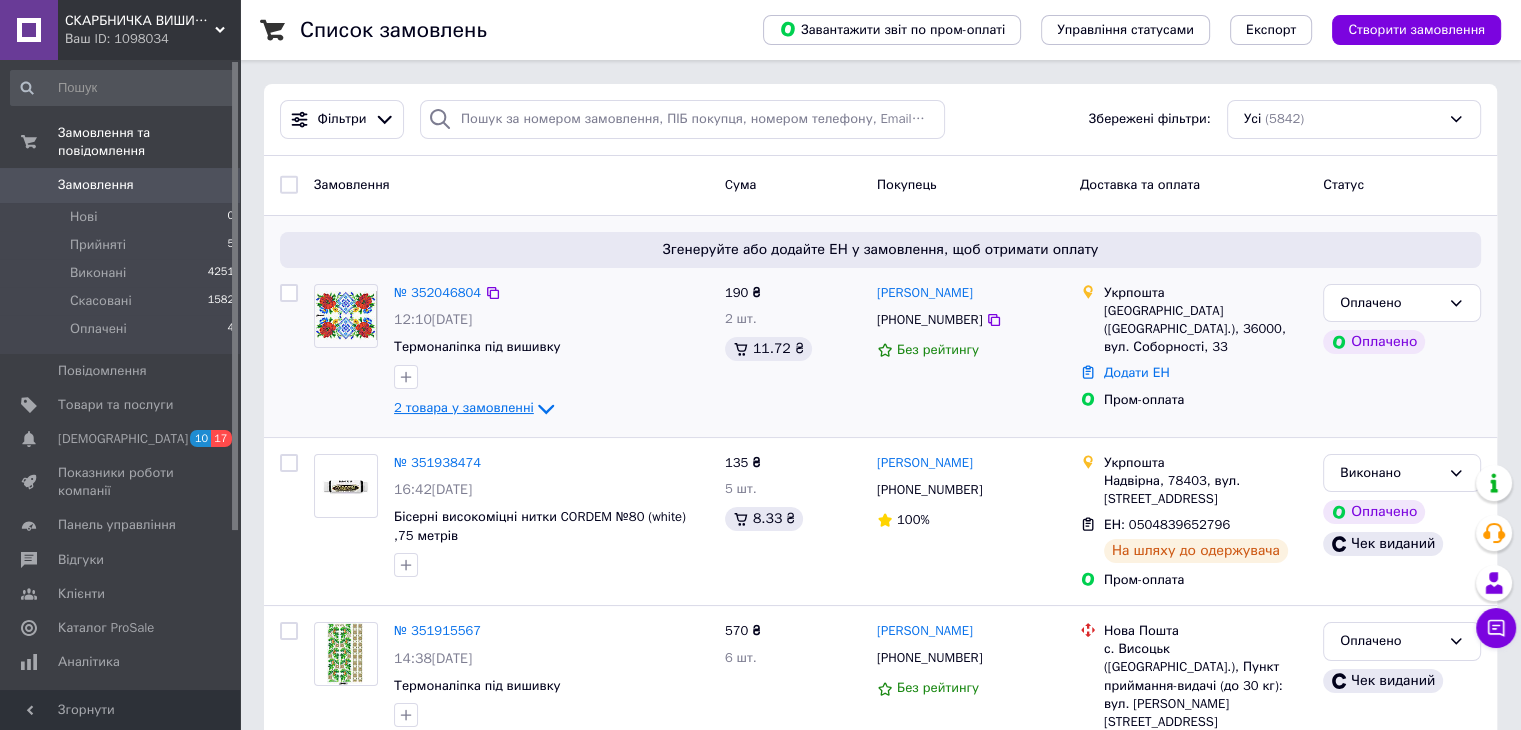 click 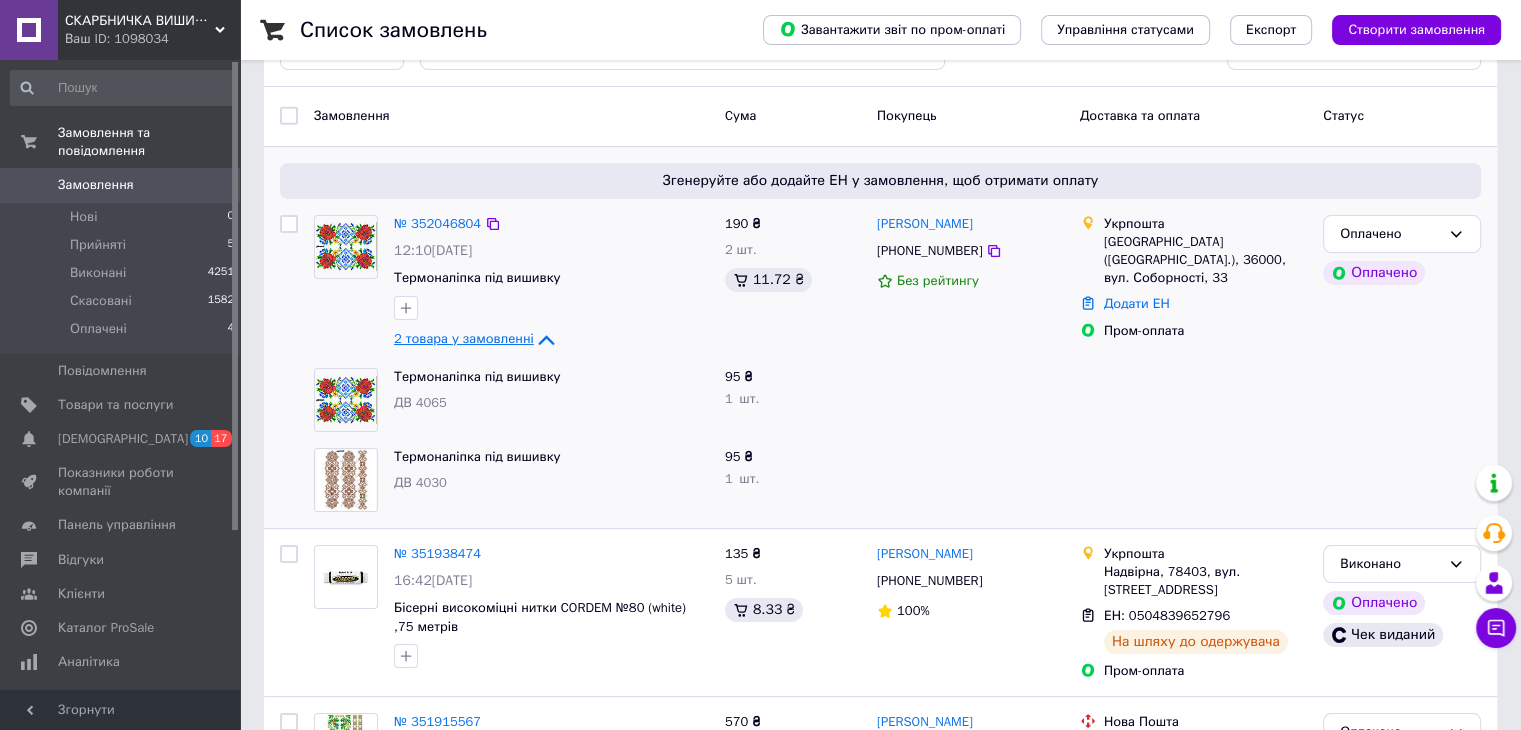 scroll, scrollTop: 100, scrollLeft: 0, axis: vertical 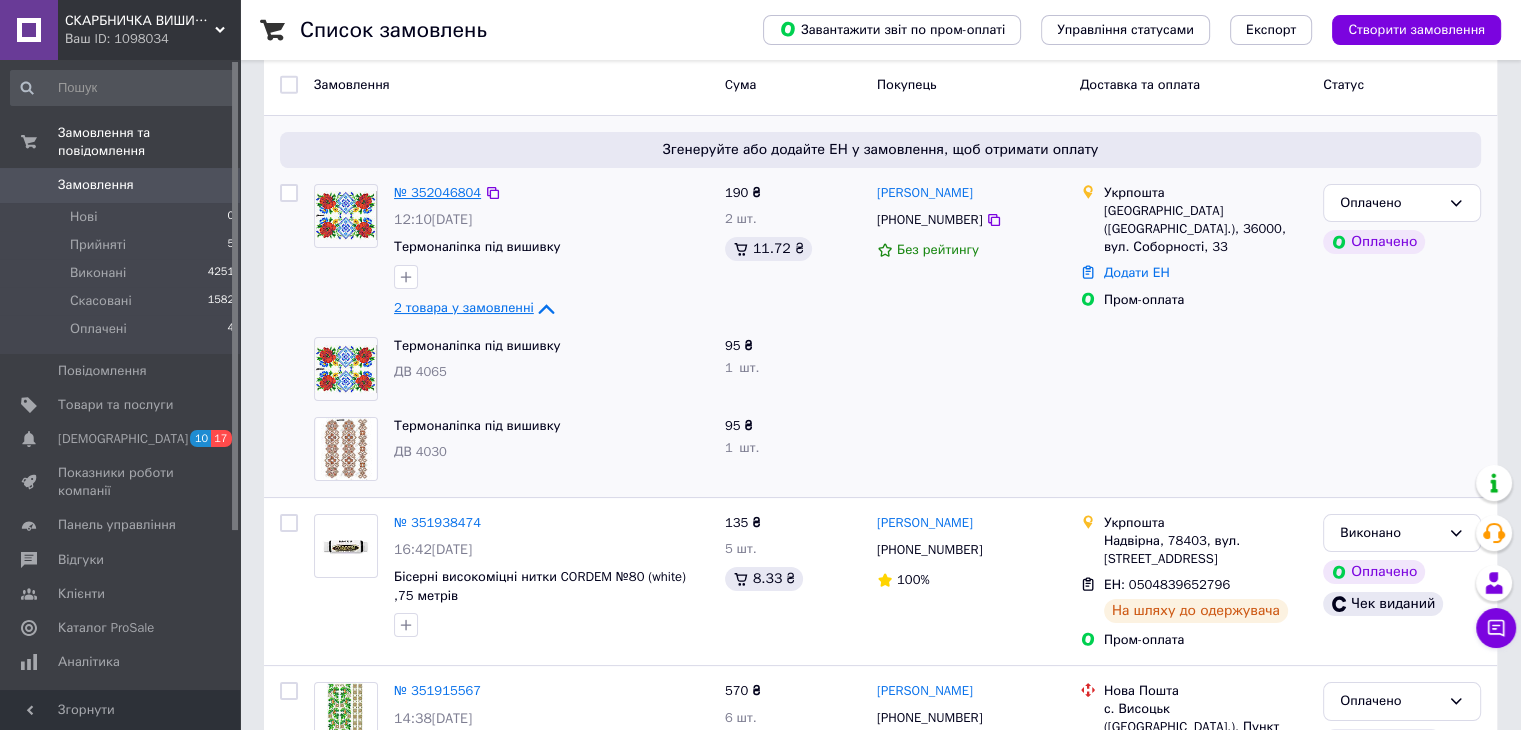 click on "№ 352046804" at bounding box center [437, 192] 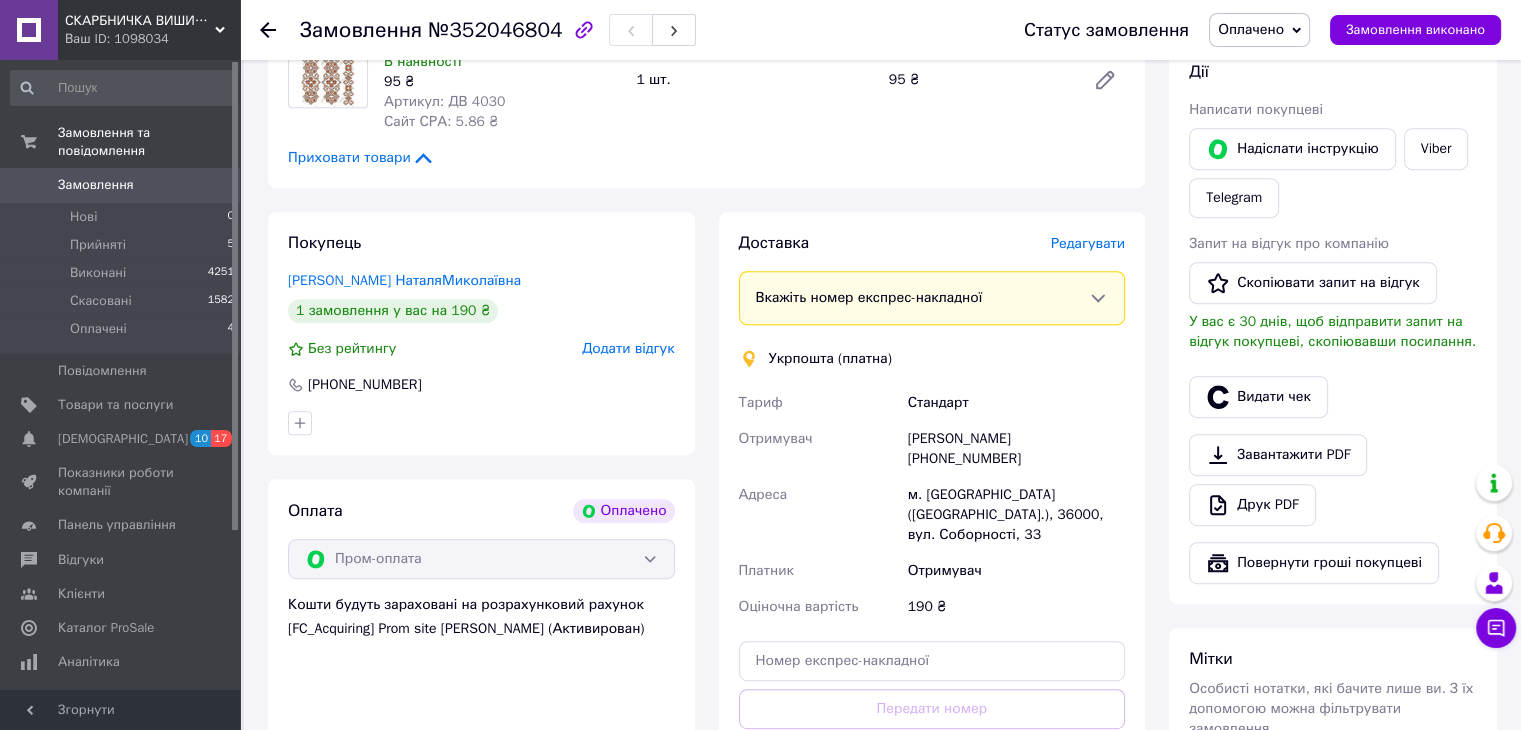 scroll, scrollTop: 1000, scrollLeft: 0, axis: vertical 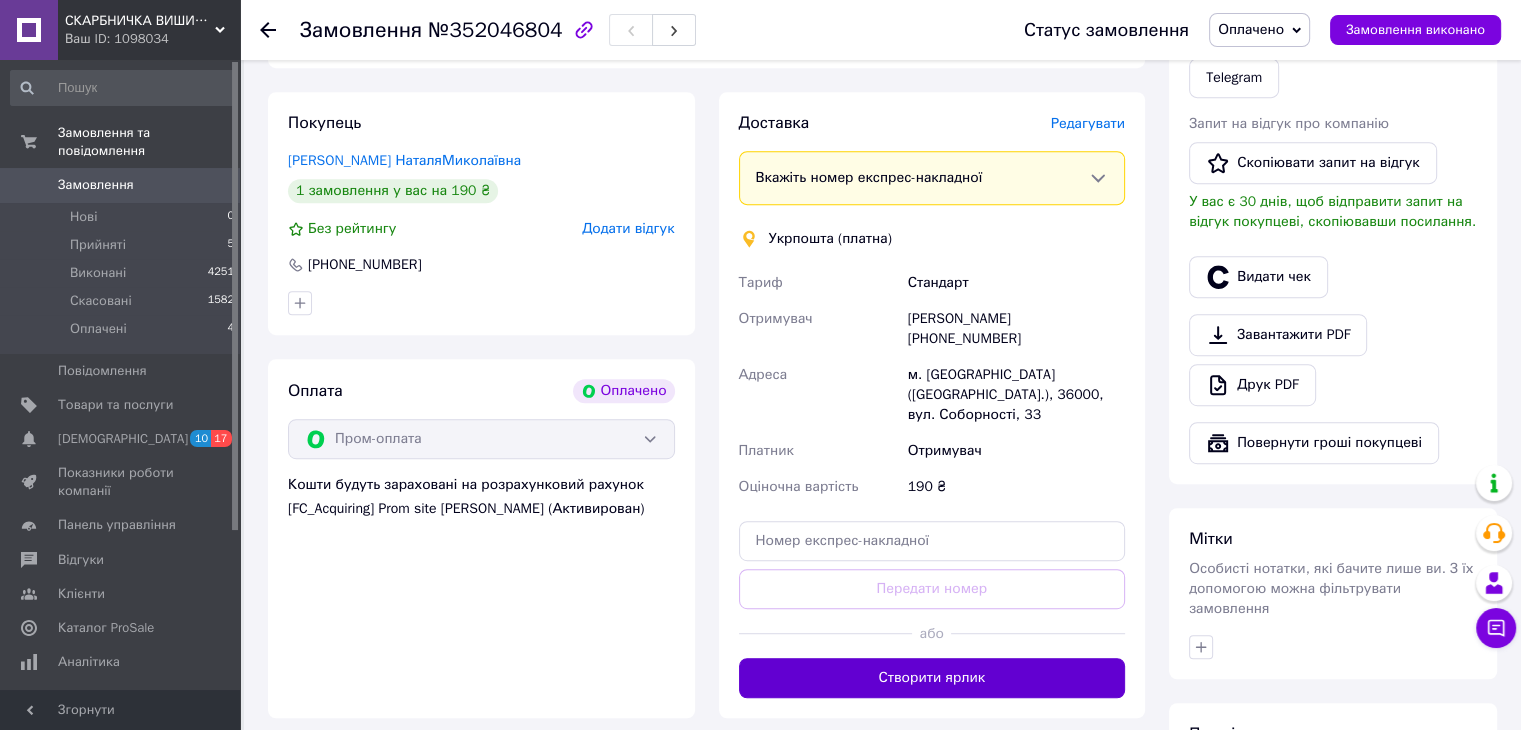click on "Створити ярлик" at bounding box center [932, 678] 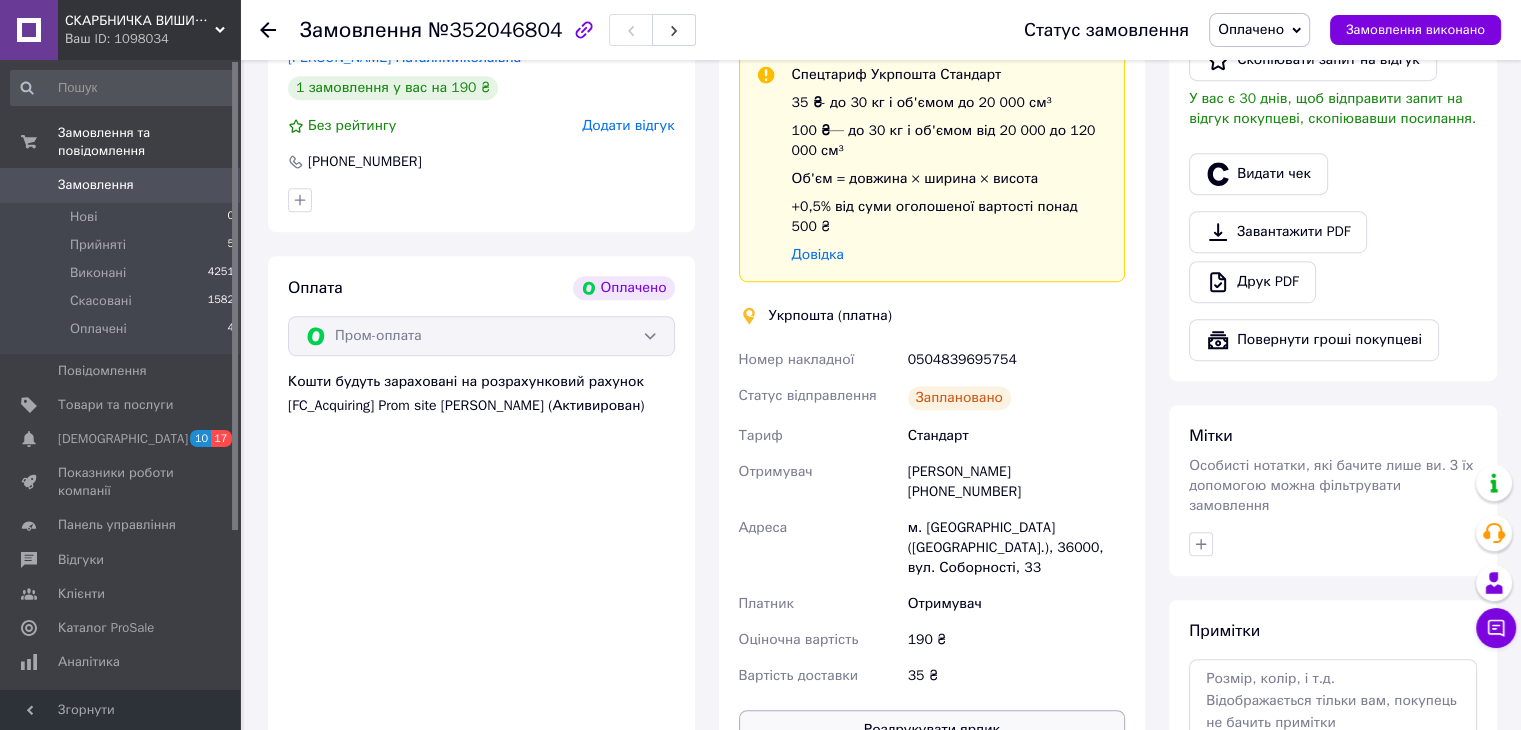 scroll, scrollTop: 1100, scrollLeft: 0, axis: vertical 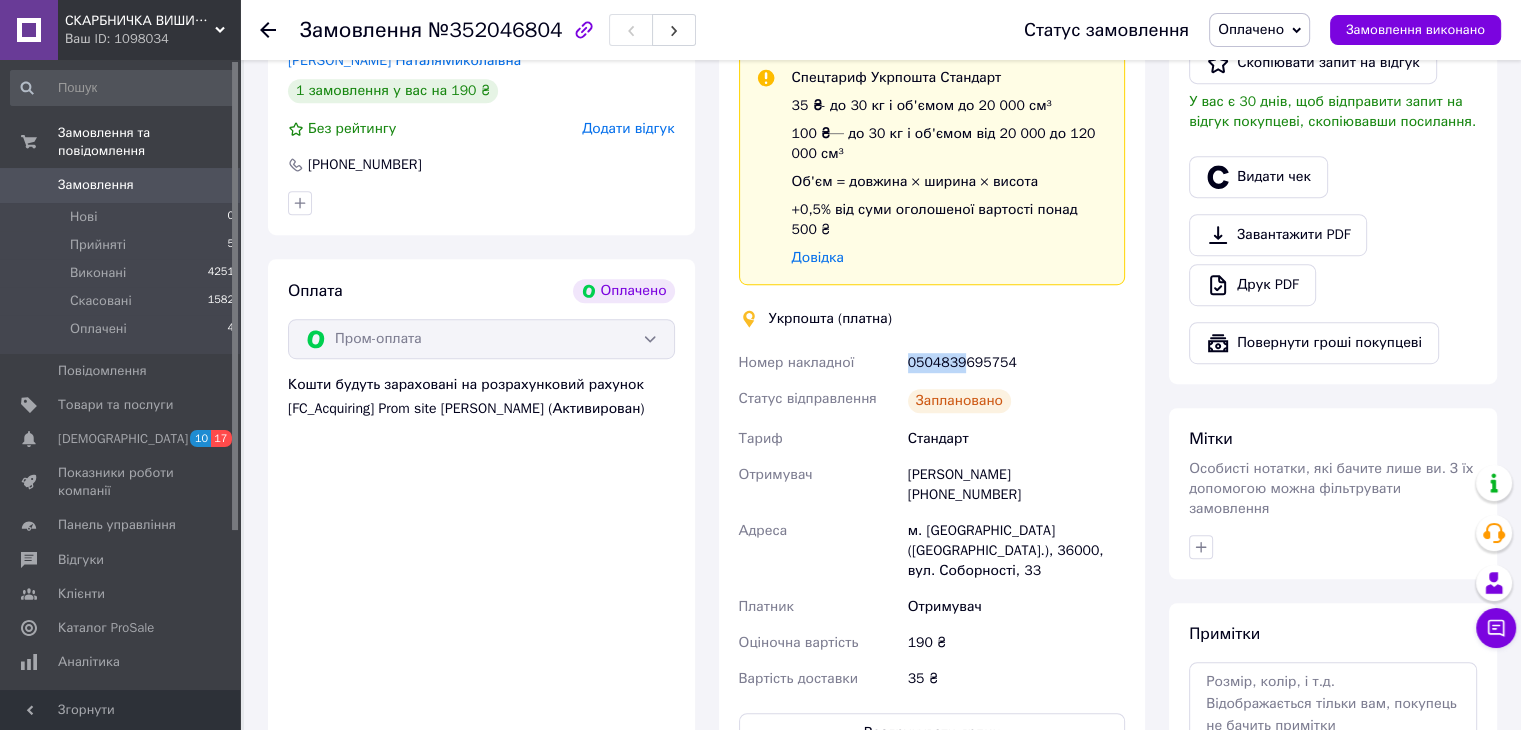drag, startPoint x: 896, startPoint y: 348, endPoint x: 956, endPoint y: 352, distance: 60.133186 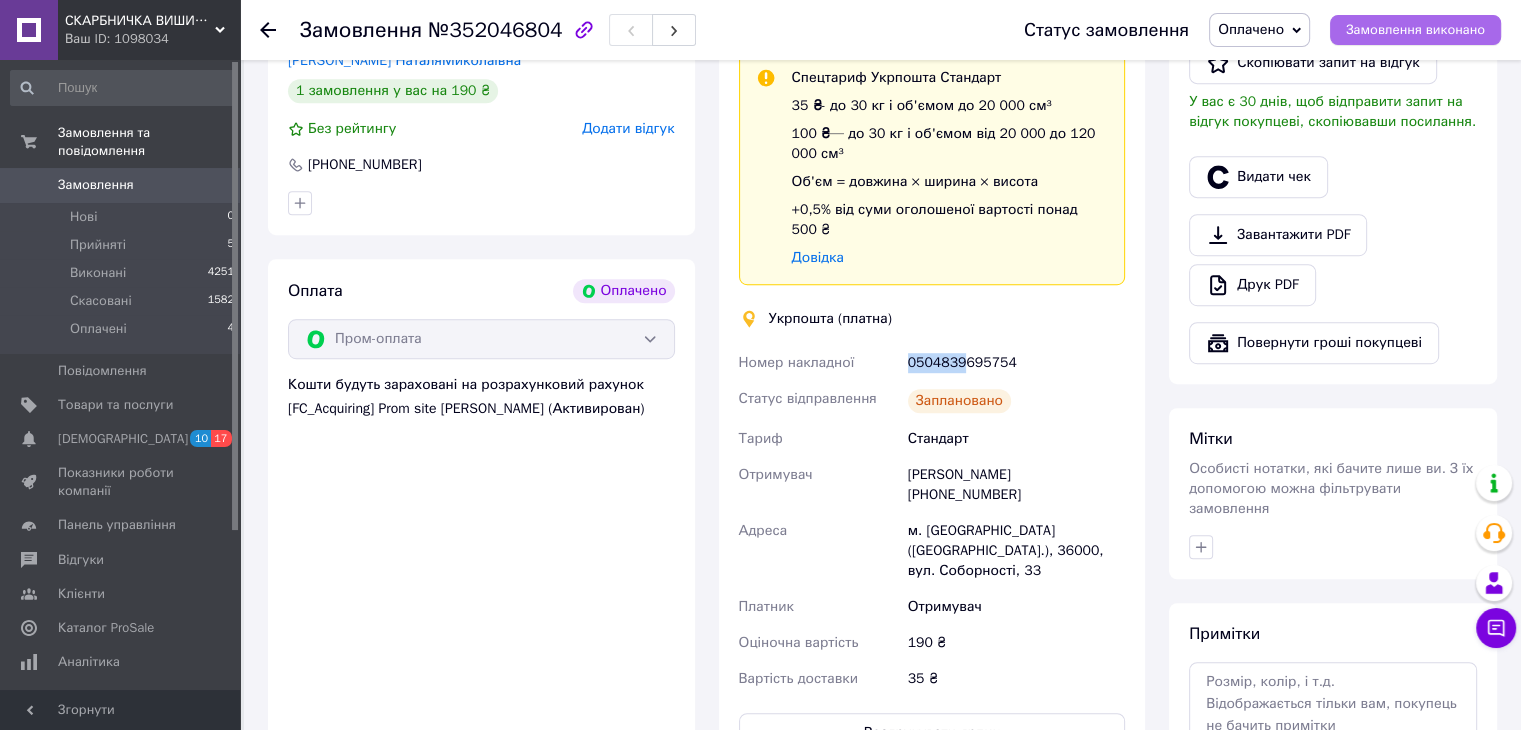 click on "Замовлення виконано" at bounding box center (1415, 30) 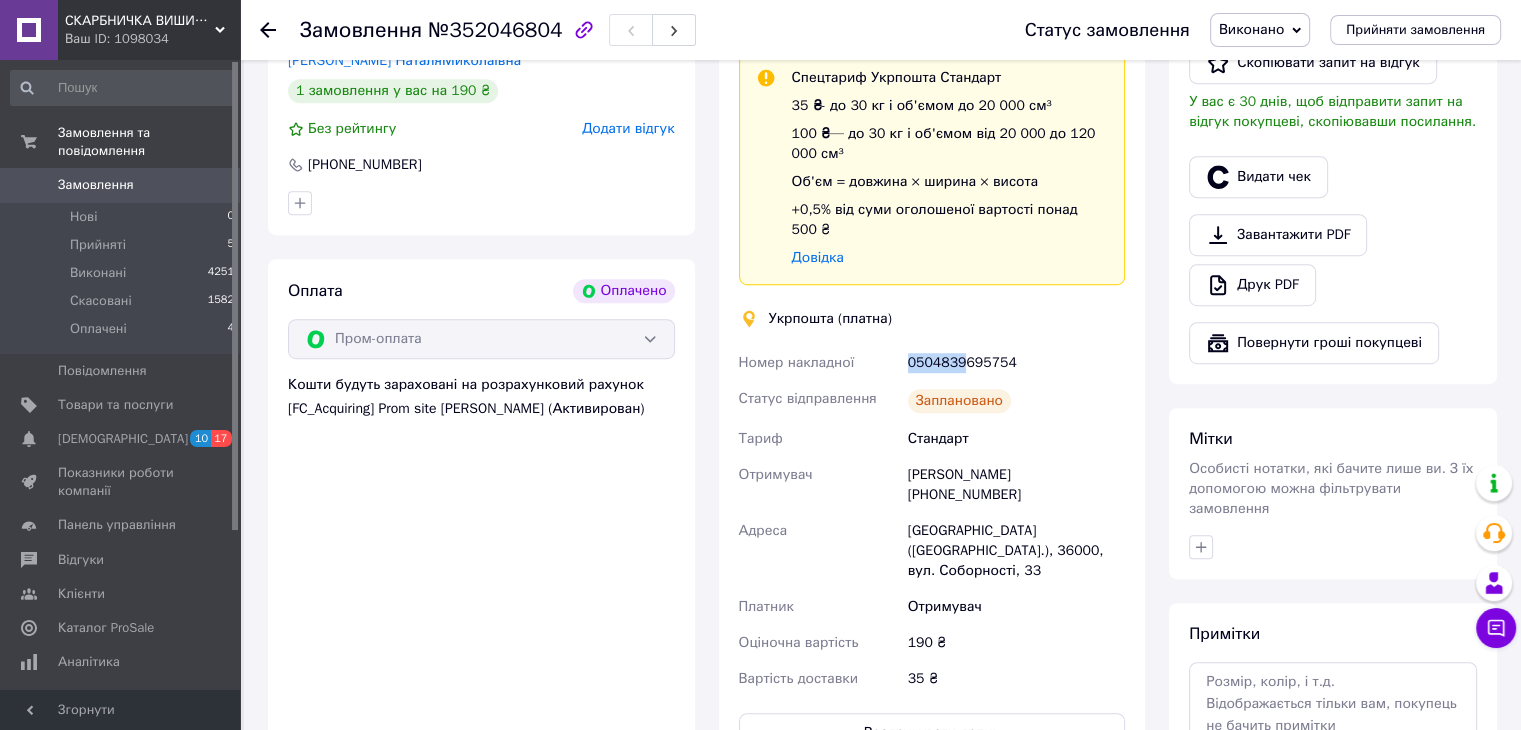 click on "0" at bounding box center [212, 185] 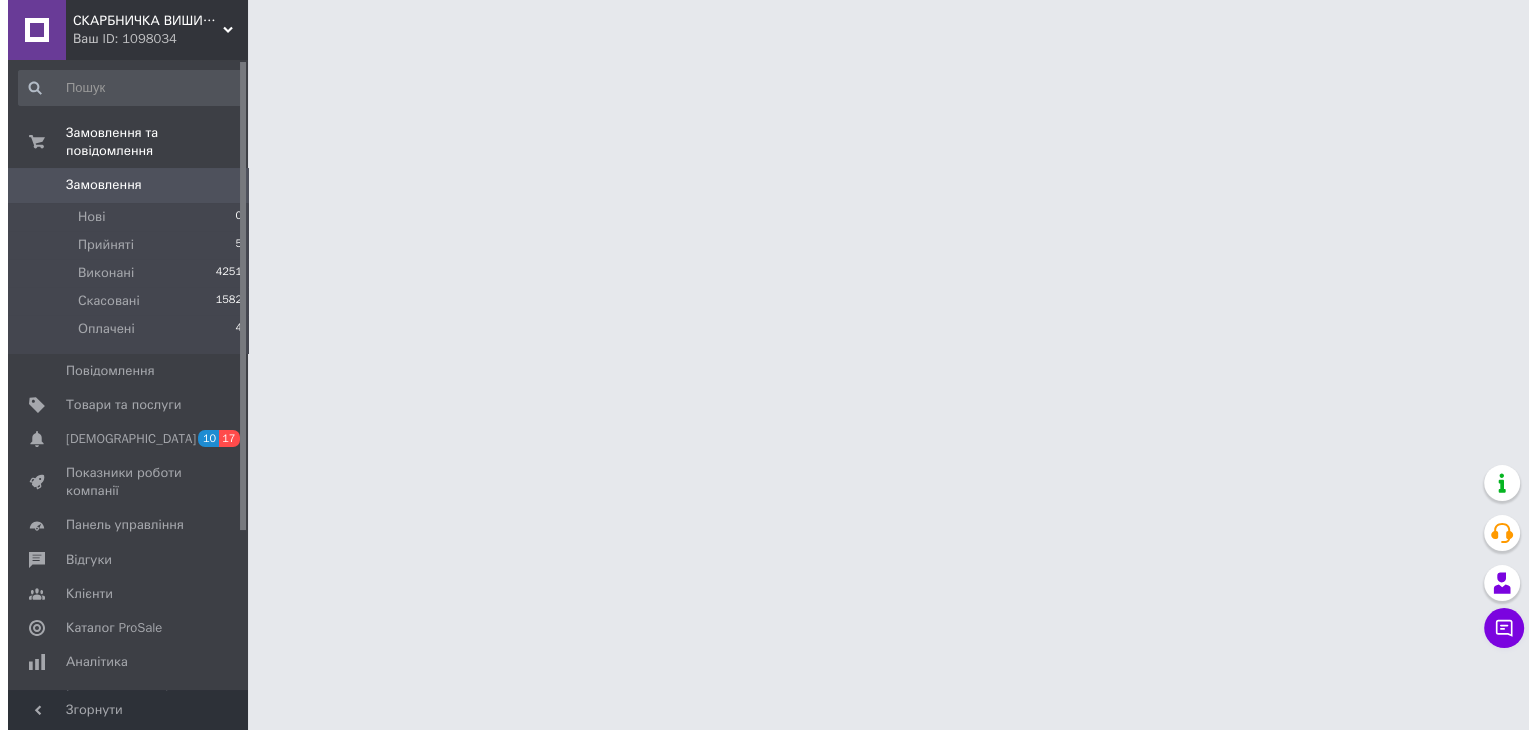scroll, scrollTop: 0, scrollLeft: 0, axis: both 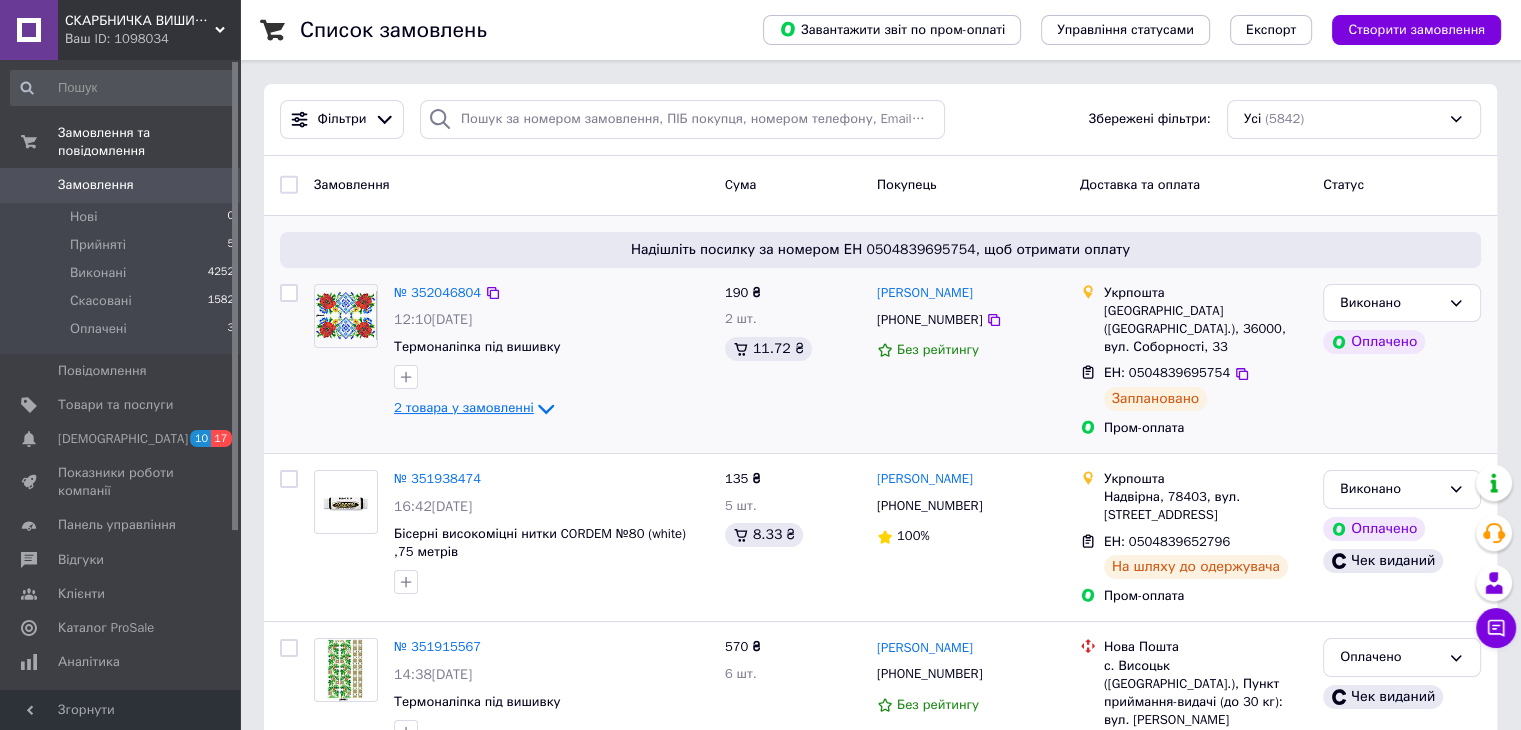 click on "2 товара у замовленні" at bounding box center (464, 407) 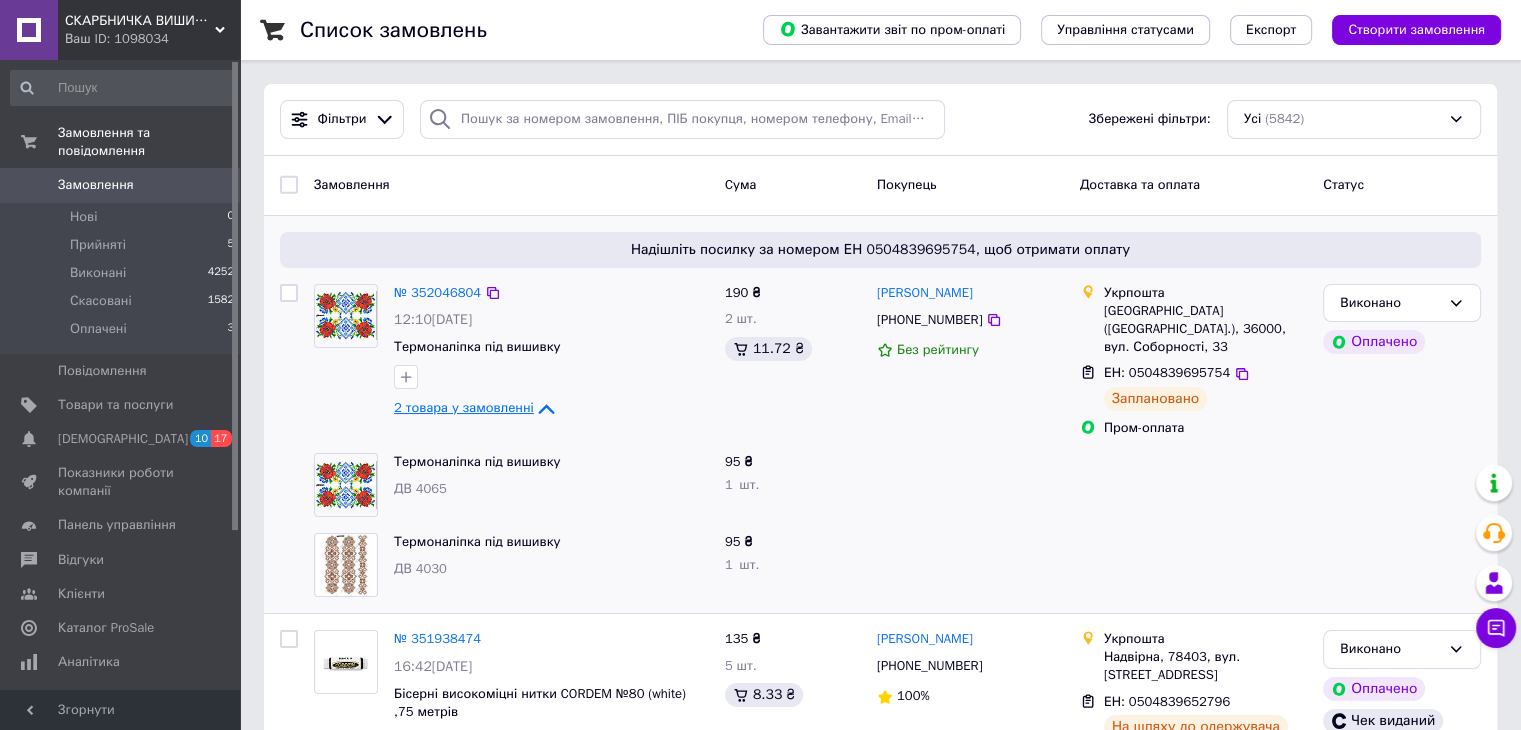 click on "2 товара у замовленні" at bounding box center [464, 407] 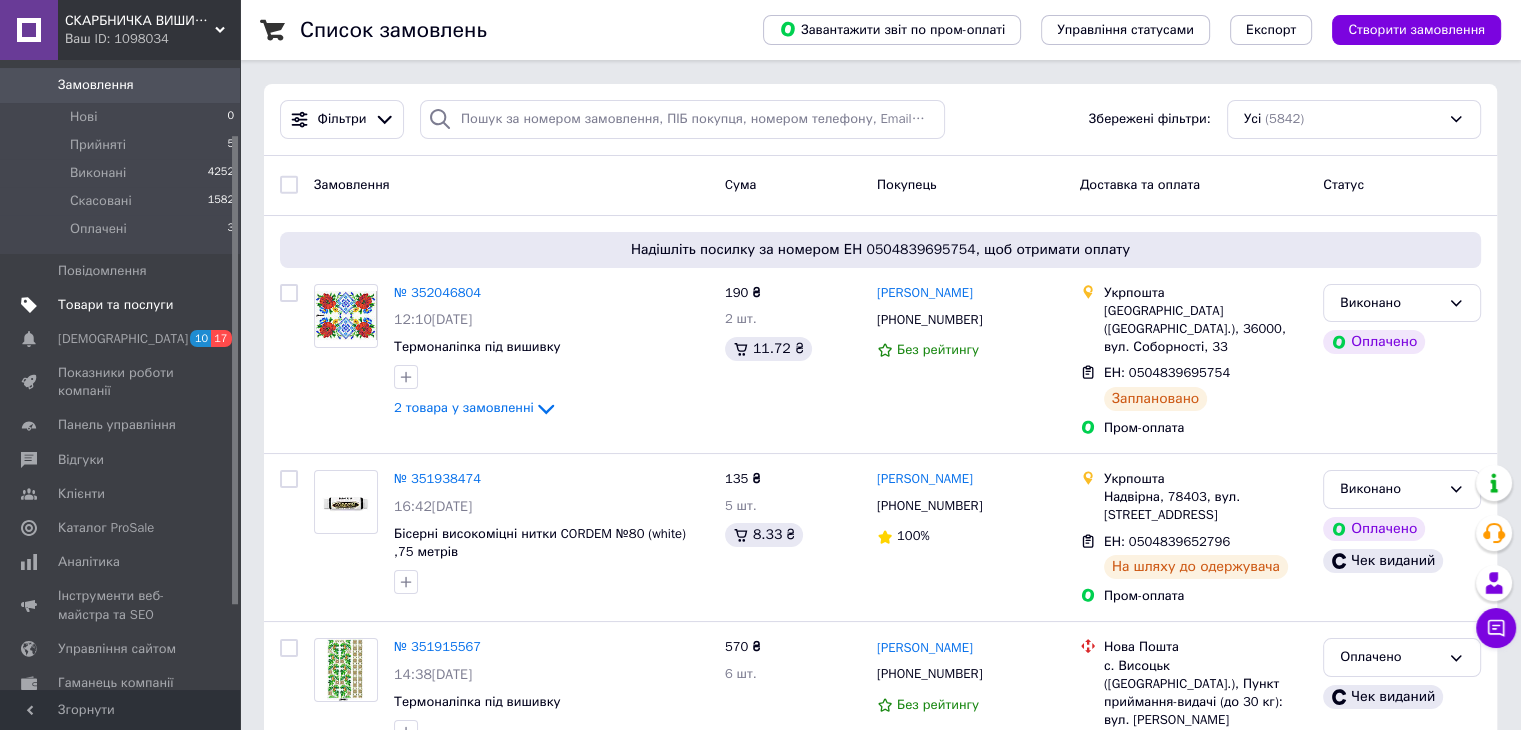 scroll, scrollTop: 0, scrollLeft: 0, axis: both 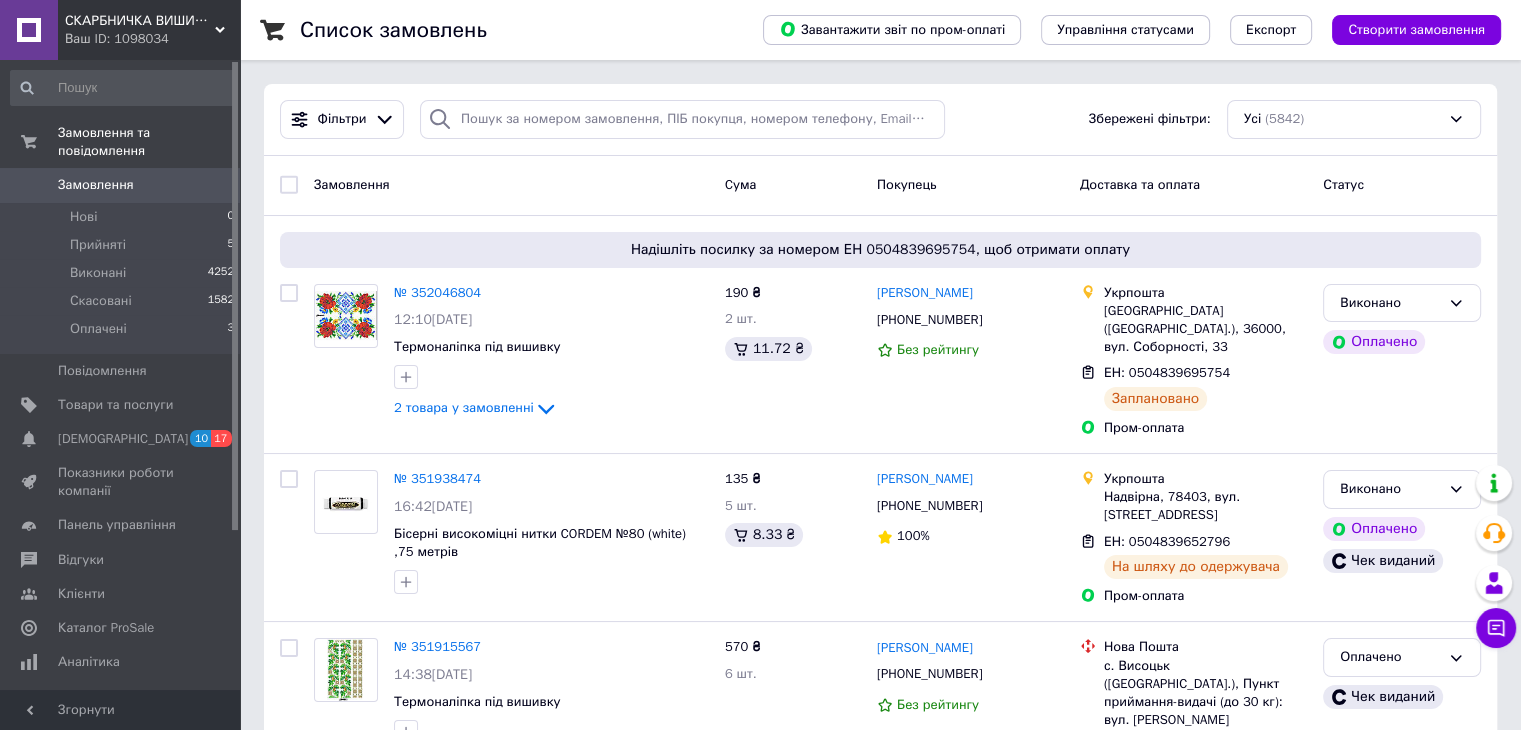 click on "Клієнти" at bounding box center [121, 594] 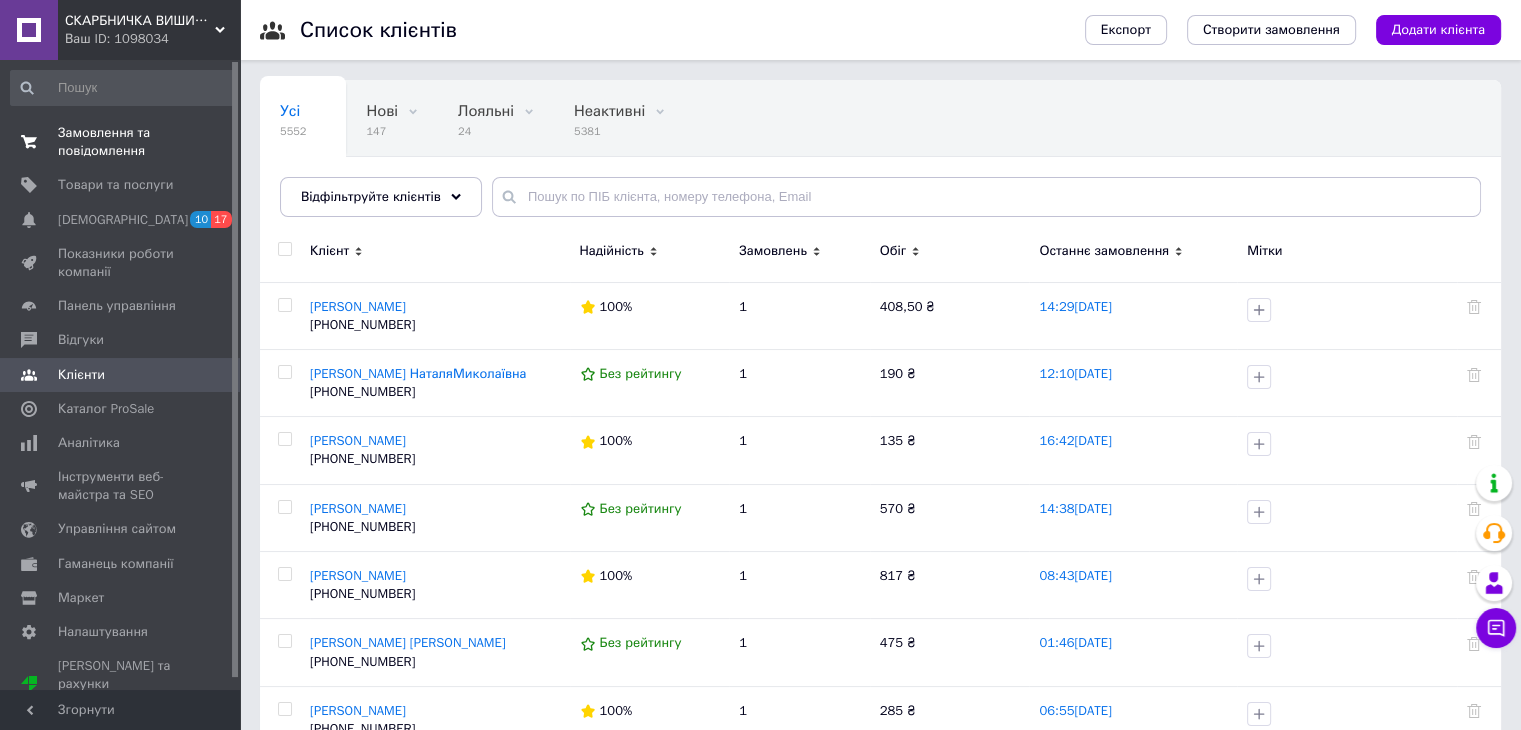 click on "Замовлення та повідомлення" at bounding box center [121, 142] 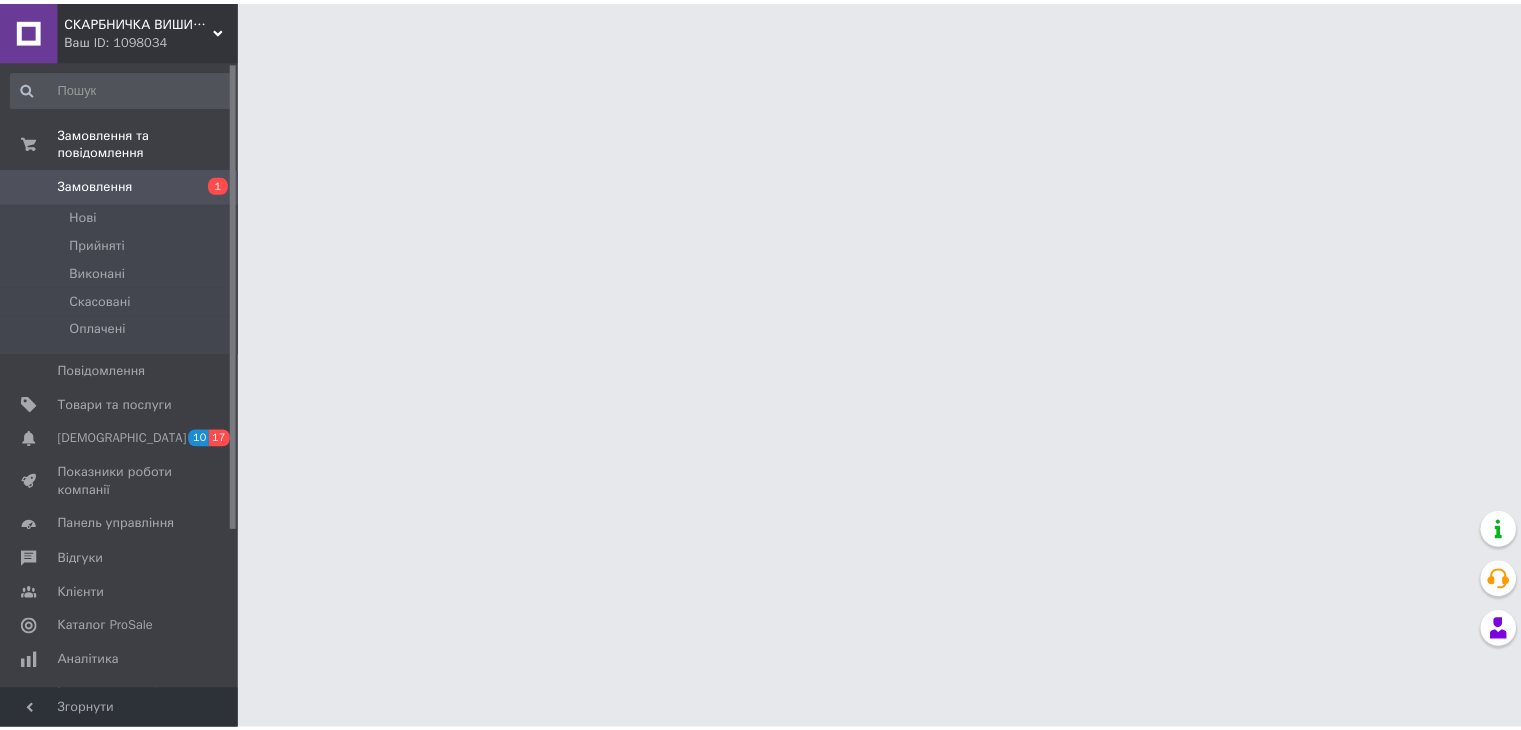 scroll, scrollTop: 0, scrollLeft: 0, axis: both 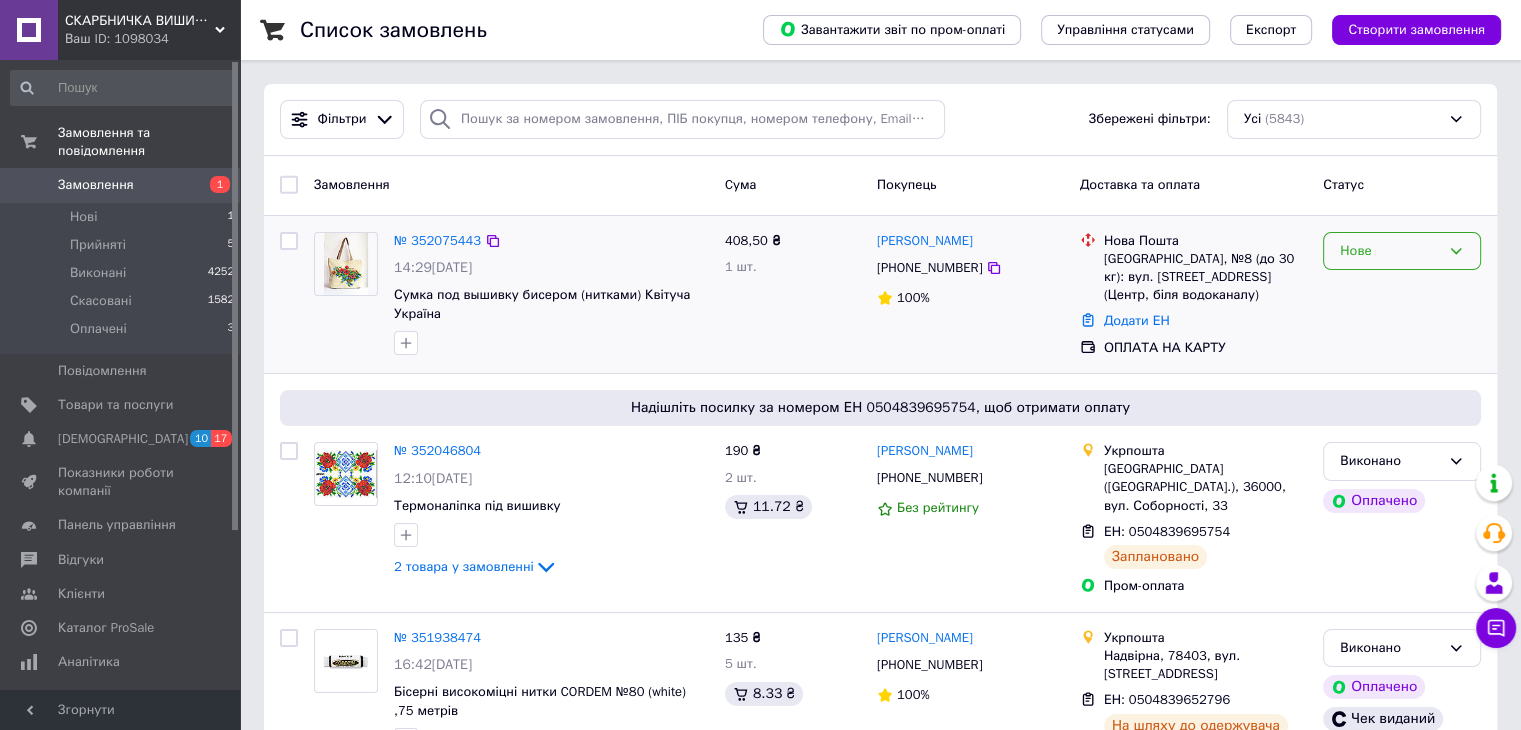 click on "Нове" at bounding box center [1390, 251] 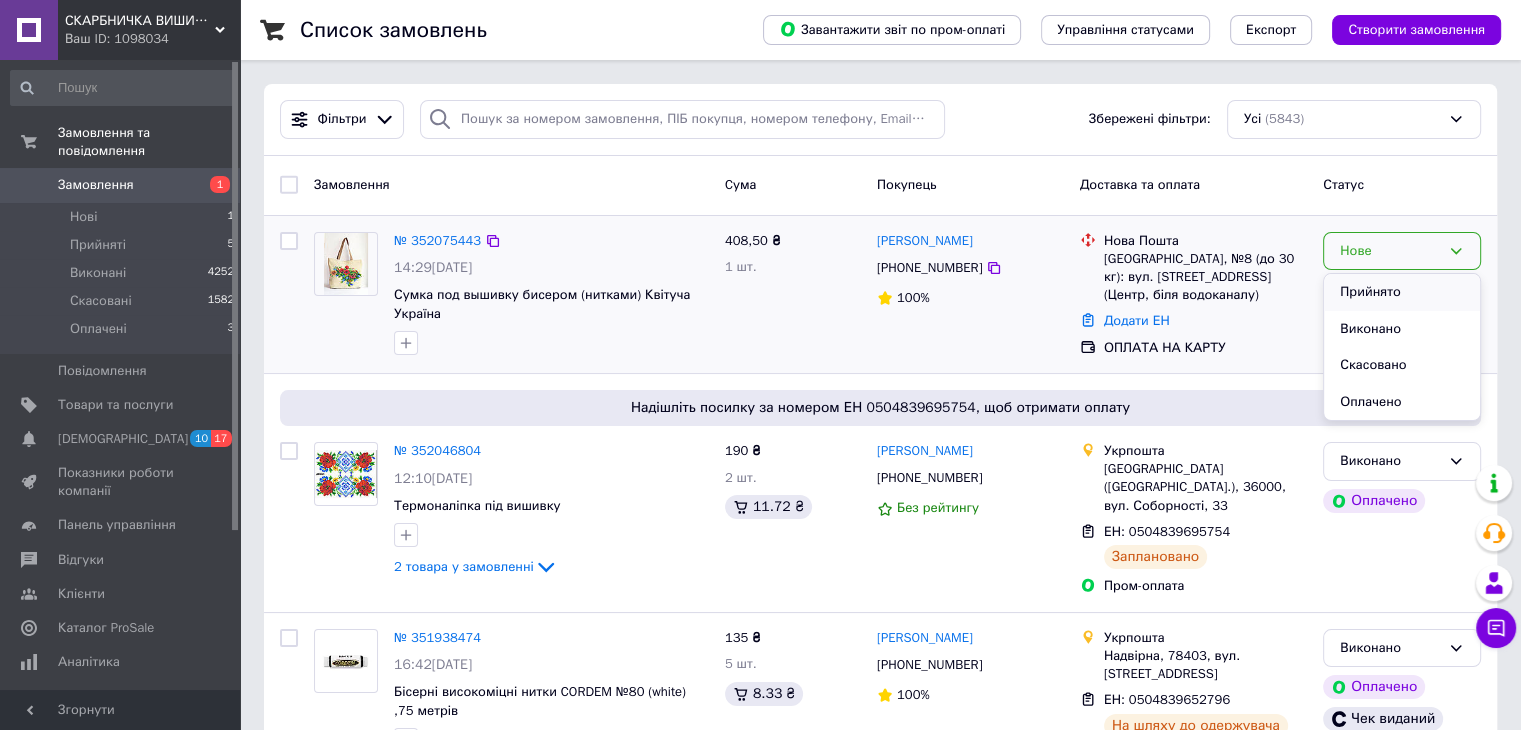 click on "Прийнято" at bounding box center (1402, 292) 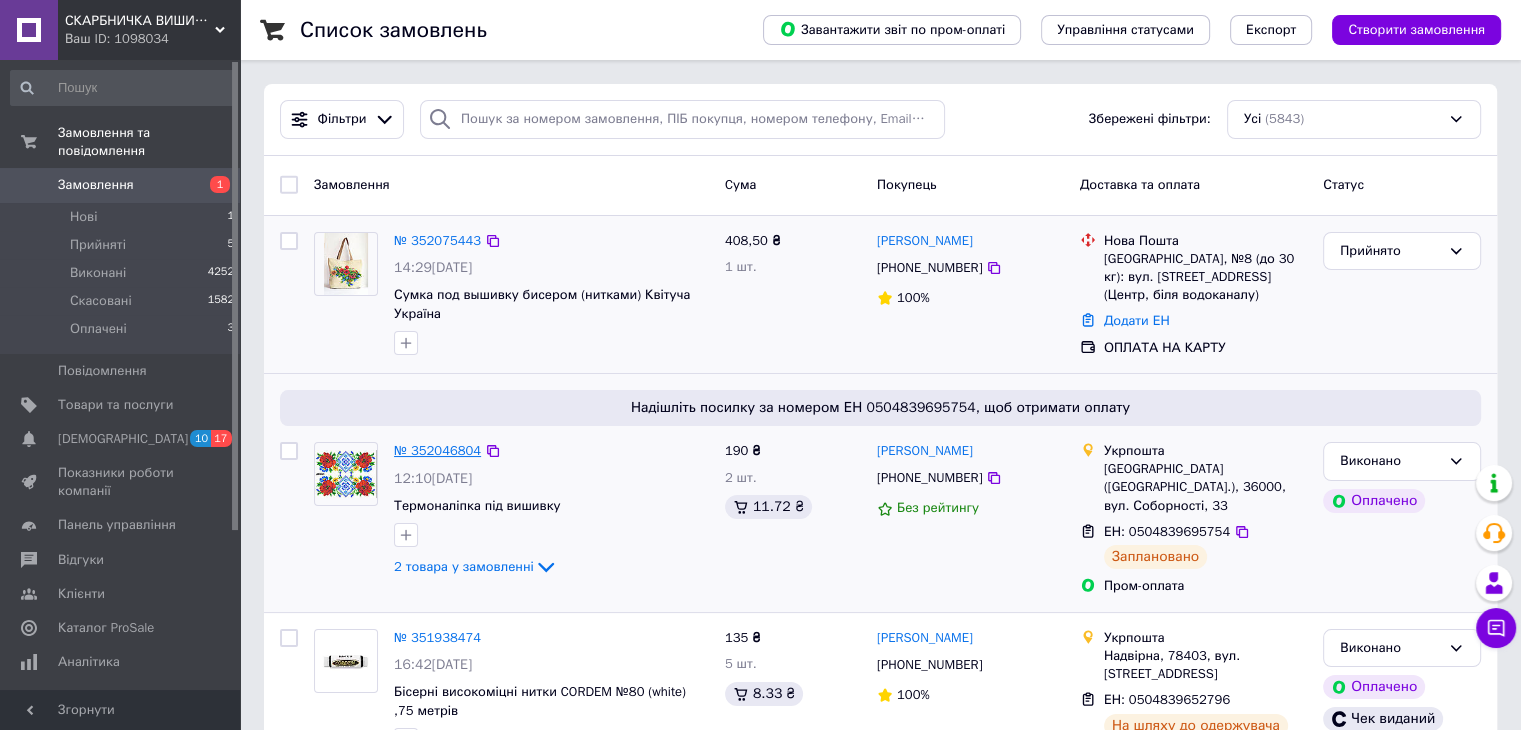 click on "№ 352046804" at bounding box center [437, 450] 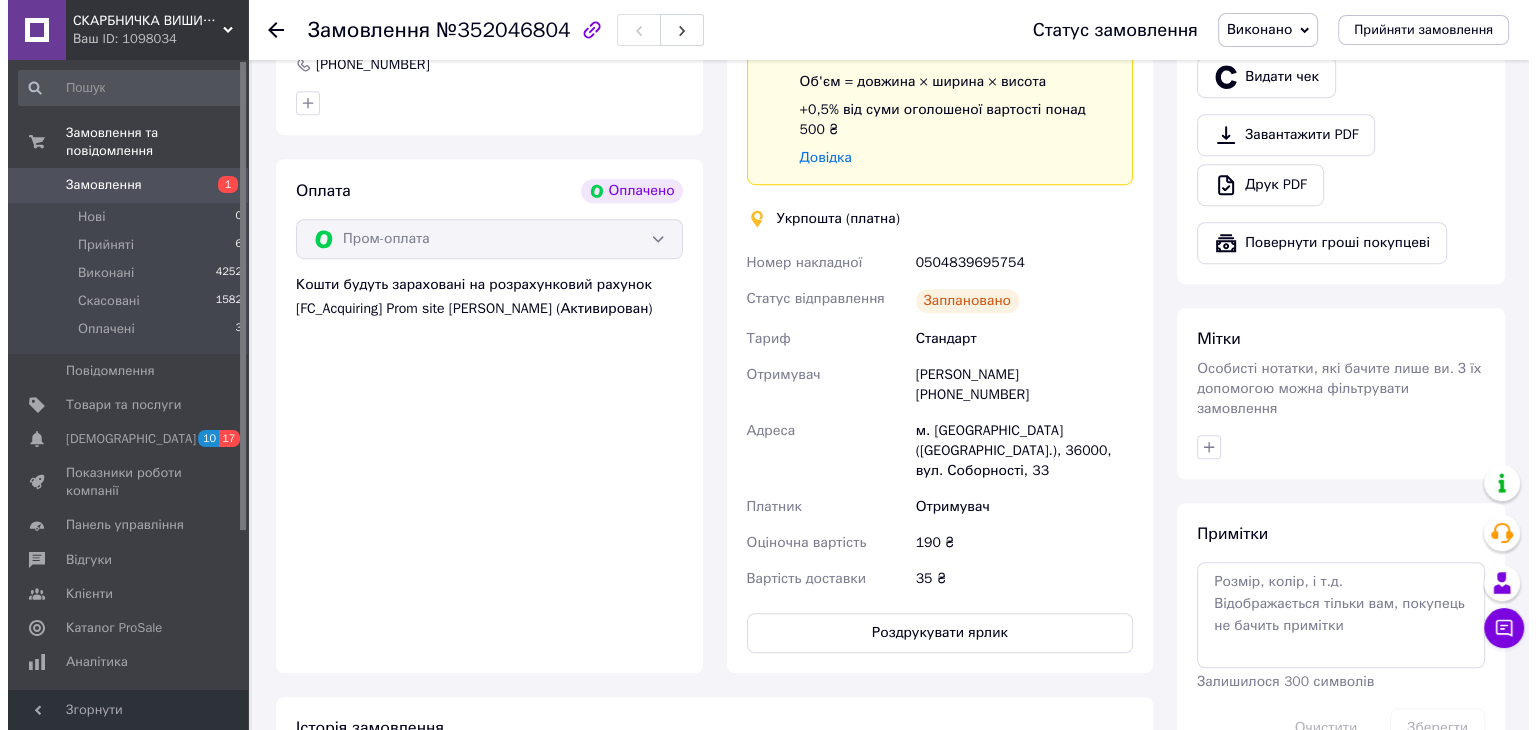 scroll, scrollTop: 1100, scrollLeft: 0, axis: vertical 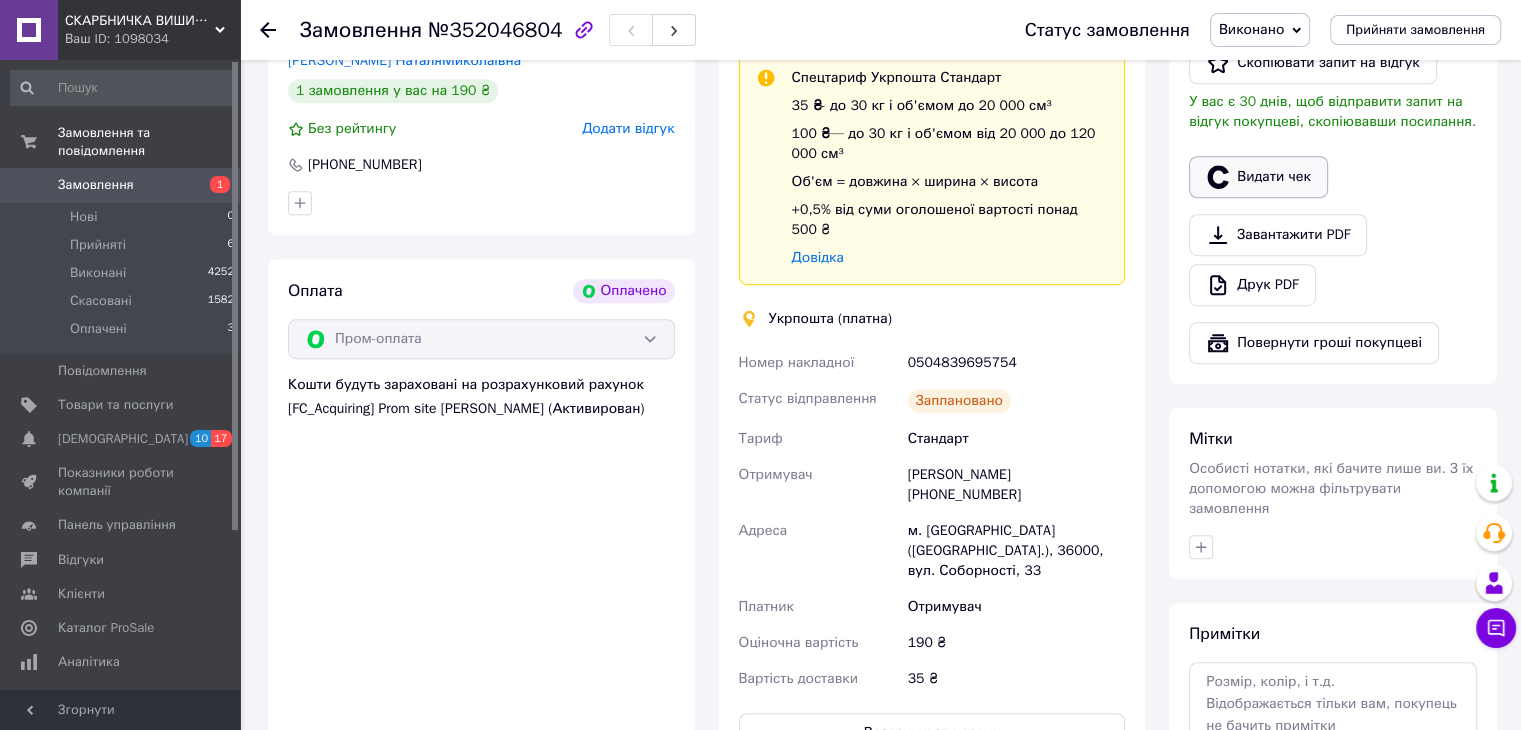 click on "Видати чек" at bounding box center (1258, 177) 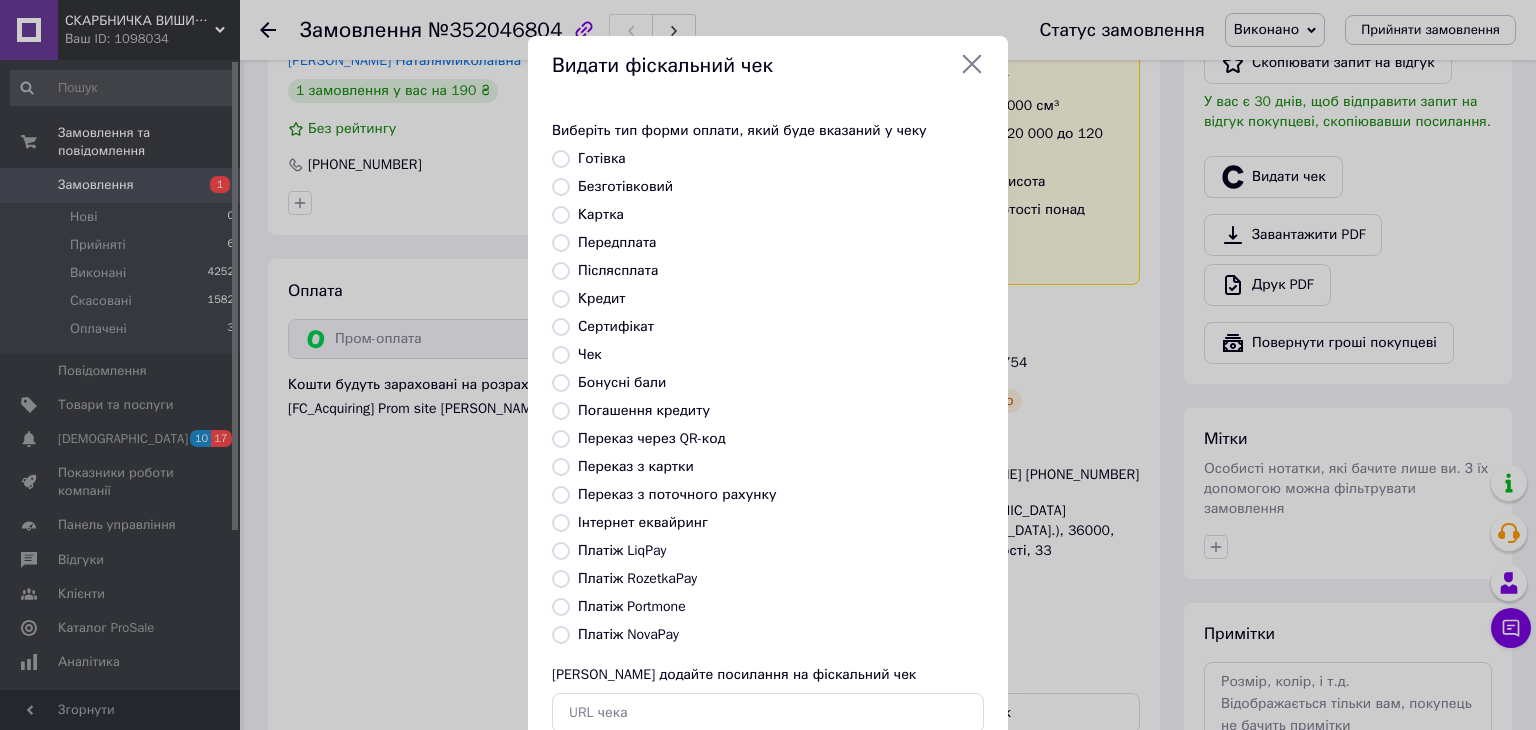 click on "Платіж RozetkaPay" at bounding box center (561, 579) 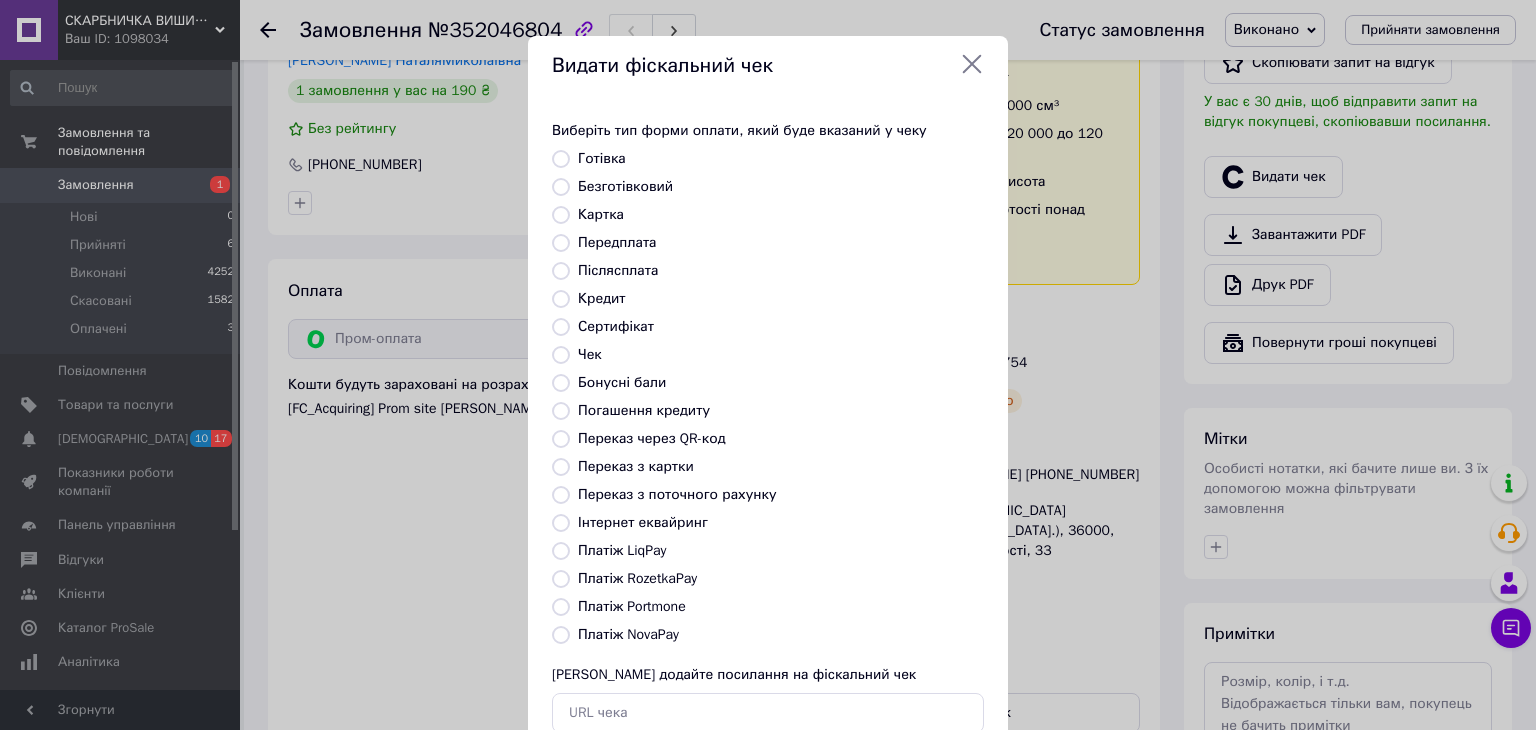 radio on "true" 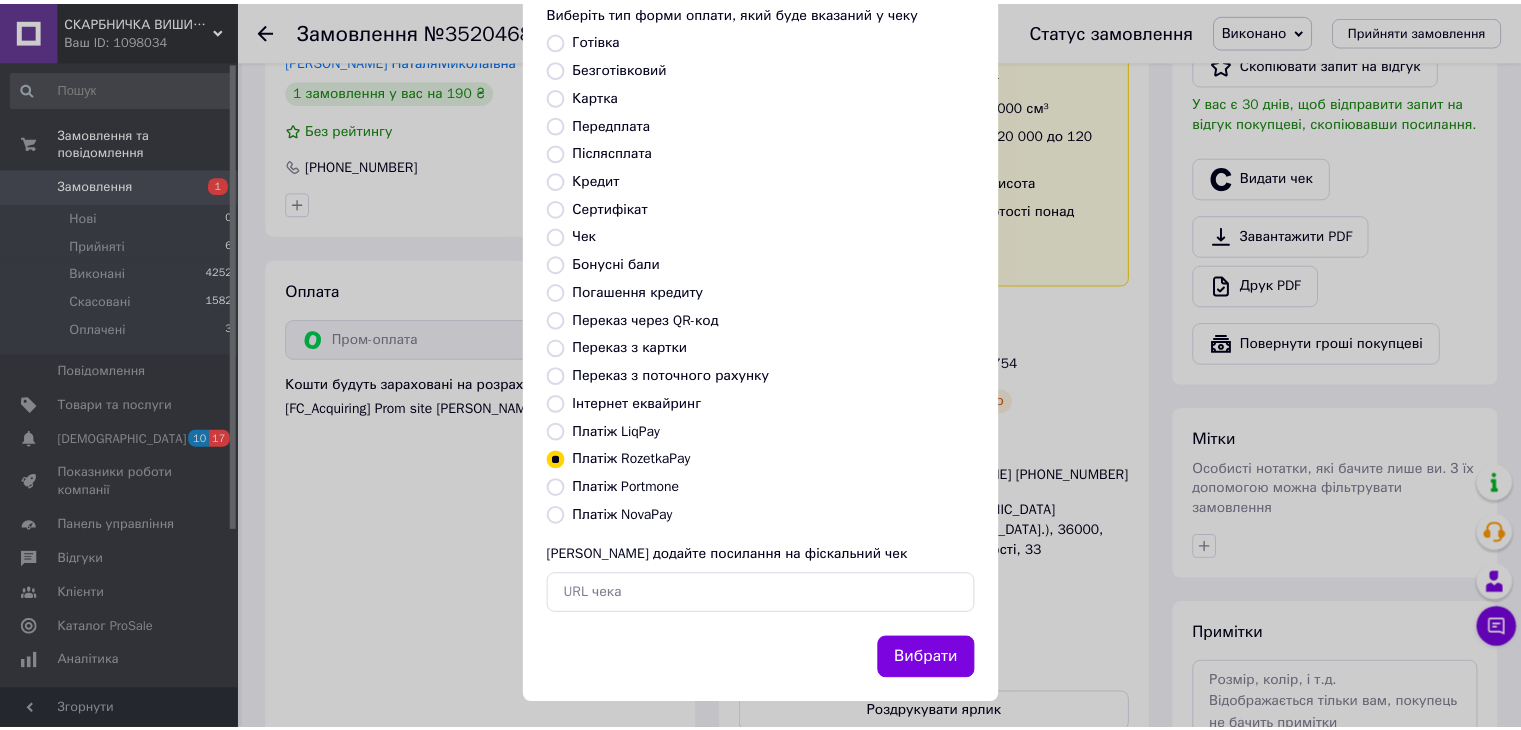 scroll, scrollTop: 128, scrollLeft: 0, axis: vertical 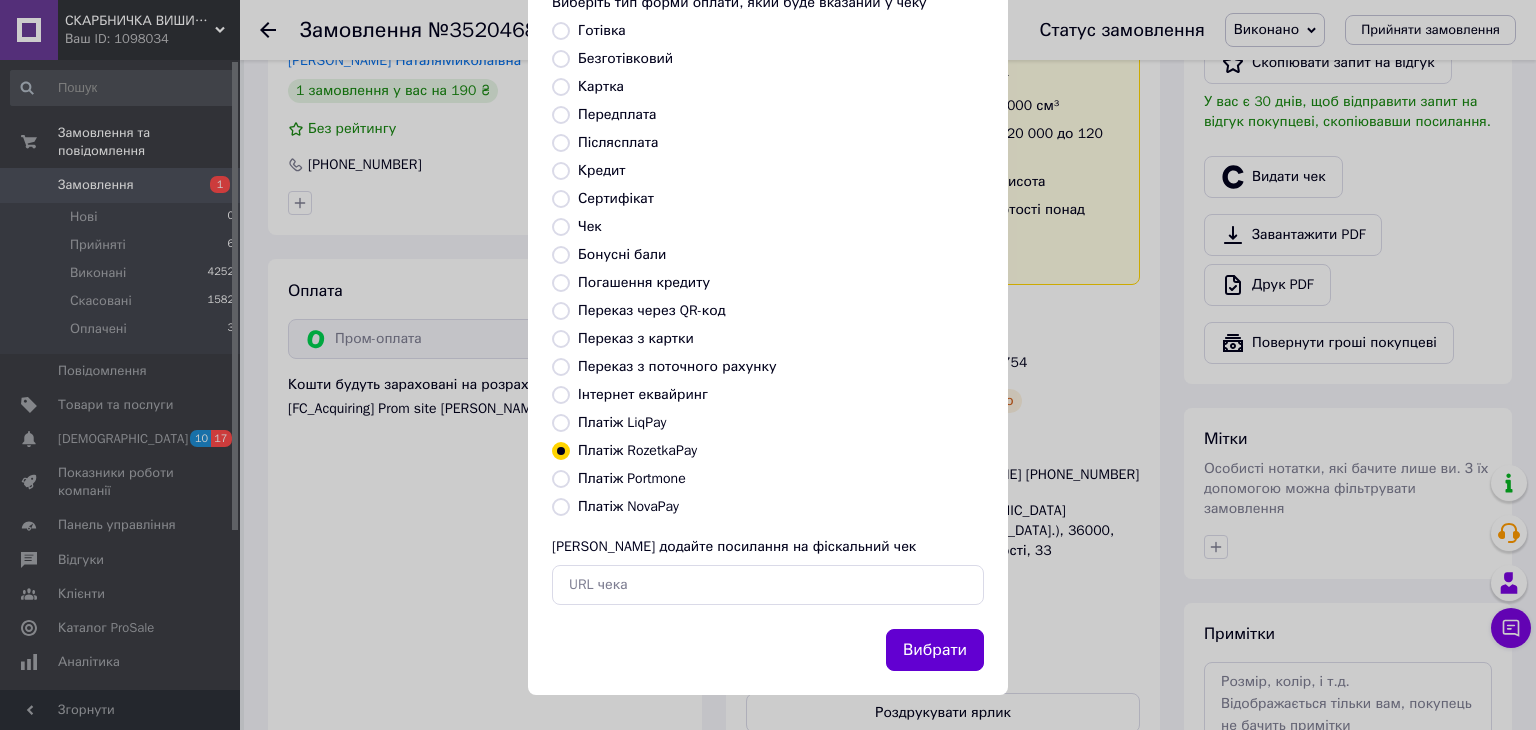 click on "Вибрати" at bounding box center [935, 650] 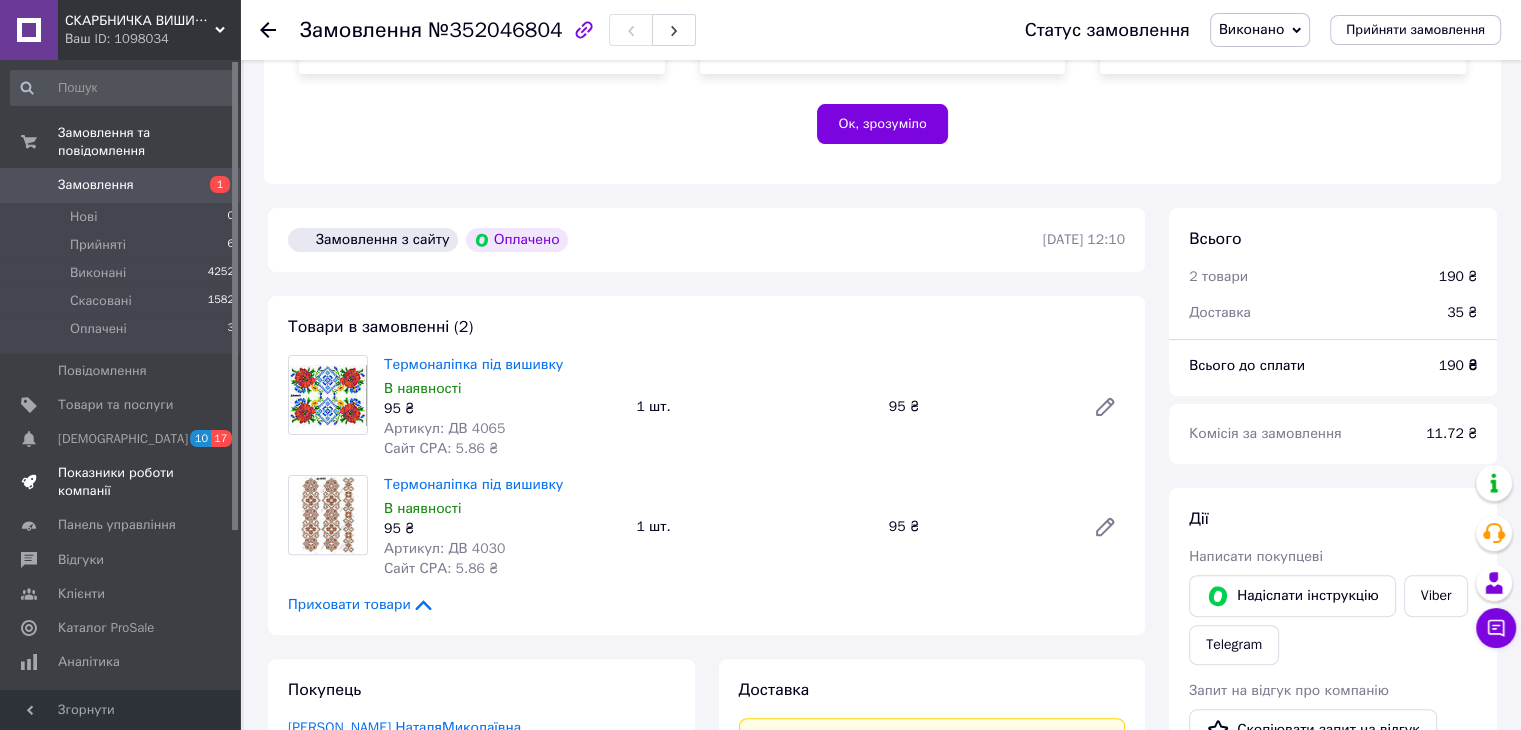 scroll, scrollTop: 400, scrollLeft: 0, axis: vertical 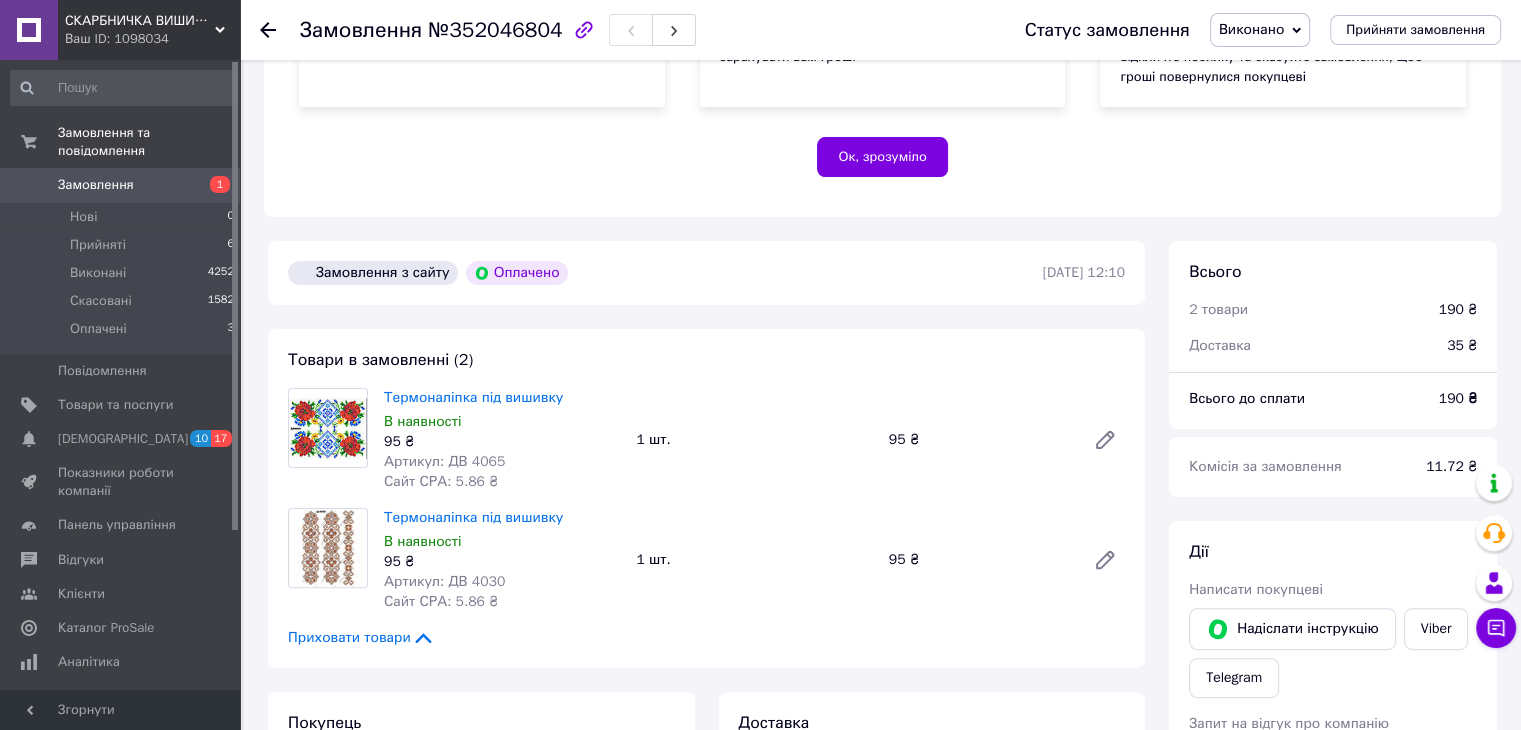 click 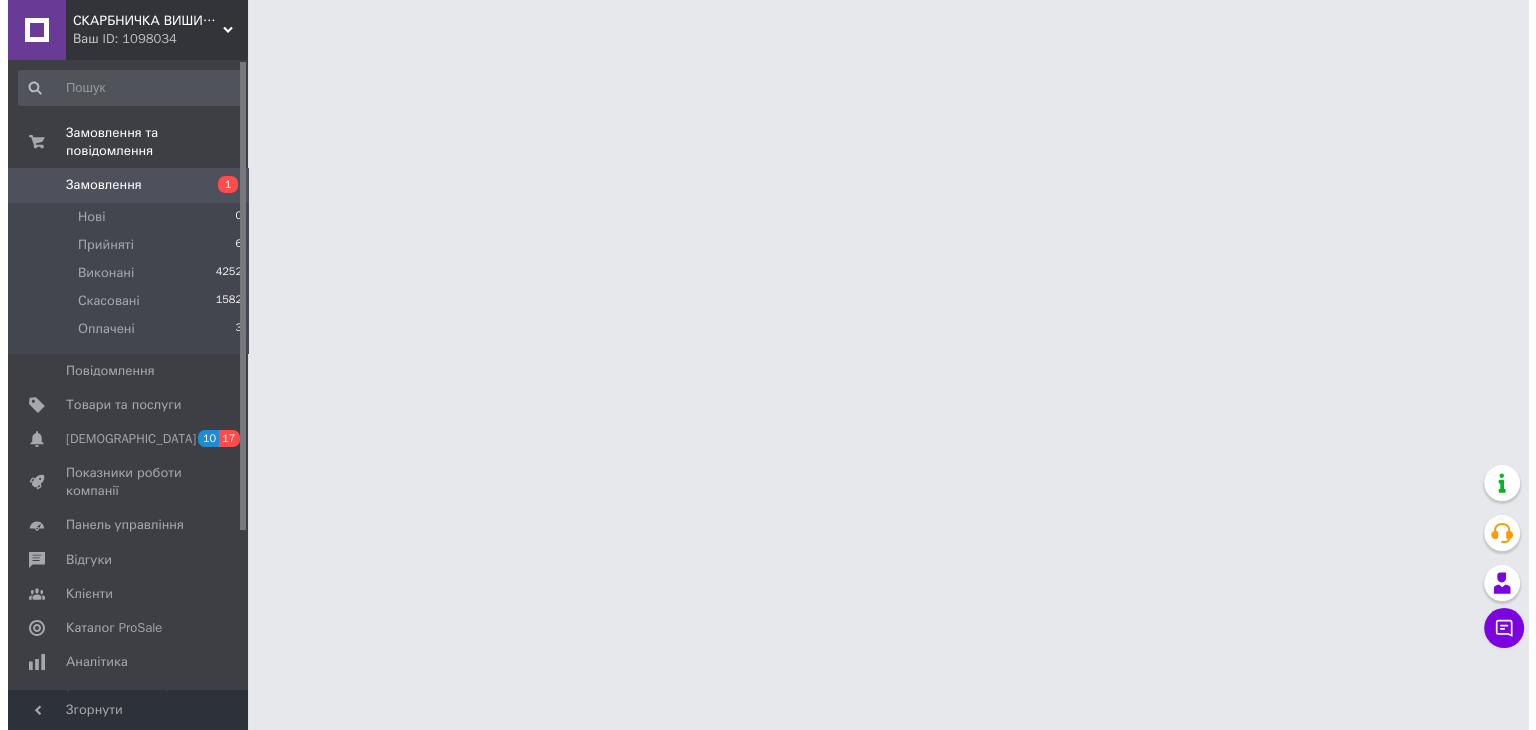 scroll, scrollTop: 0, scrollLeft: 0, axis: both 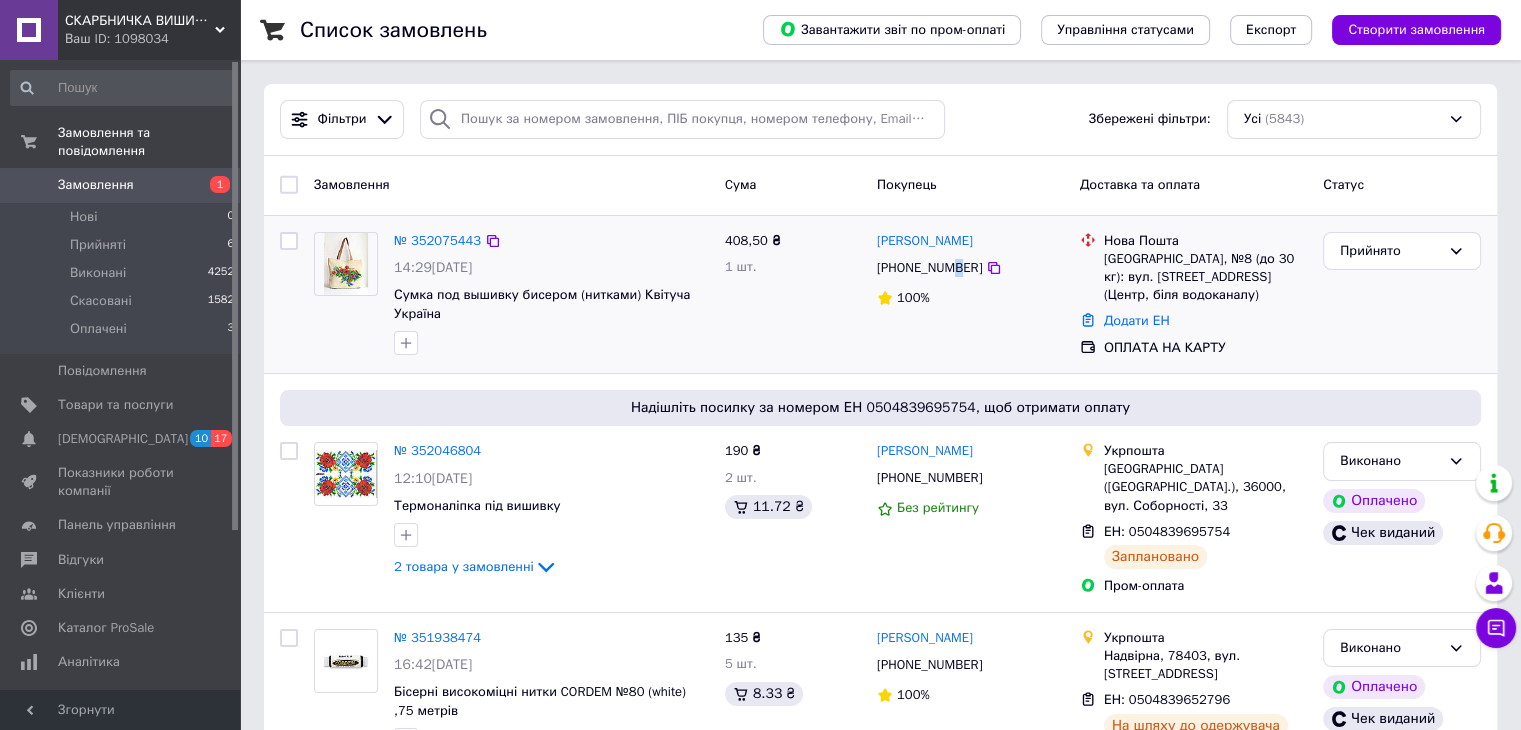 click on "[PHONE_NUMBER]" at bounding box center (929, 268) 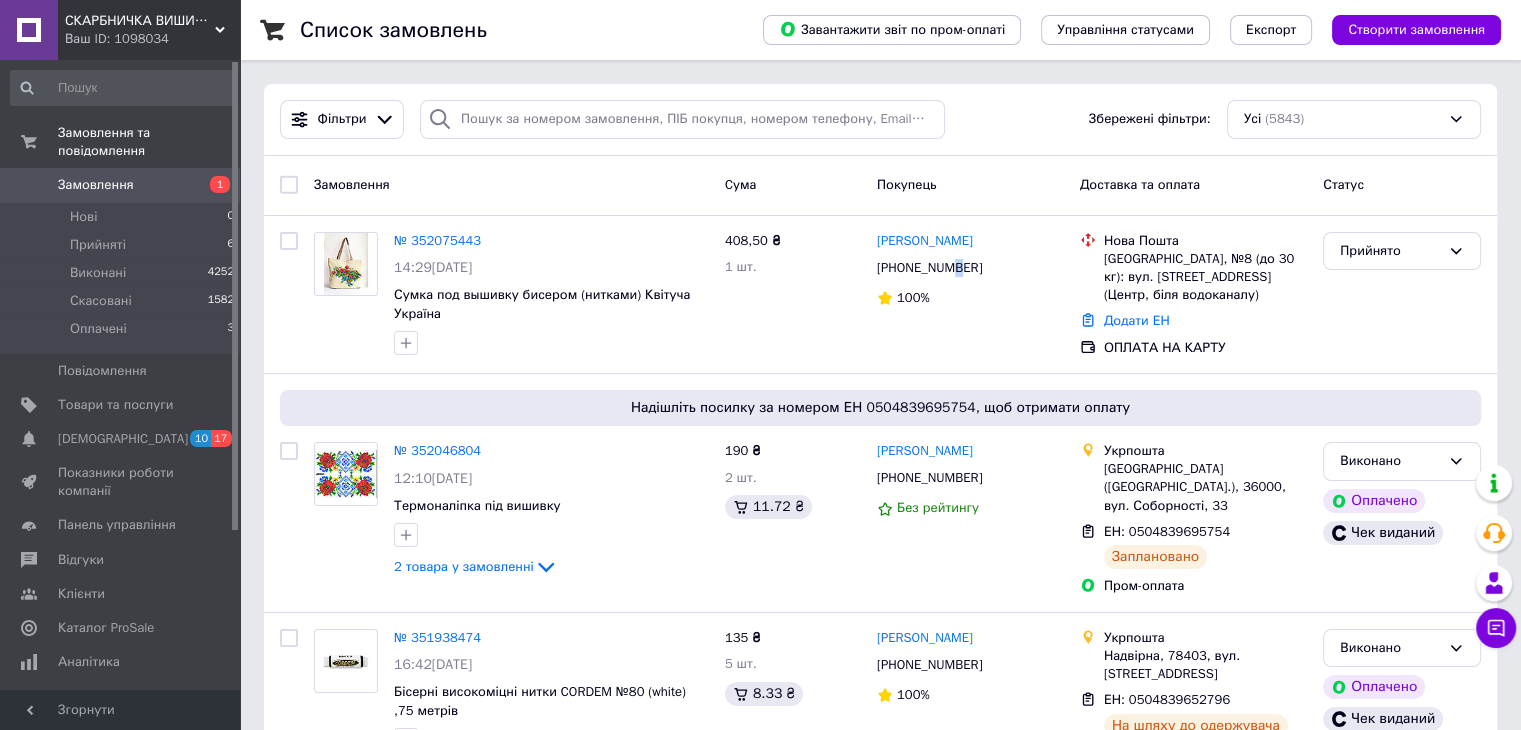 click on "Замовлення" at bounding box center (96, 185) 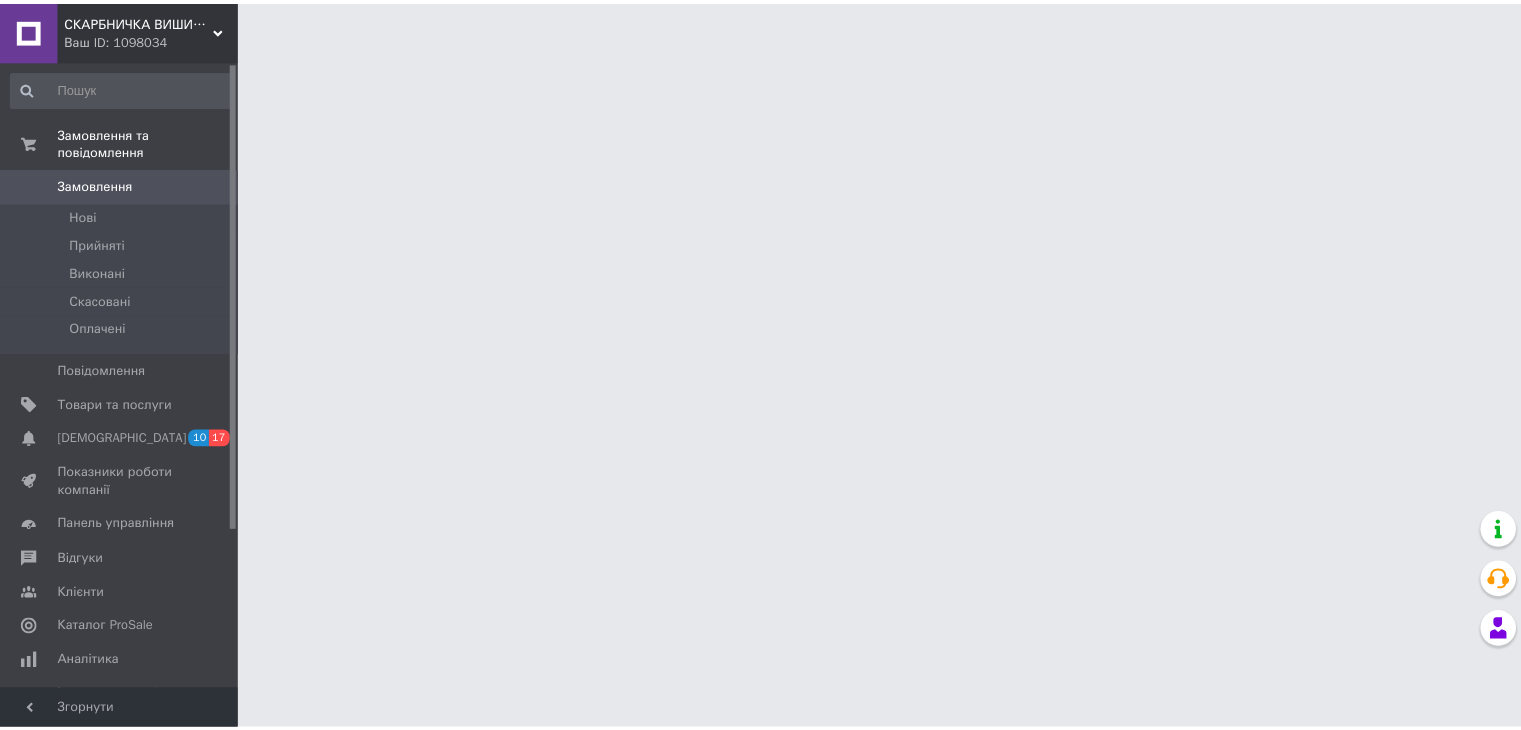 scroll, scrollTop: 0, scrollLeft: 0, axis: both 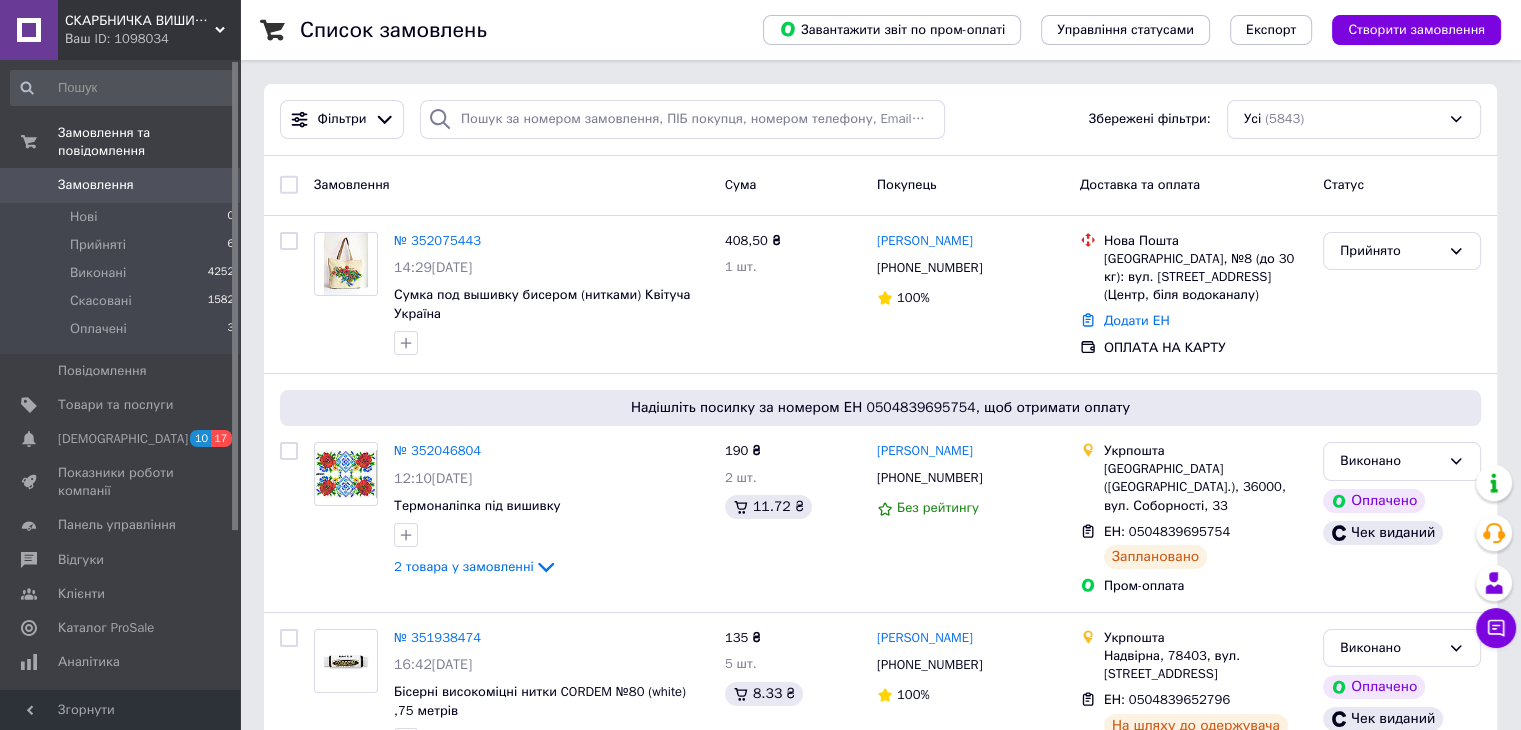 click on "№ 352075443" at bounding box center [437, 240] 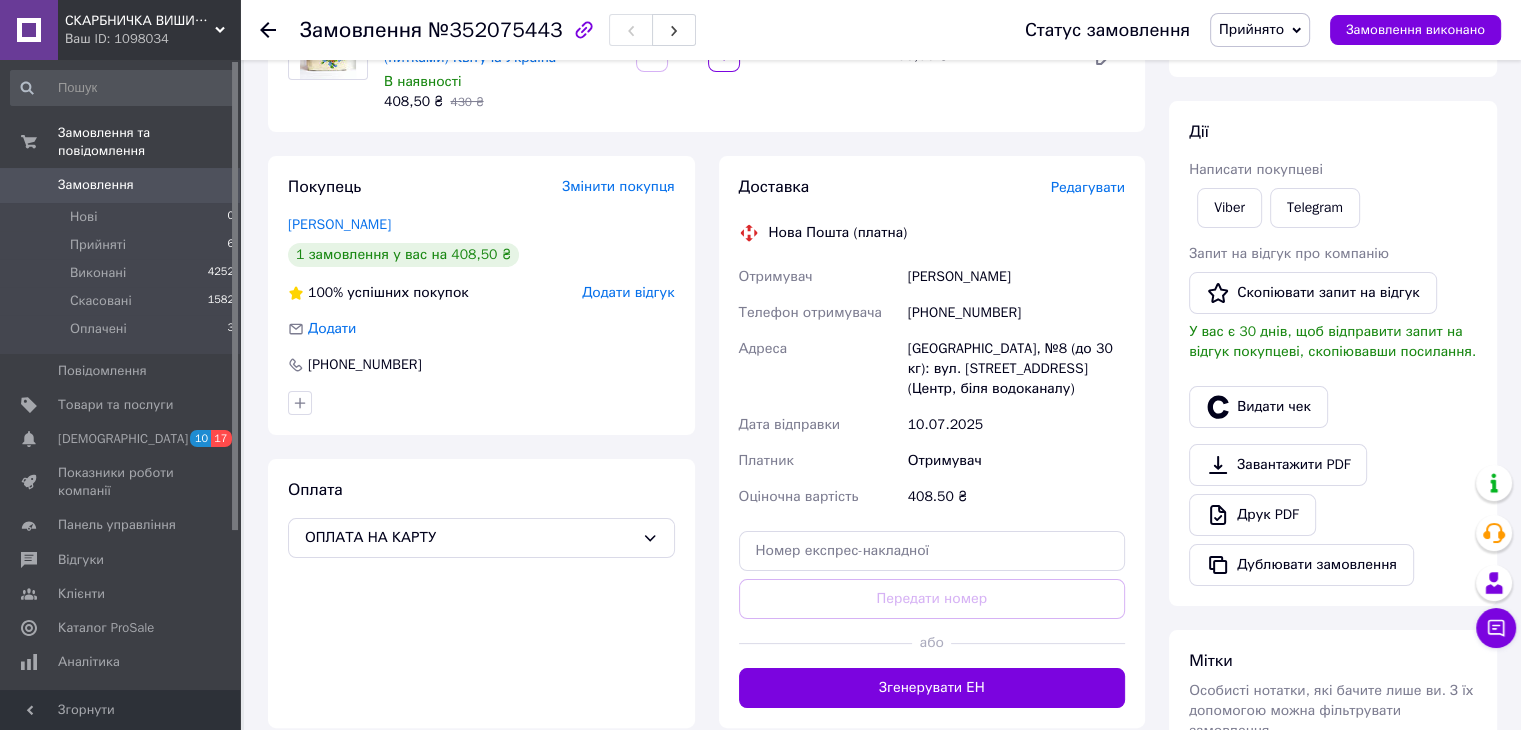 scroll, scrollTop: 300, scrollLeft: 0, axis: vertical 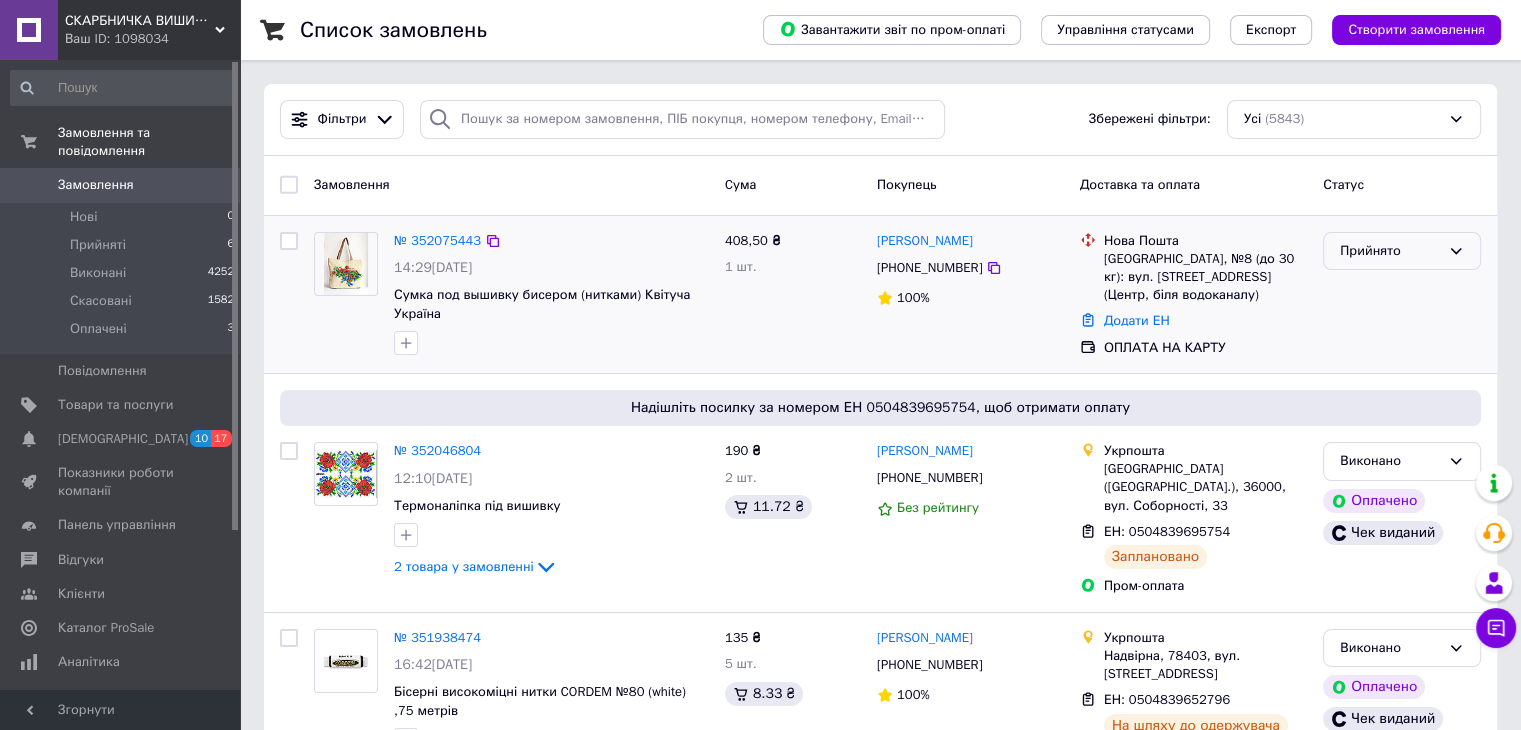 click on "Прийнято" at bounding box center (1390, 251) 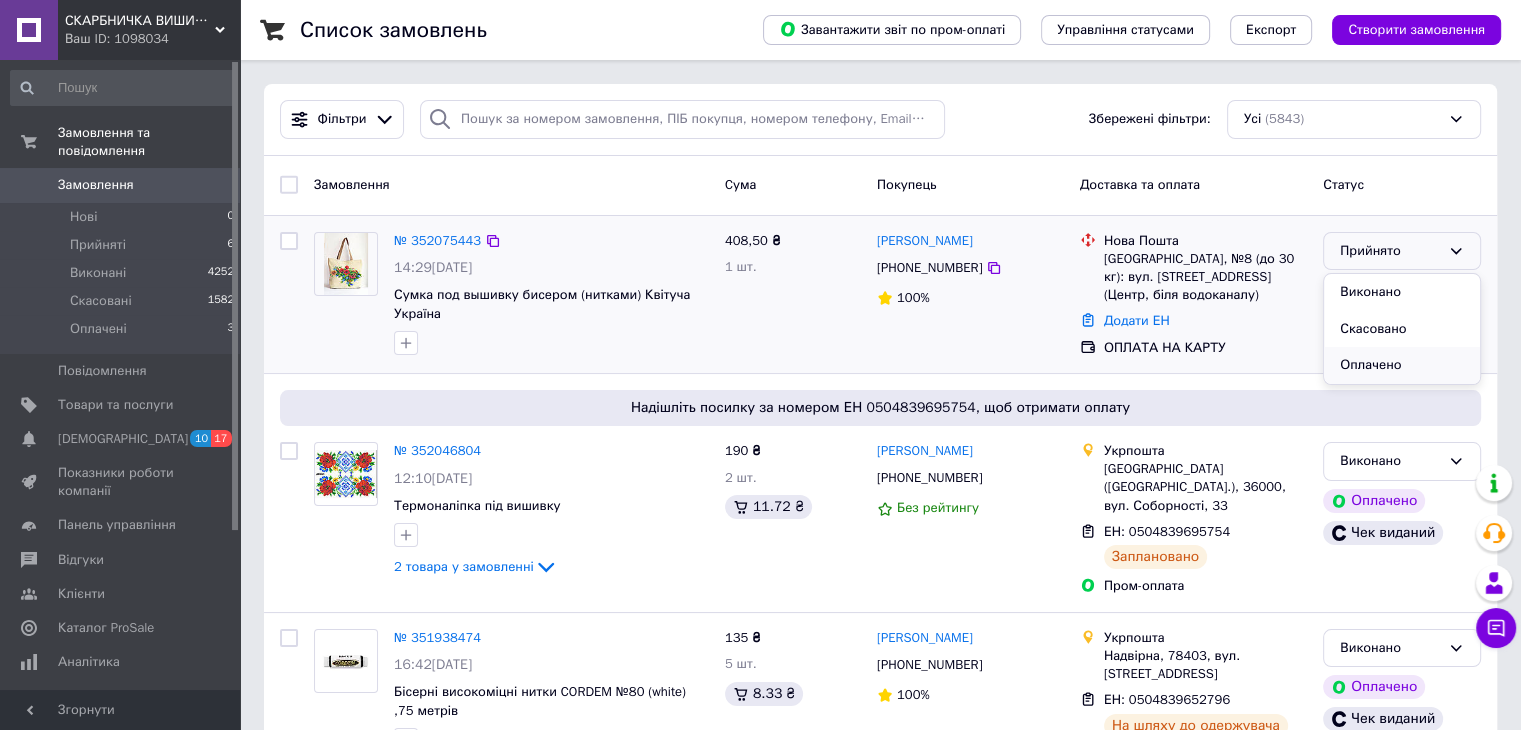 click on "Оплачено" at bounding box center [1402, 365] 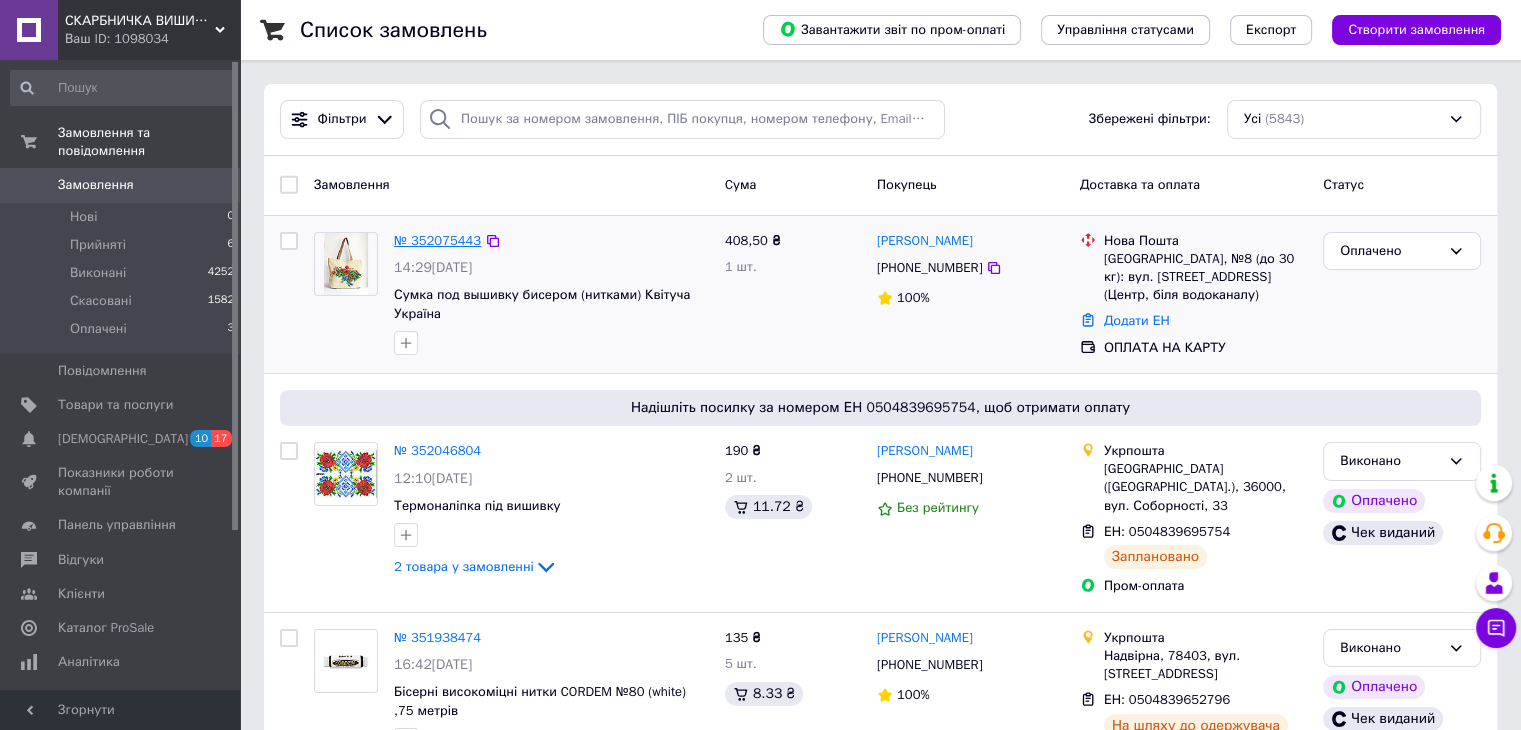 click on "№ 352075443" at bounding box center (437, 240) 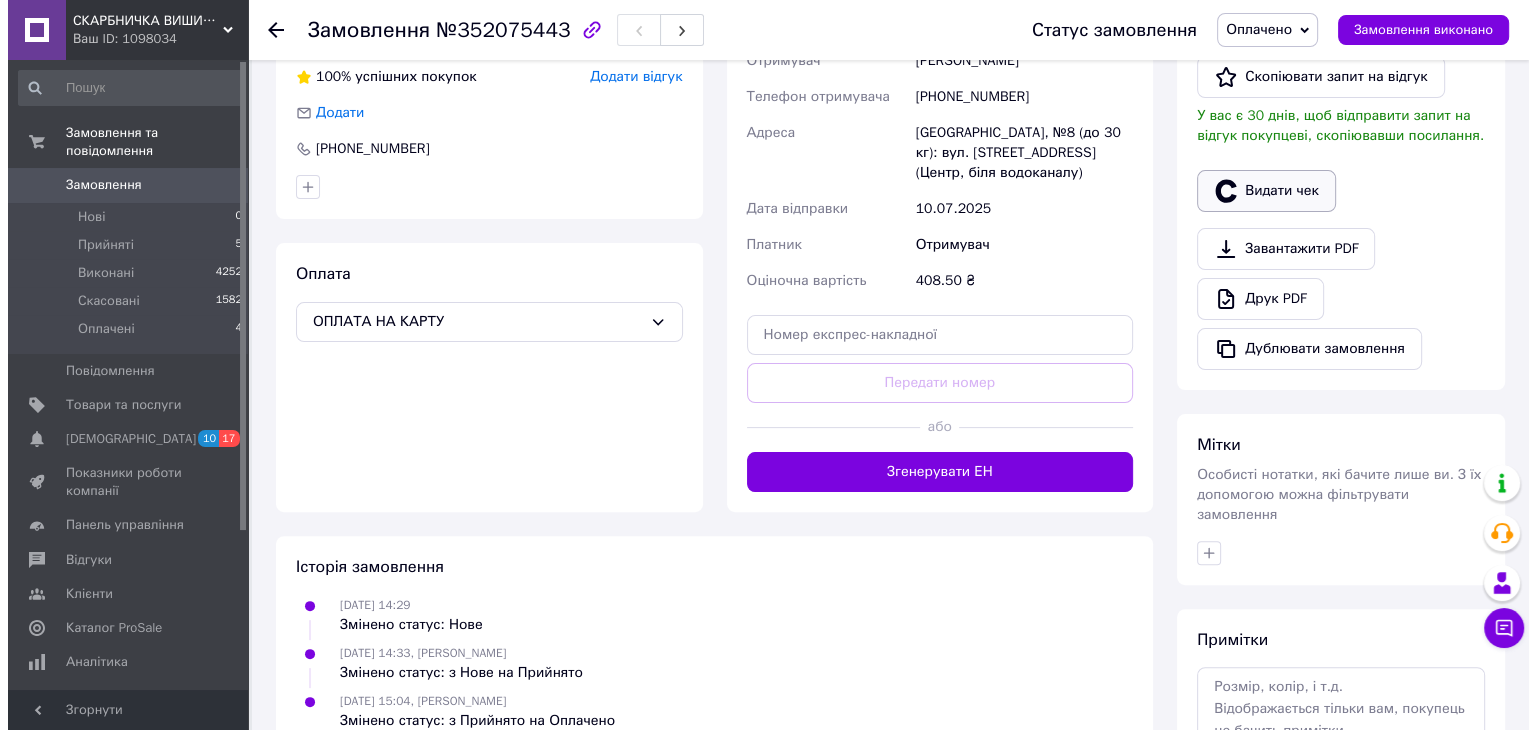 scroll, scrollTop: 392, scrollLeft: 0, axis: vertical 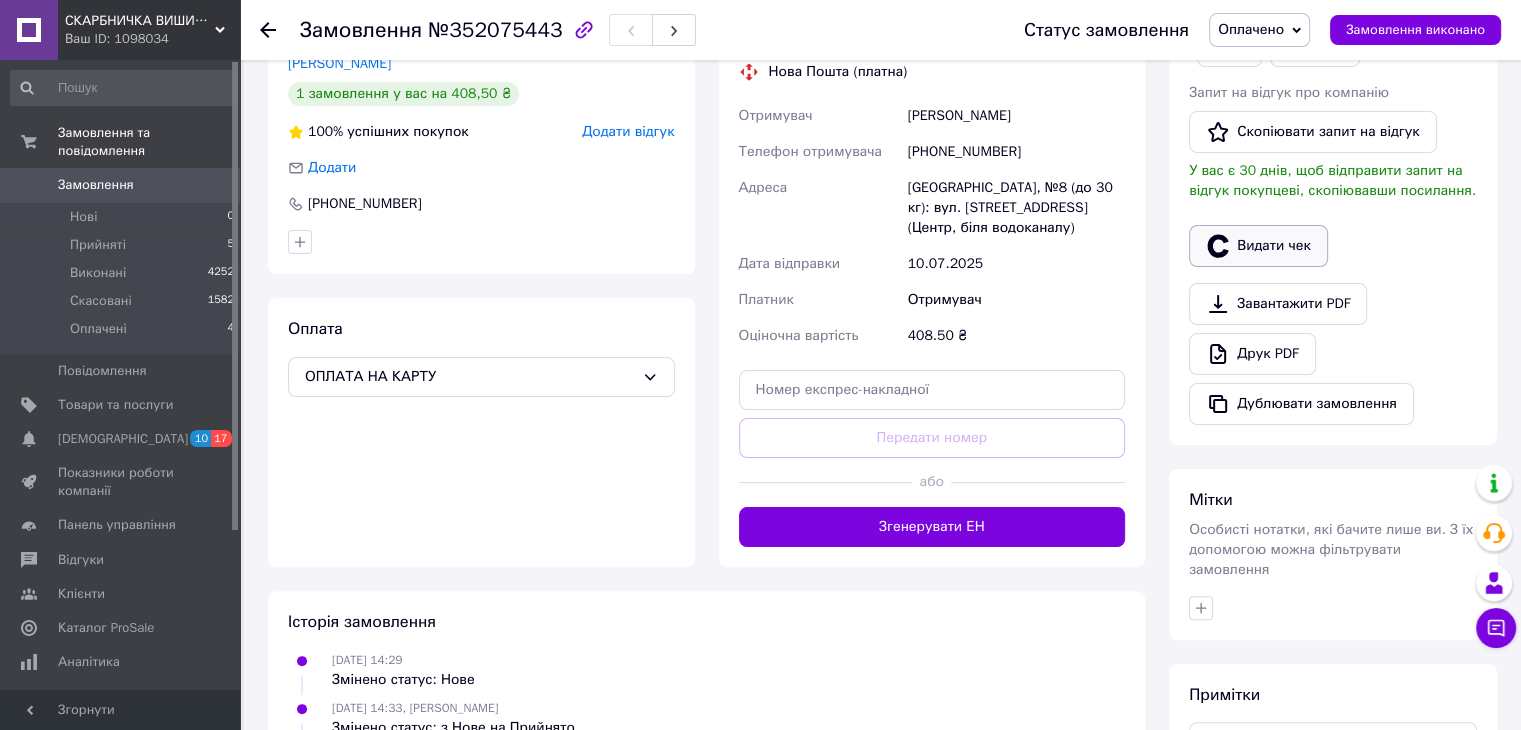 click on "Видати чек" at bounding box center (1258, 246) 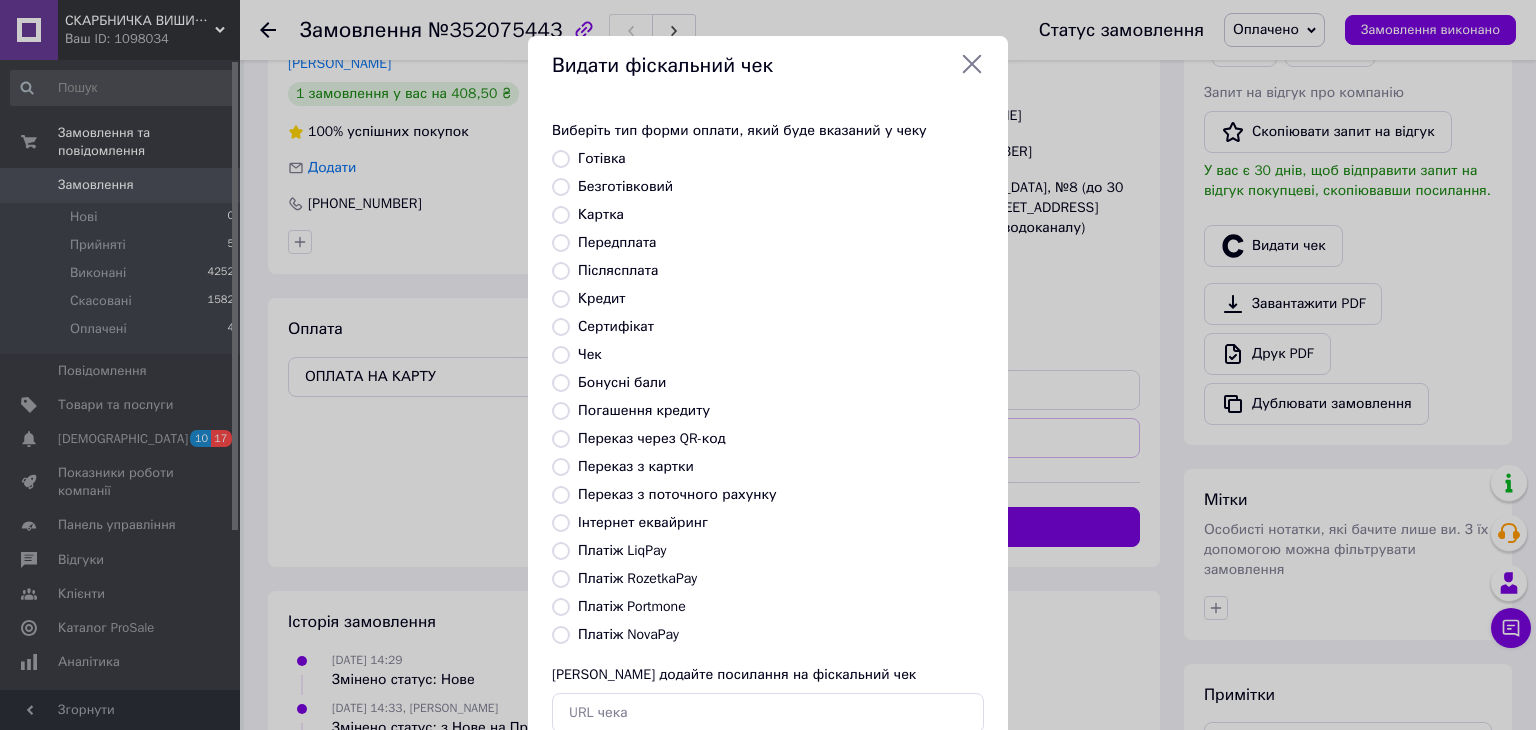click on "Безготівковий" at bounding box center (625, 186) 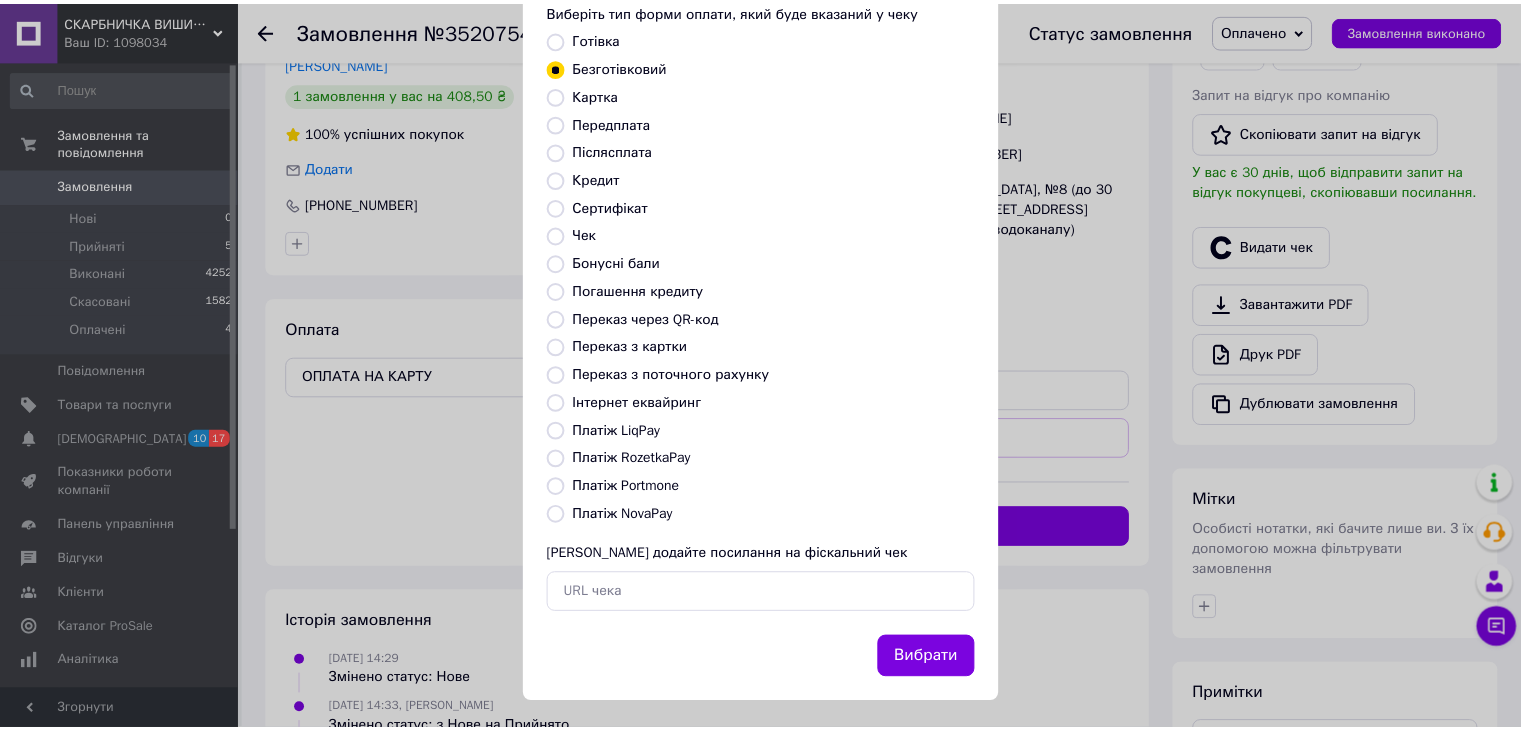scroll, scrollTop: 128, scrollLeft: 0, axis: vertical 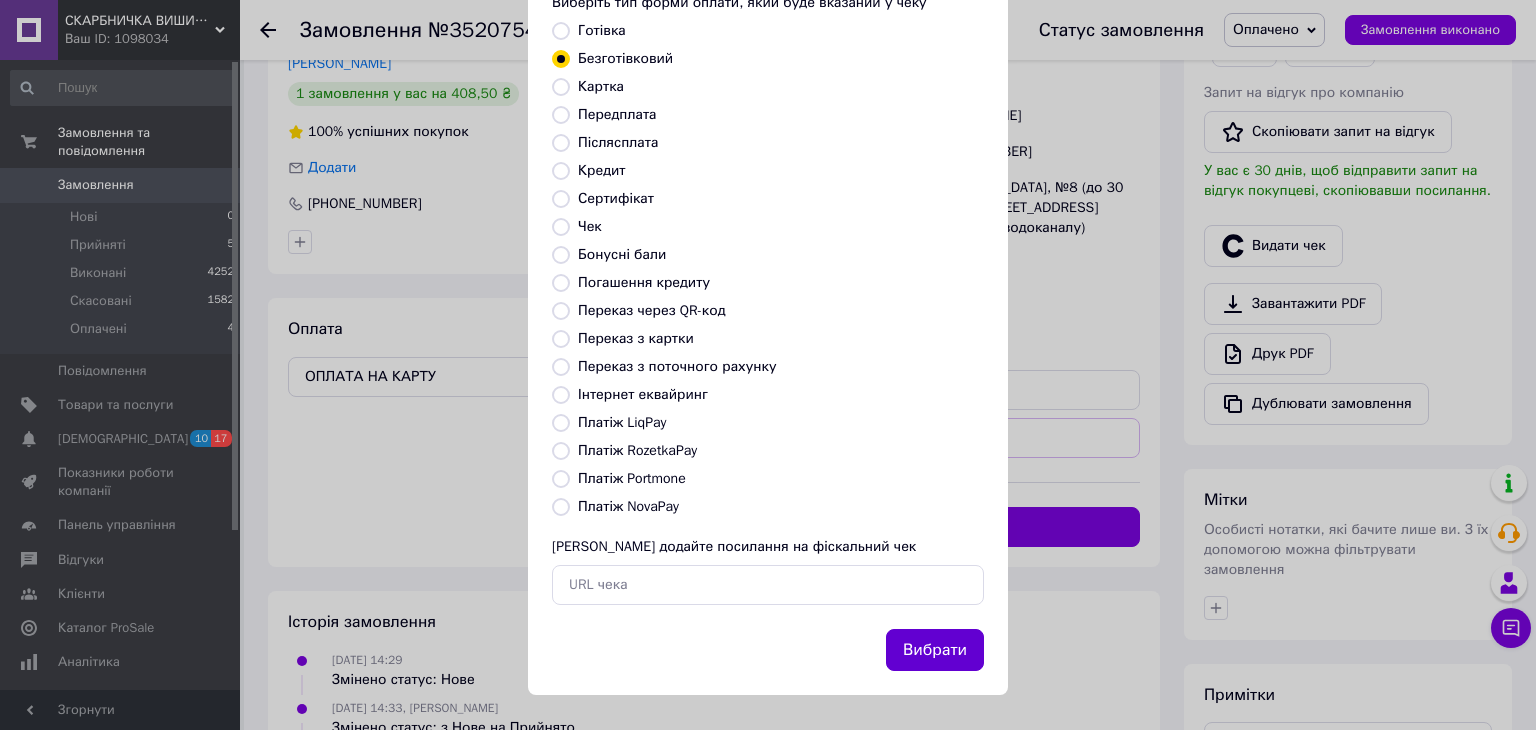 click on "Вибрати" at bounding box center [935, 650] 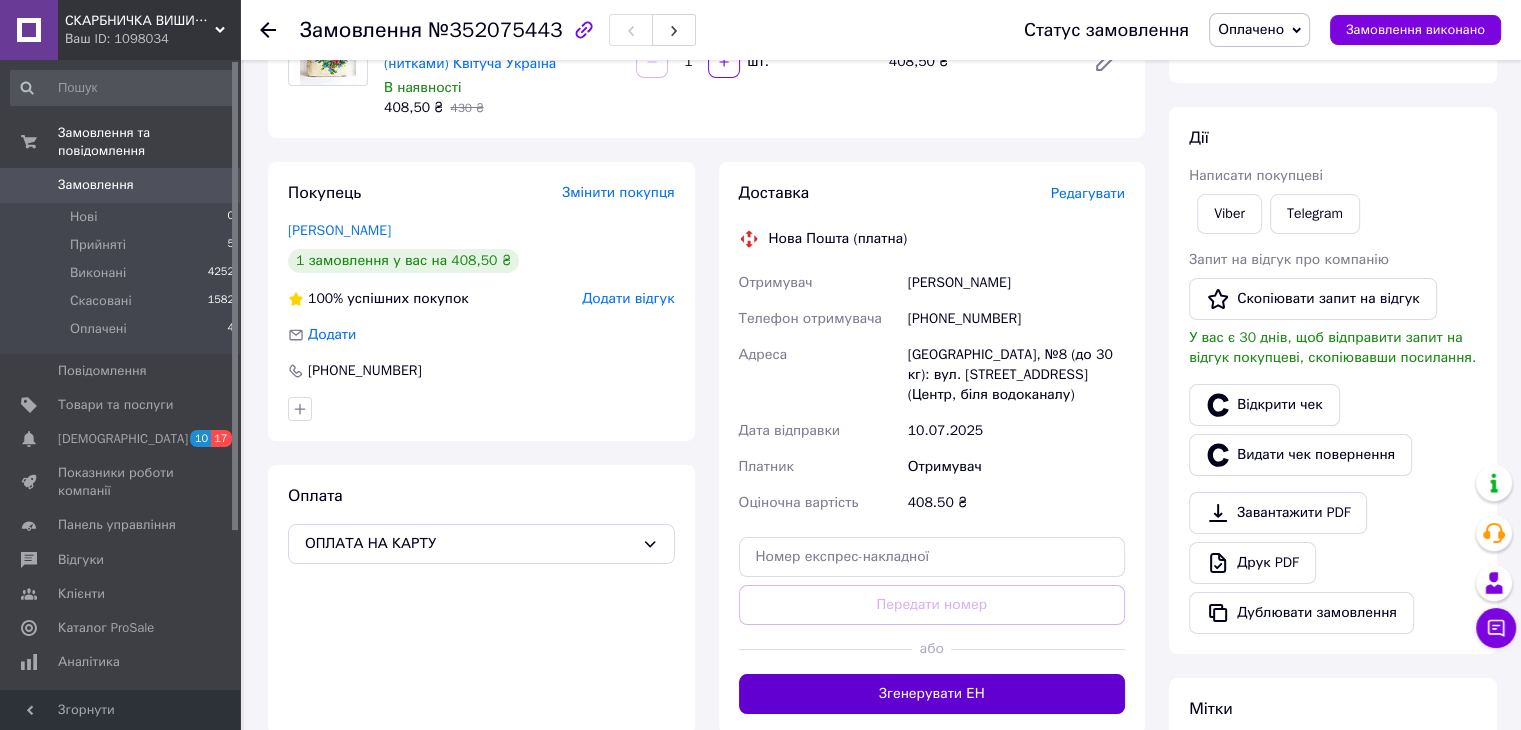 scroll, scrollTop: 192, scrollLeft: 0, axis: vertical 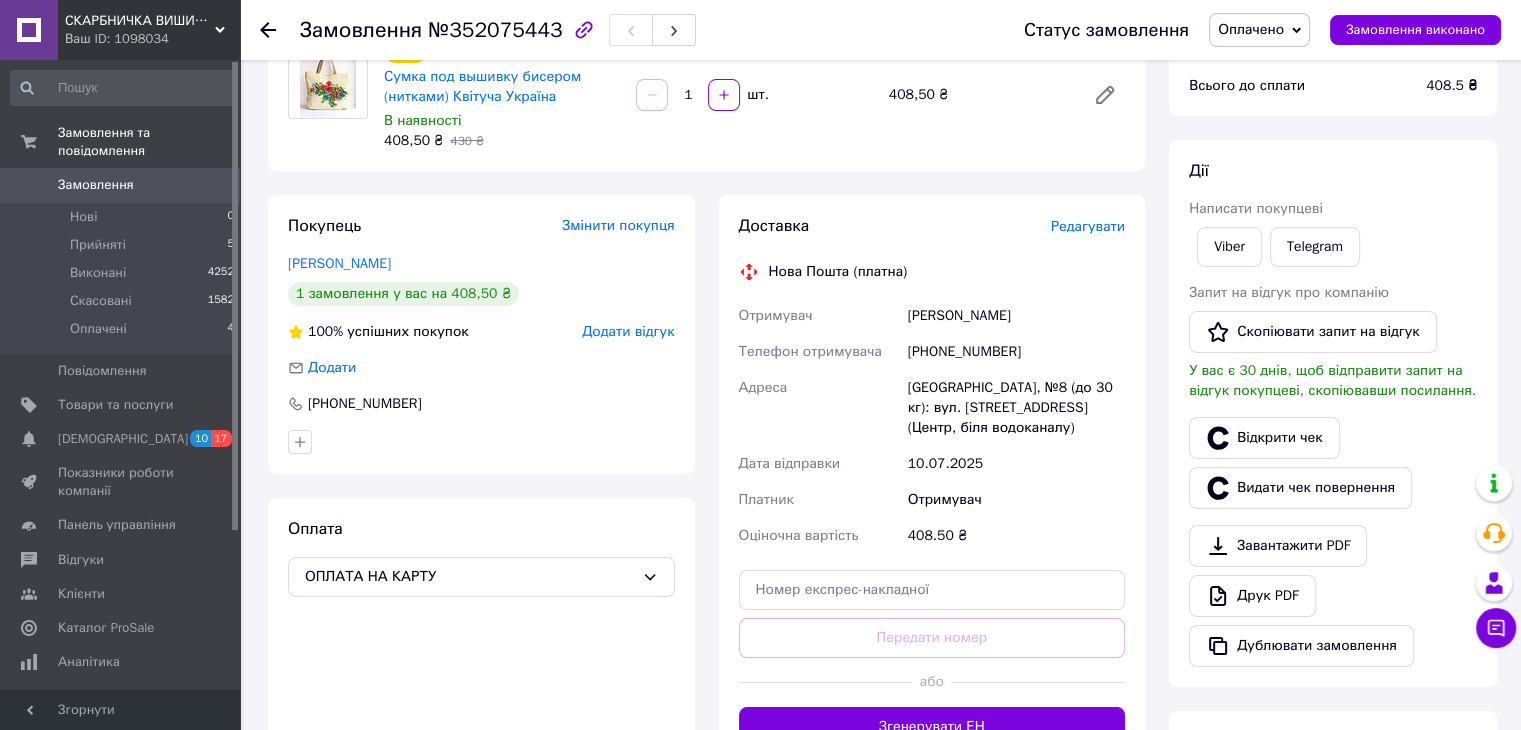 click at bounding box center (280, 30) 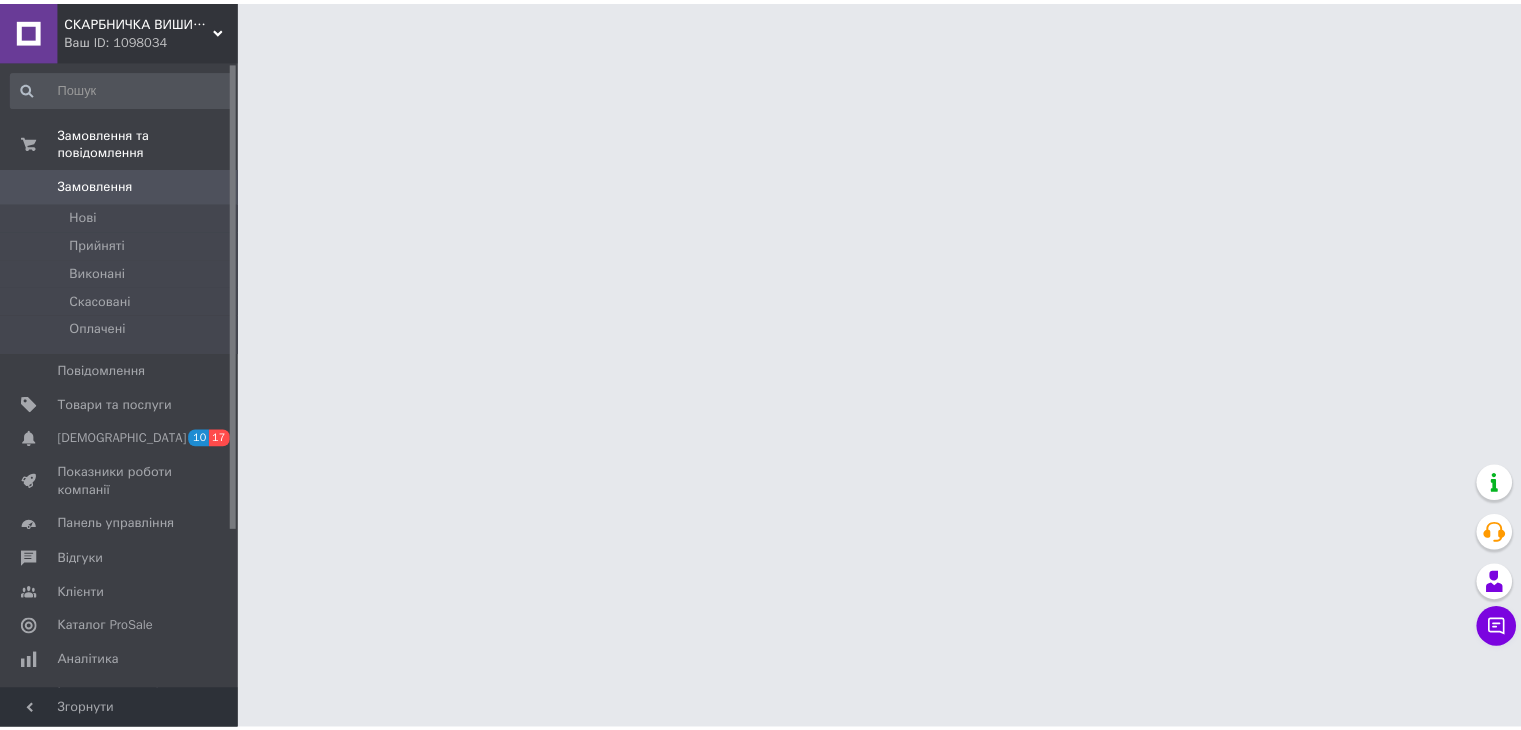scroll, scrollTop: 0, scrollLeft: 0, axis: both 